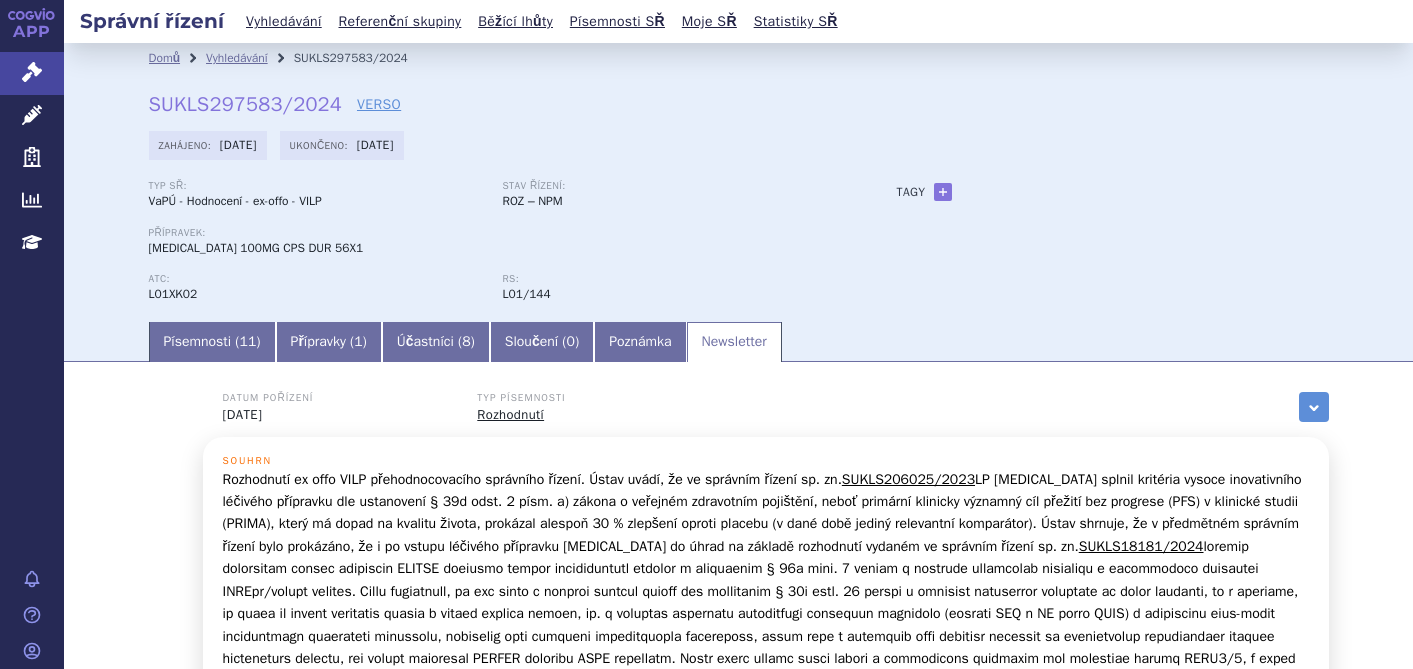 scroll, scrollTop: 0, scrollLeft: 0, axis: both 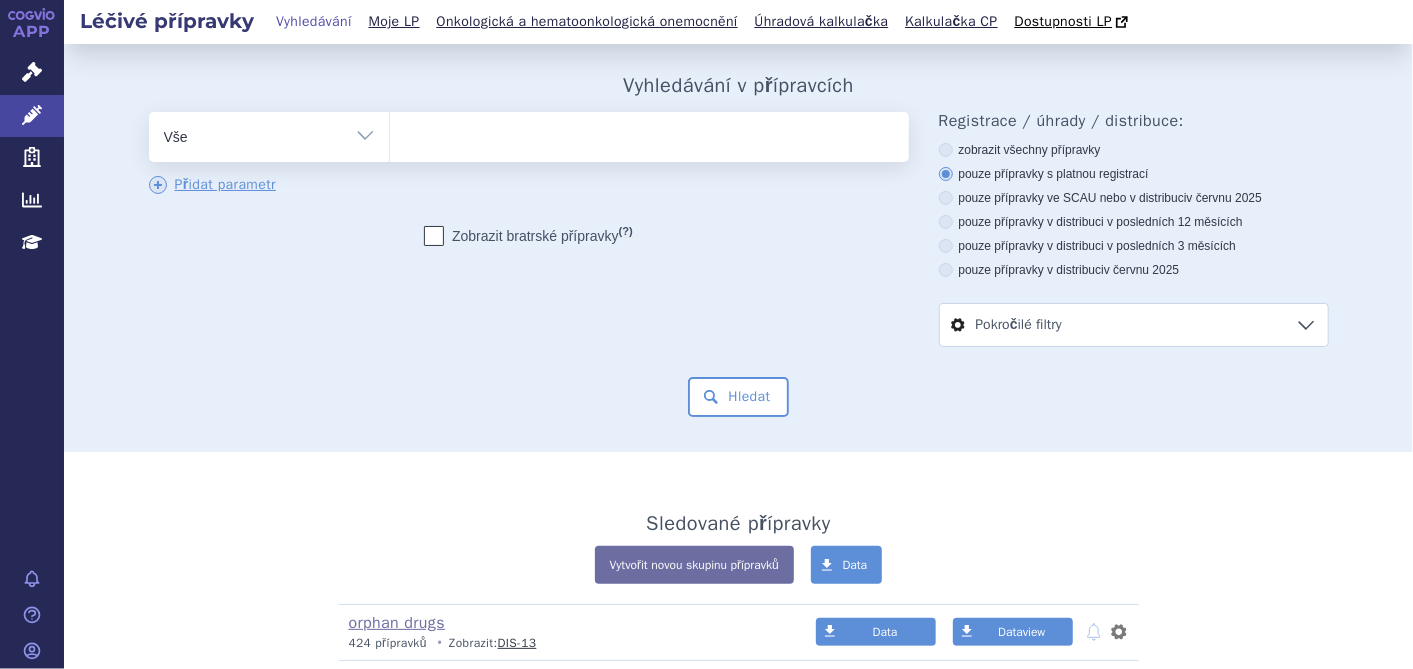 click at bounding box center (649, 133) 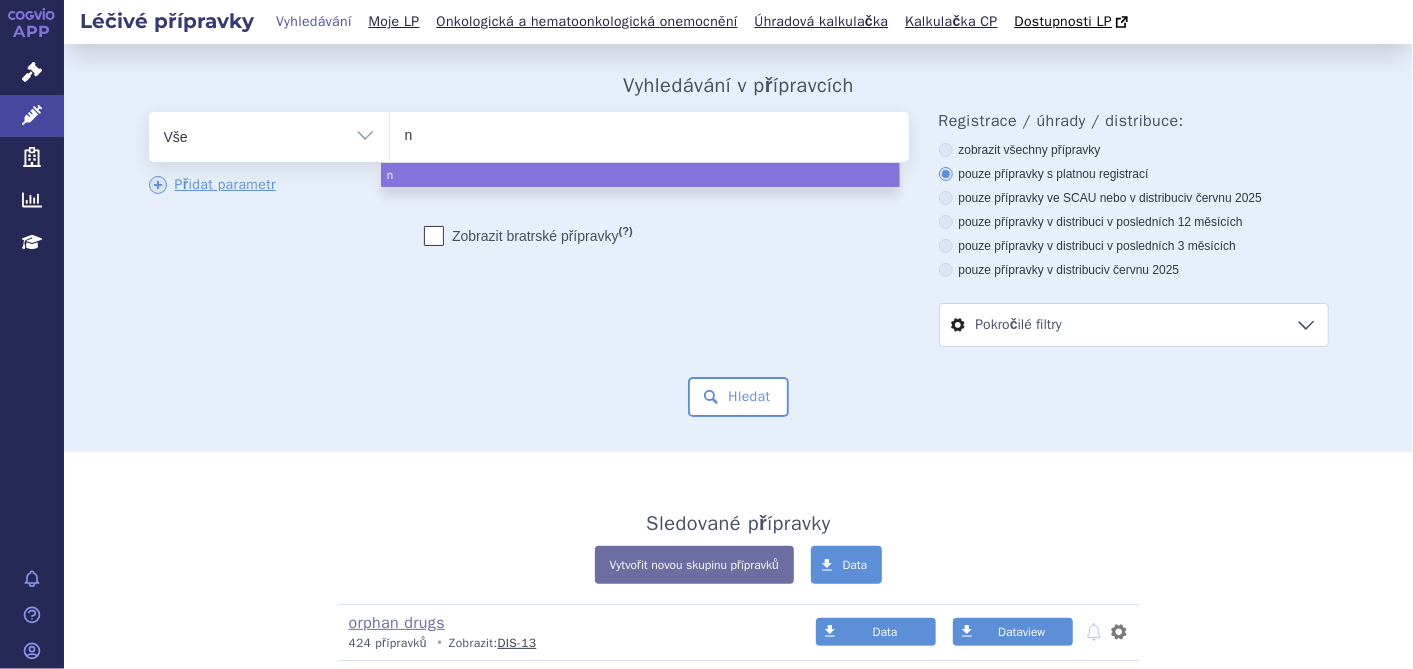 type on "nu" 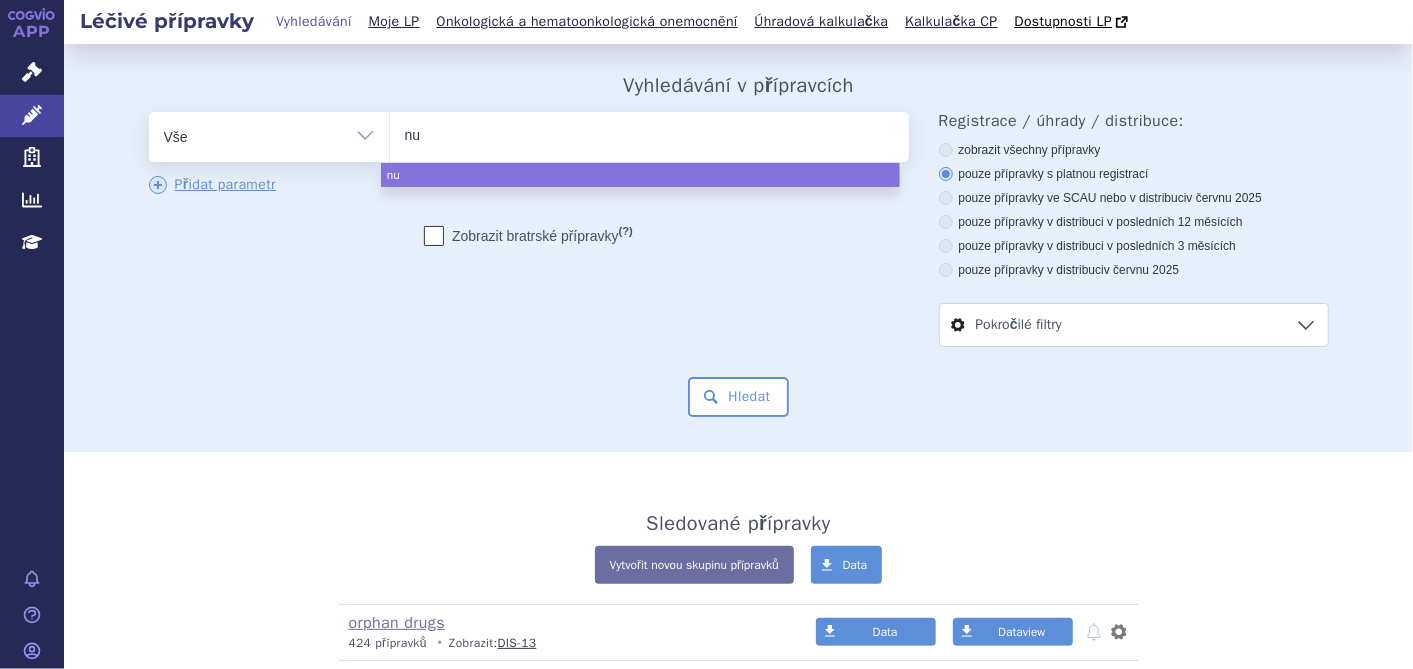 type on "nub" 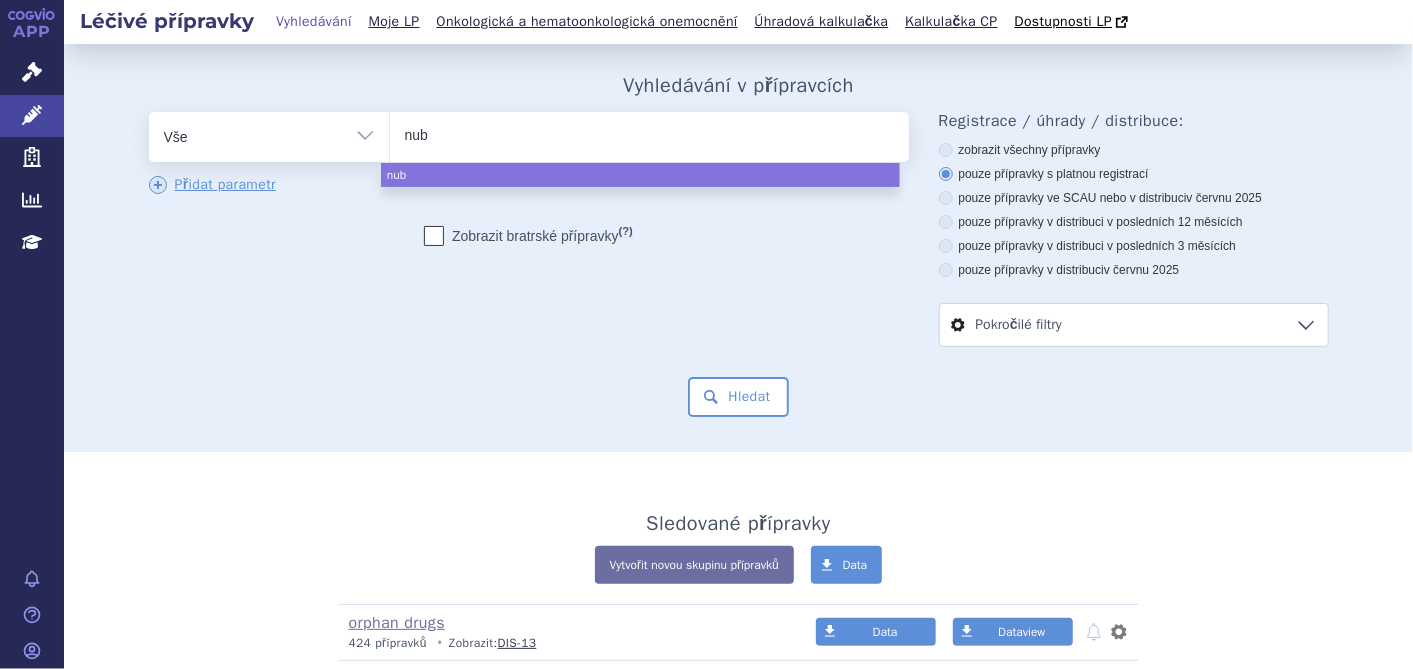 type on "nube" 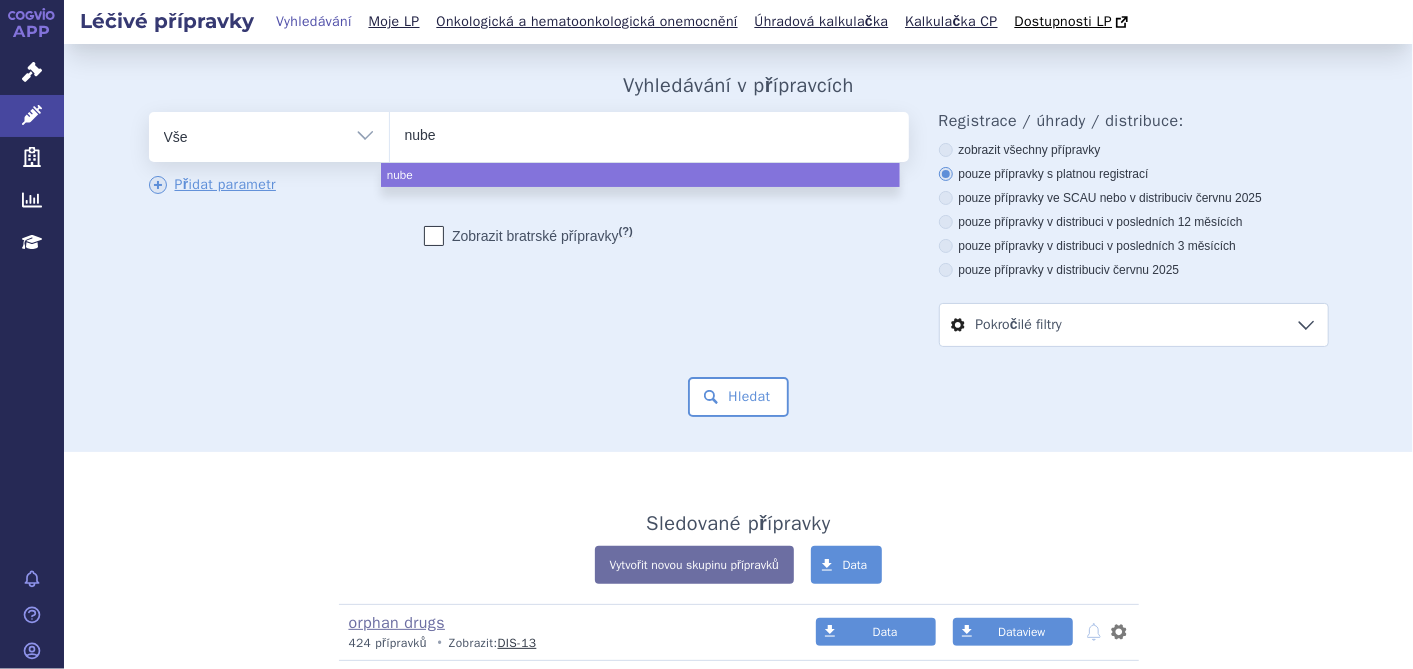 type on "nubeq" 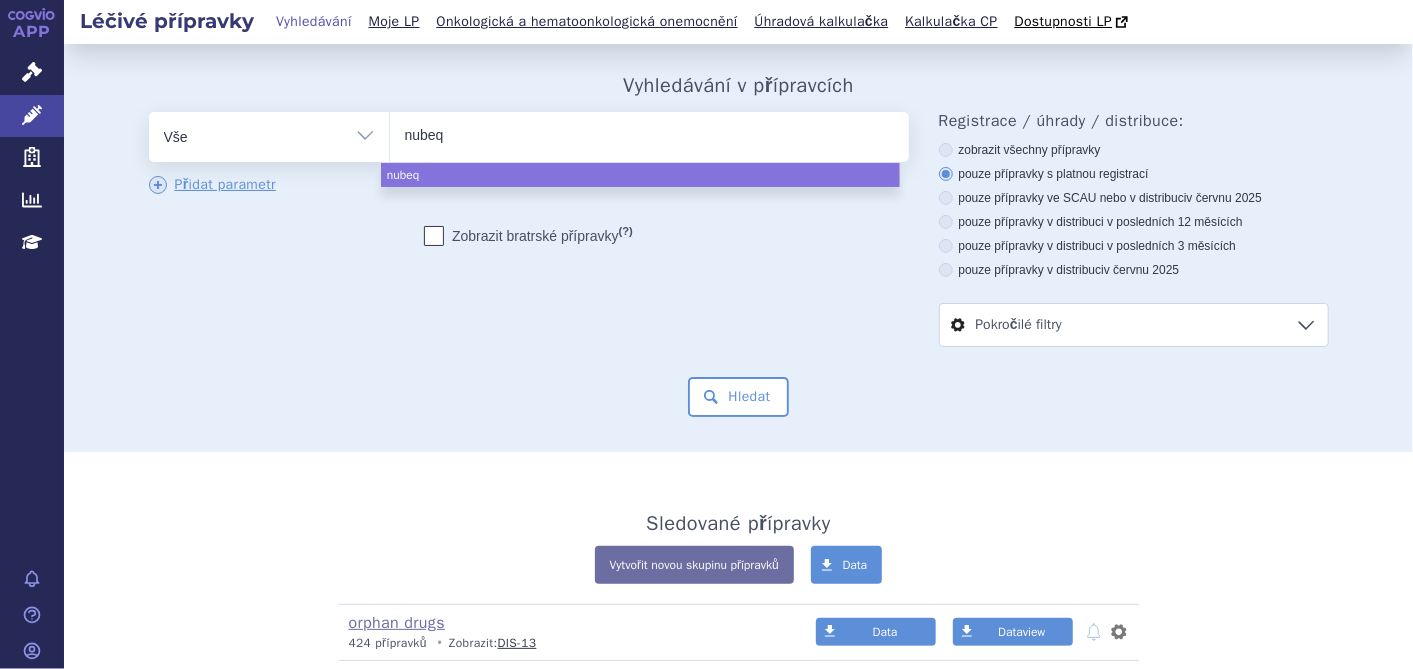 type on "nubeqa" 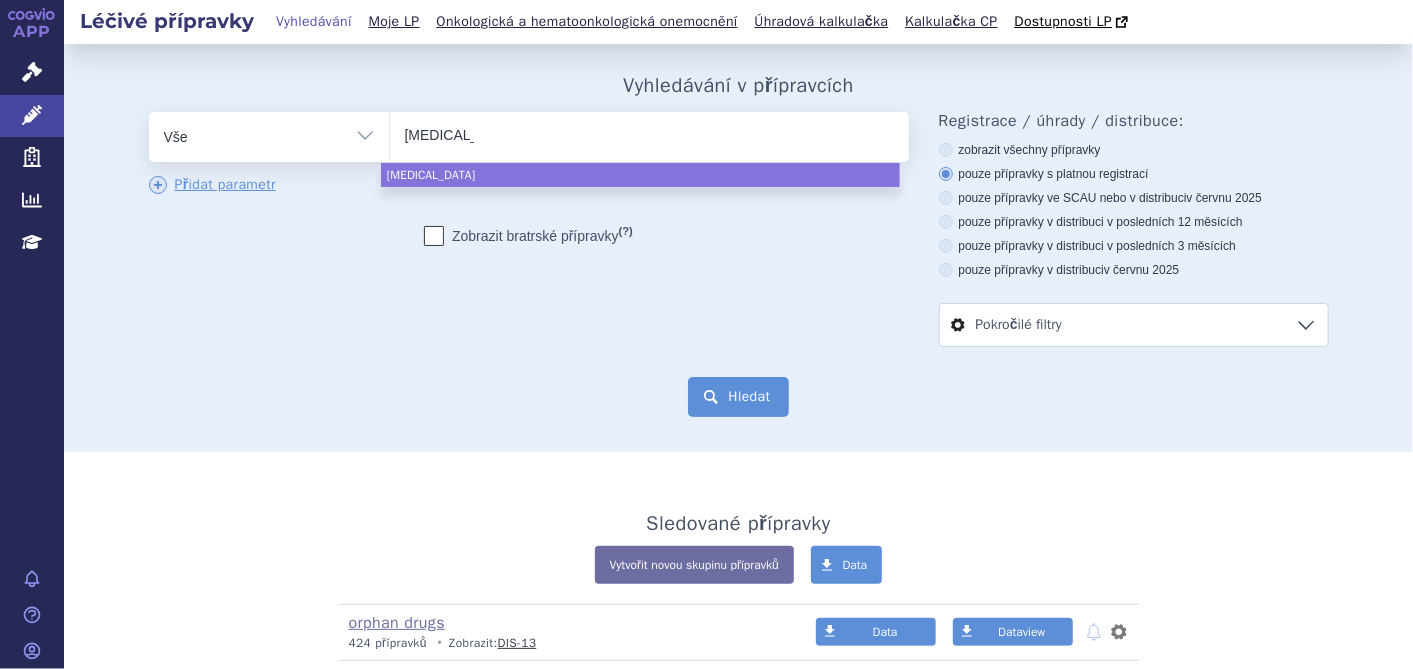 select on "nubeqa" 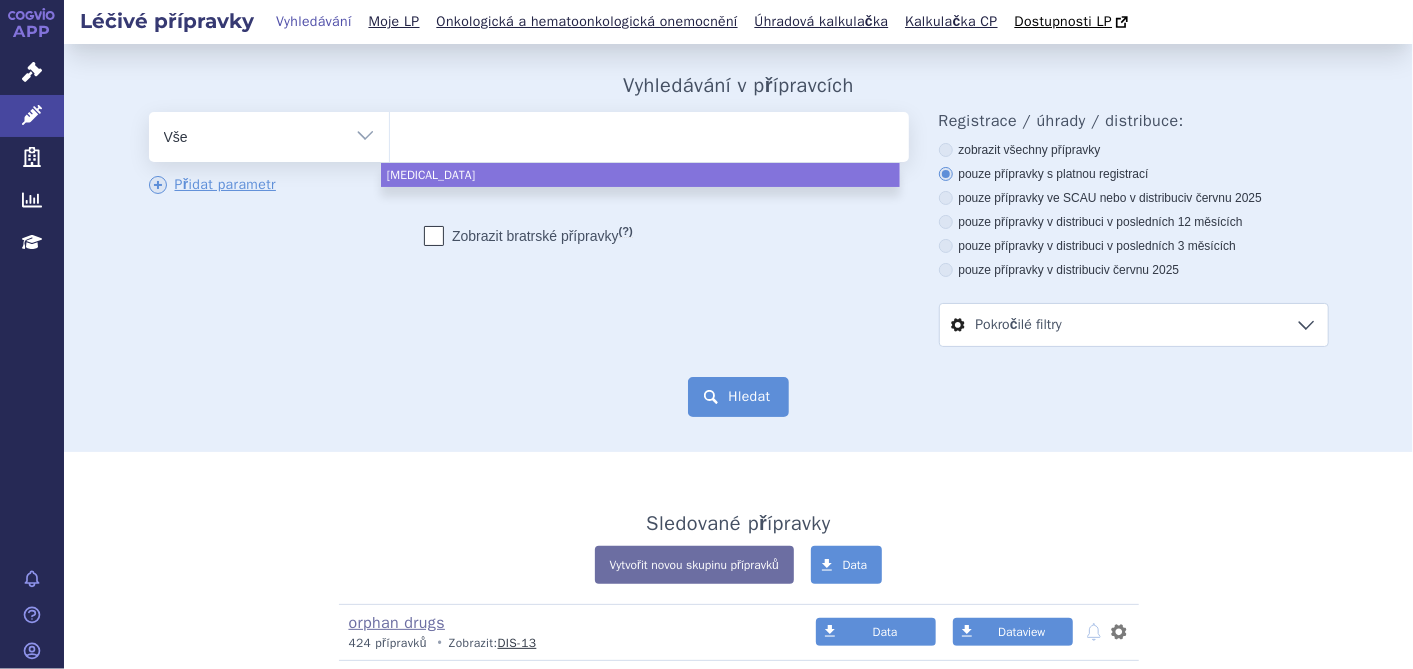 click on "Hledat" at bounding box center (738, 397) 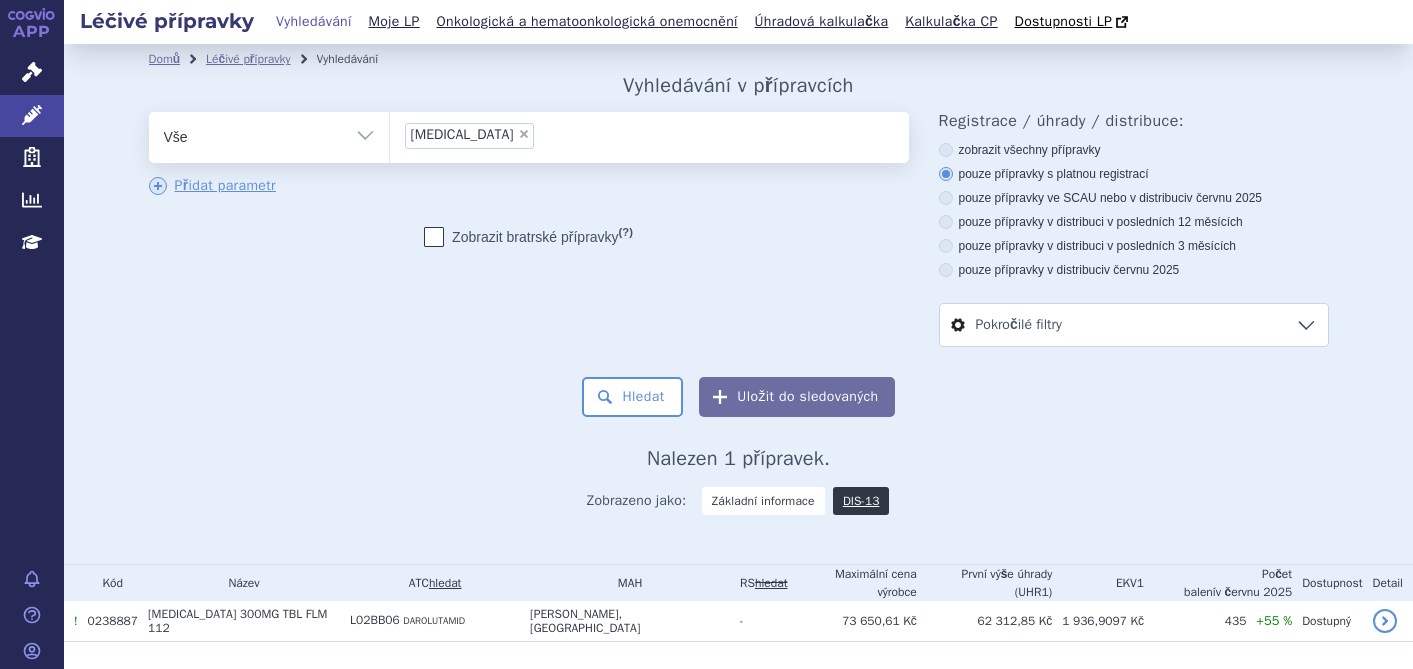 scroll, scrollTop: 0, scrollLeft: 0, axis: both 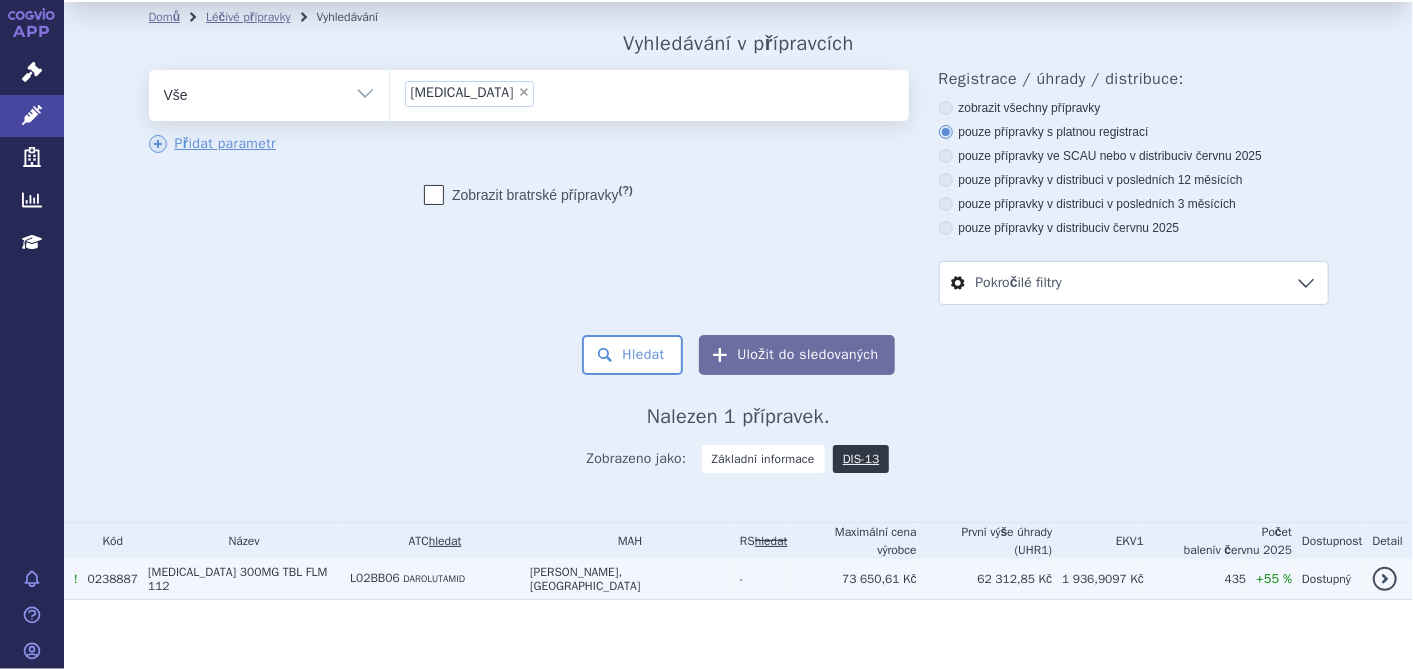 click on "300MG TBL FLM 112" at bounding box center [237, 579] 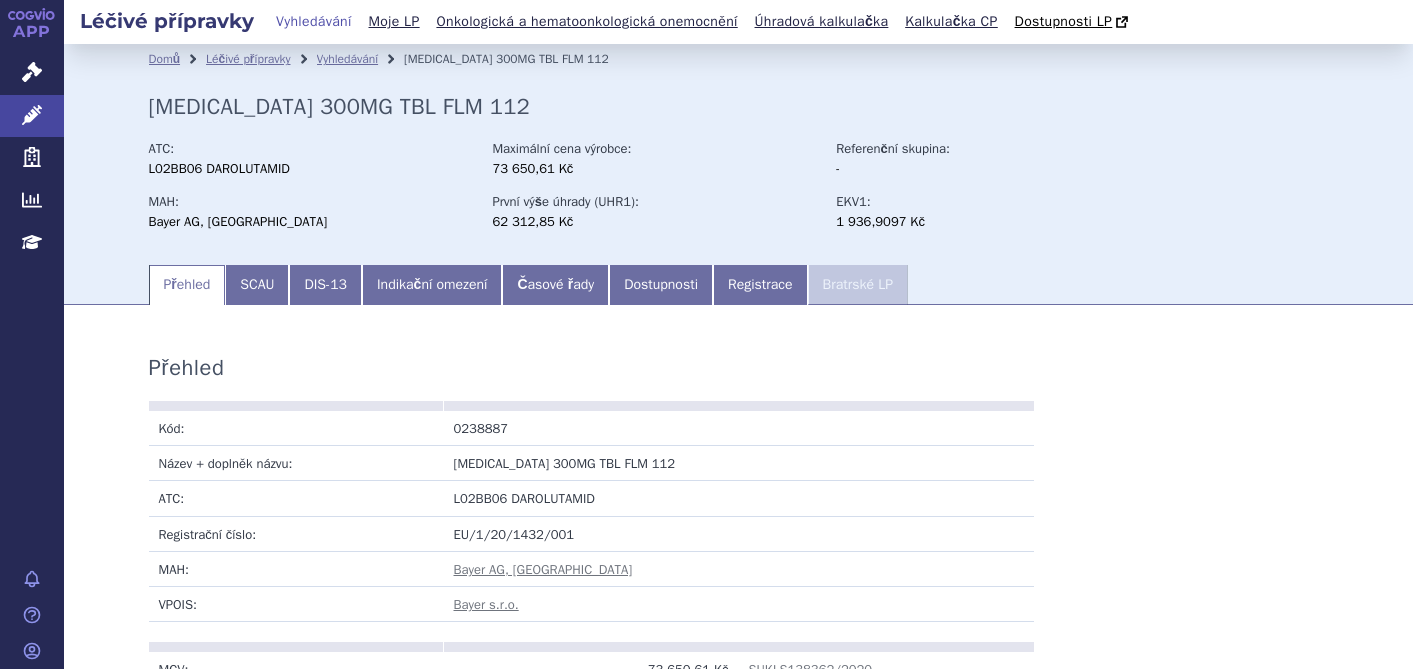 scroll, scrollTop: 0, scrollLeft: 0, axis: both 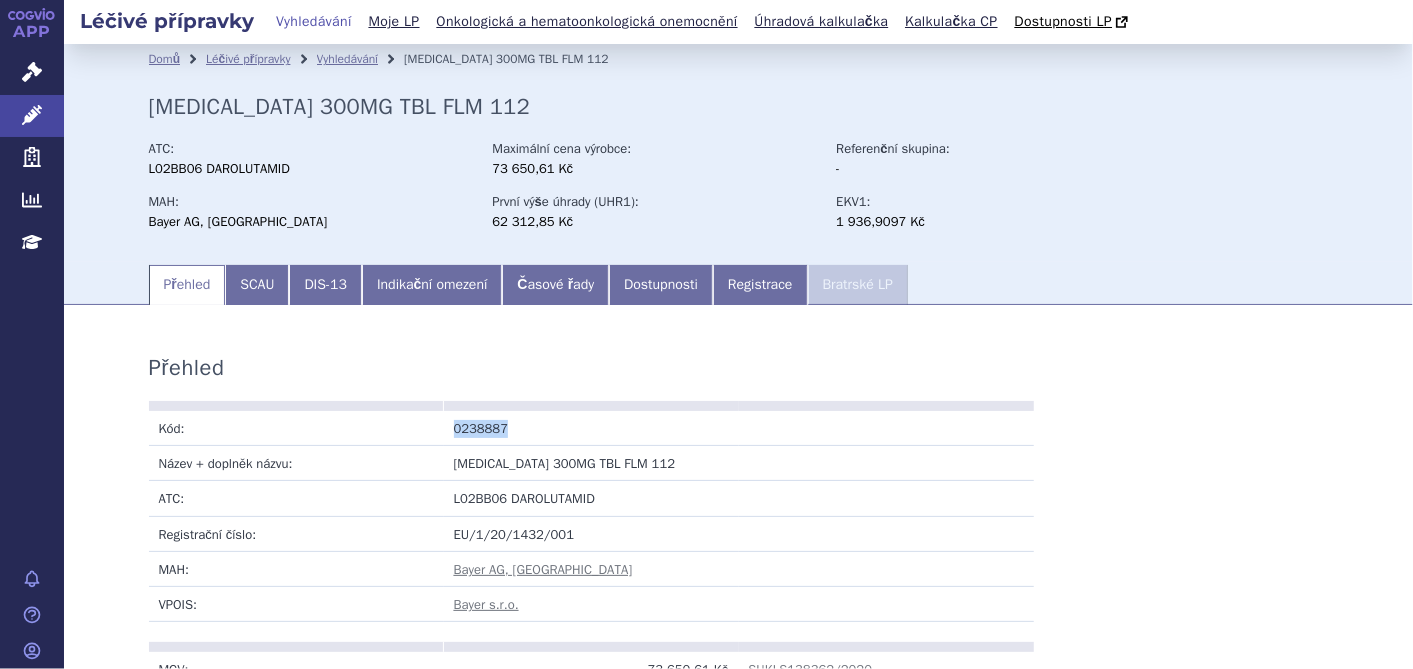drag, startPoint x: 508, startPoint y: 425, endPoint x: 411, endPoint y: 420, distance: 97.128784 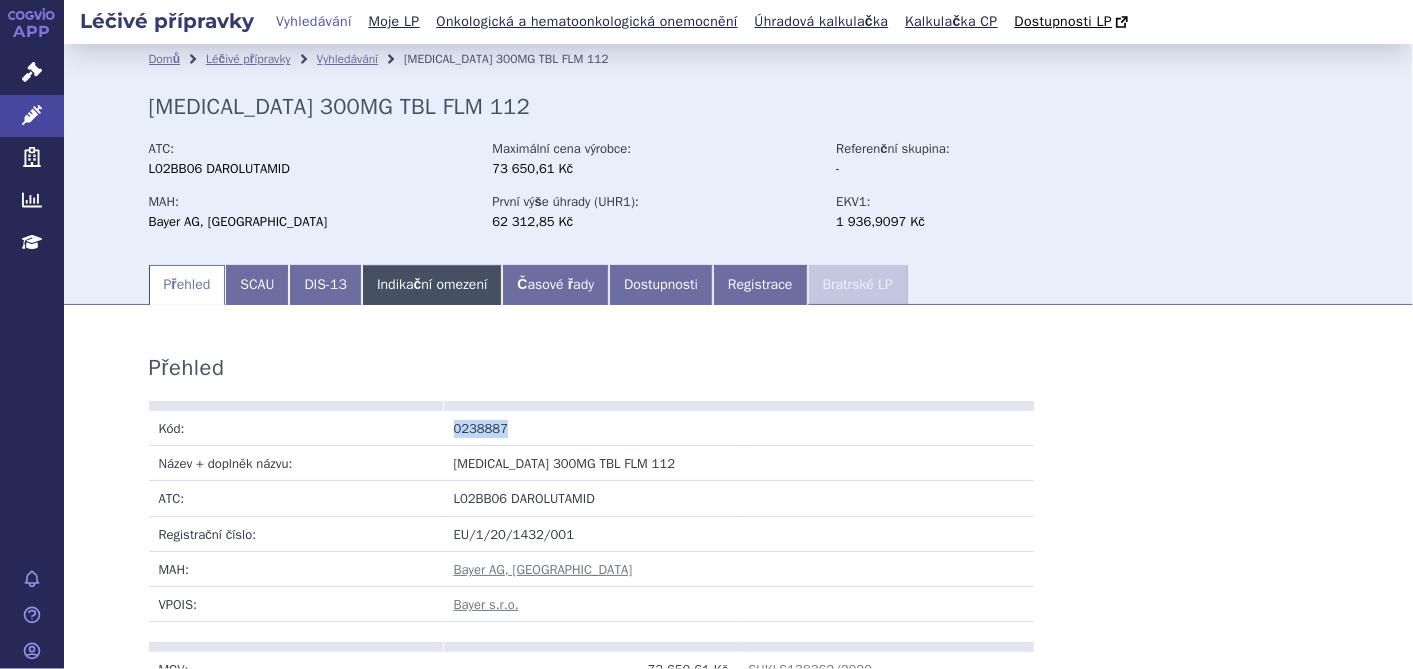 click on "Indikační omezení" at bounding box center [432, 285] 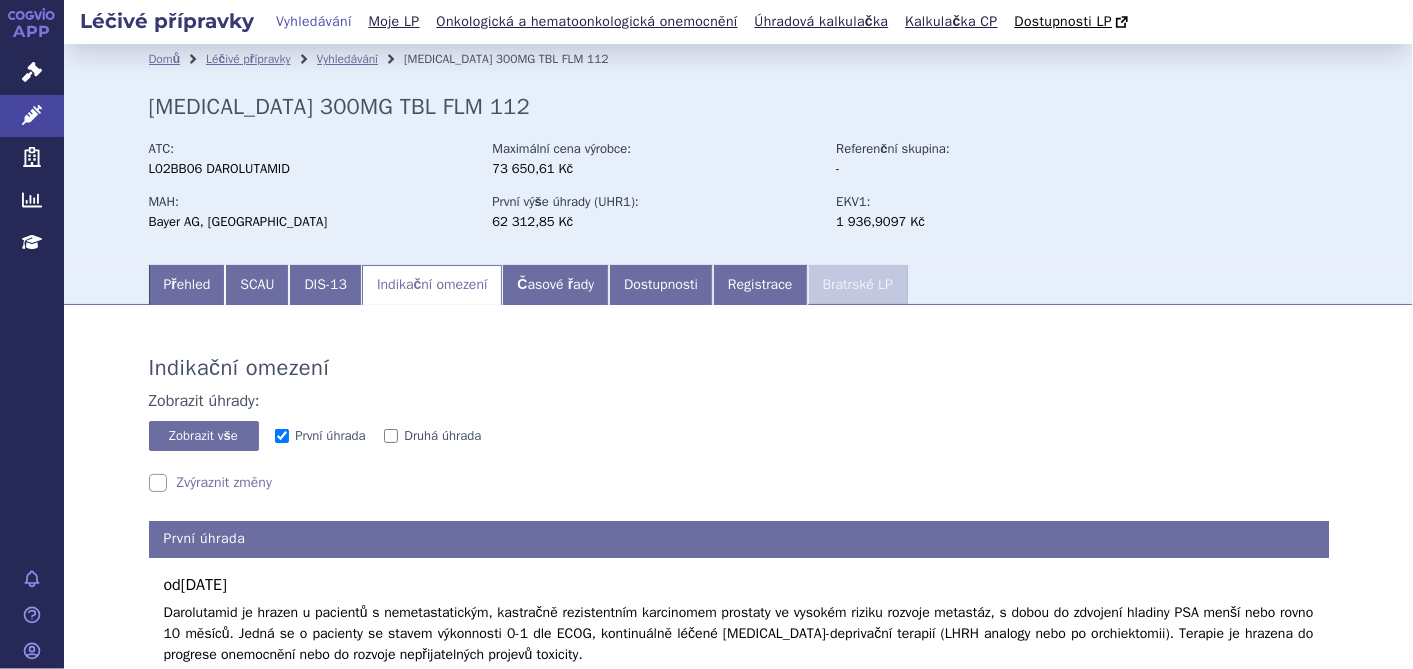 scroll, scrollTop: 245, scrollLeft: 0, axis: vertical 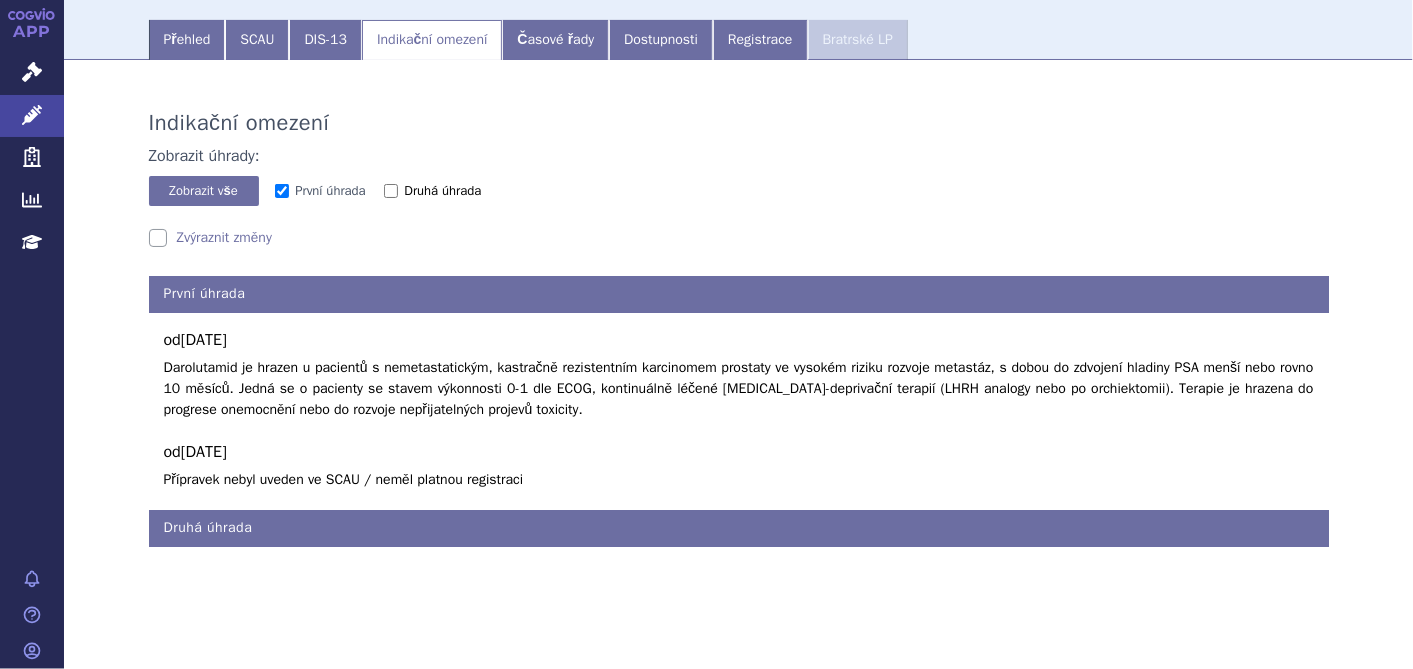 click on "Druhá úhrada" at bounding box center (432, 191) 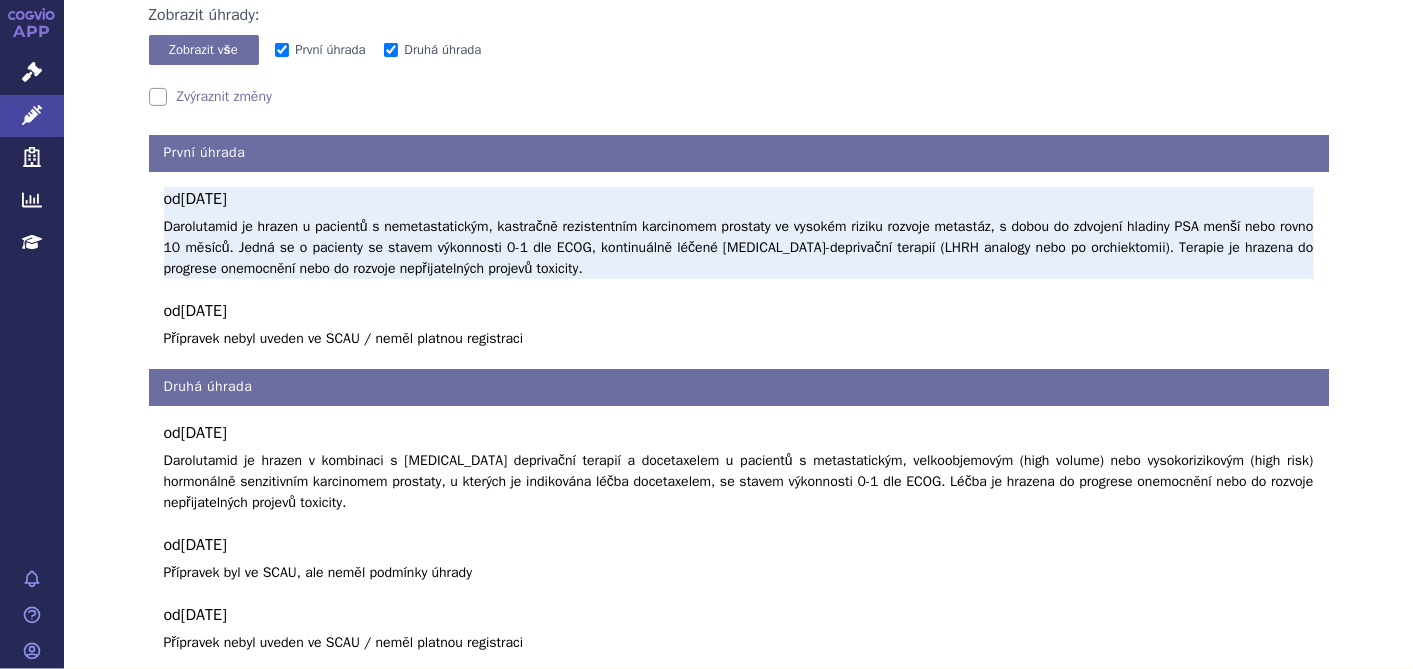 scroll, scrollTop: 467, scrollLeft: 0, axis: vertical 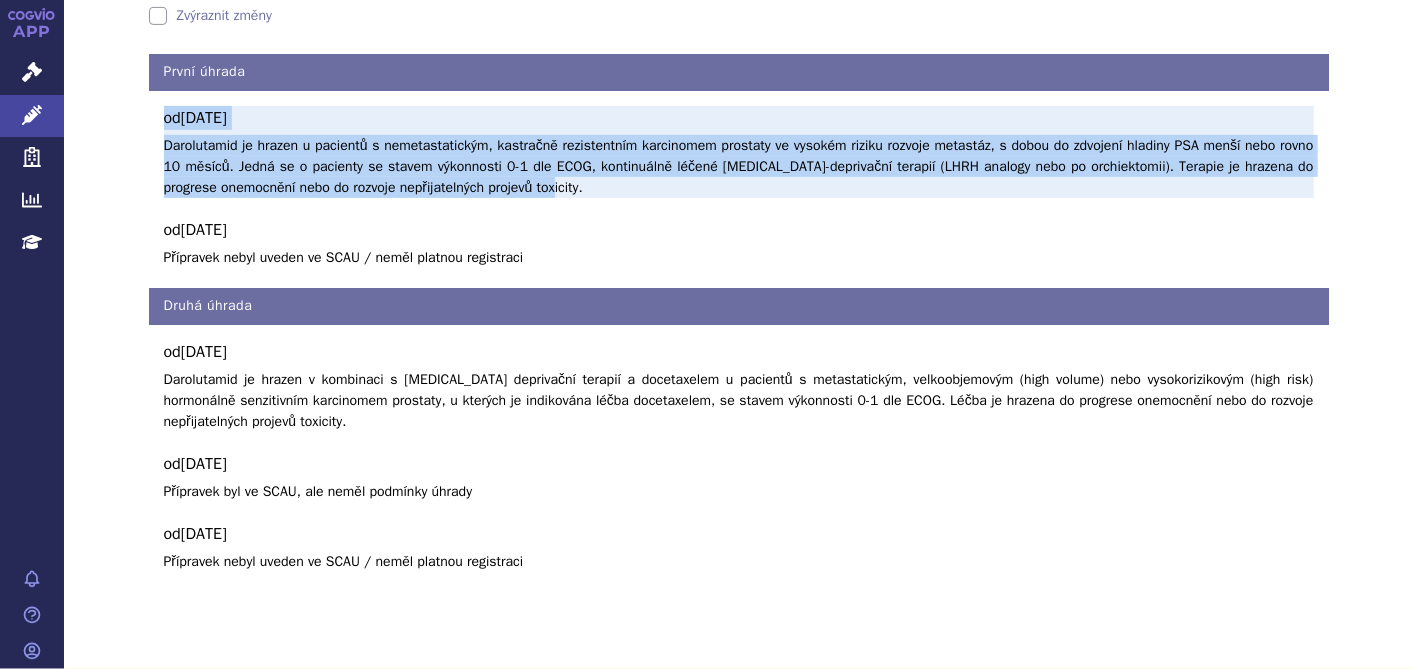 drag, startPoint x: 142, startPoint y: 116, endPoint x: 540, endPoint y: 191, distance: 405.00494 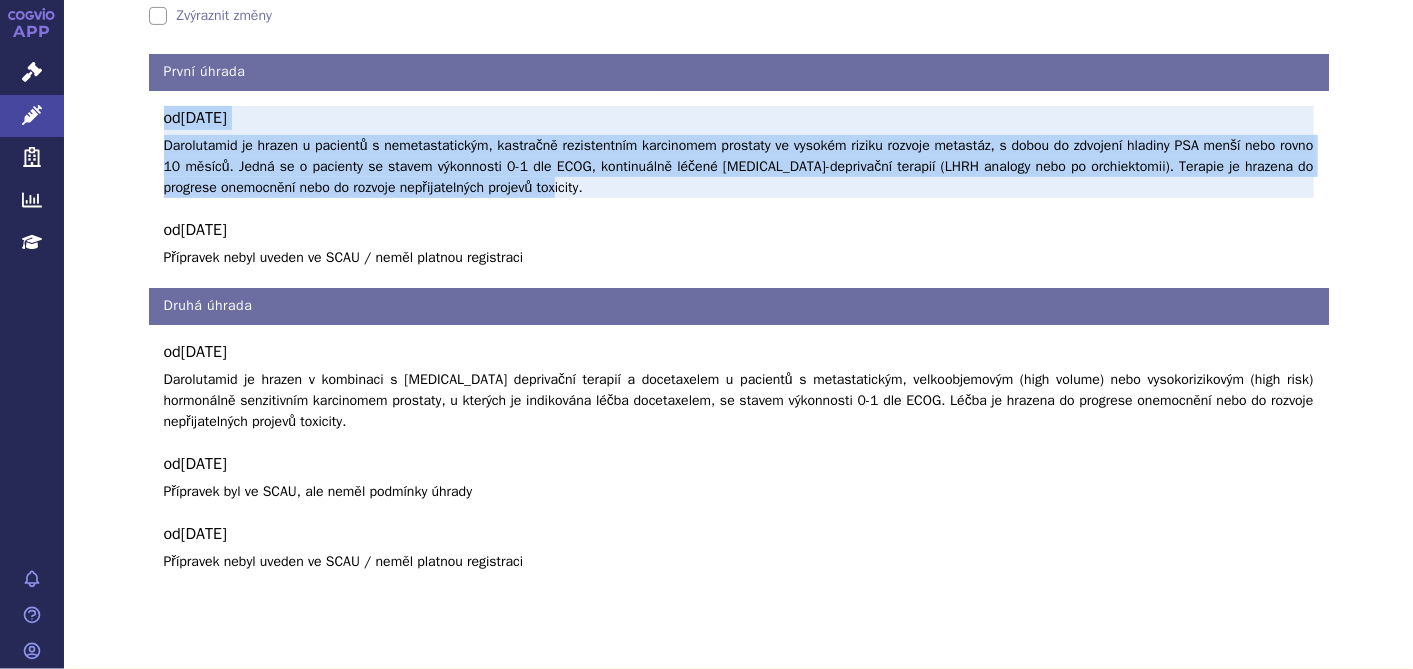 copy on "od  01.06.2021
Darolutamid je hrazen u pacientů s nemetastatickým, kastračně rezistentním karcinomem prostaty ve vysokém riziku rozvoje metastáz, s dobou do zdvojení hladiny PSA menší nebo rovno 10 měsíců. Jedná se o pacienty se stavem výkonnosti 0-1 dle ECOG, kontinuálně léčené androgen-deprivační terapií (LHRH analogy nebo po orchiektomii). Terapie je hrazena do progrese onemocnění nebo do rozvoje nepřijatelných projevů toxicity." 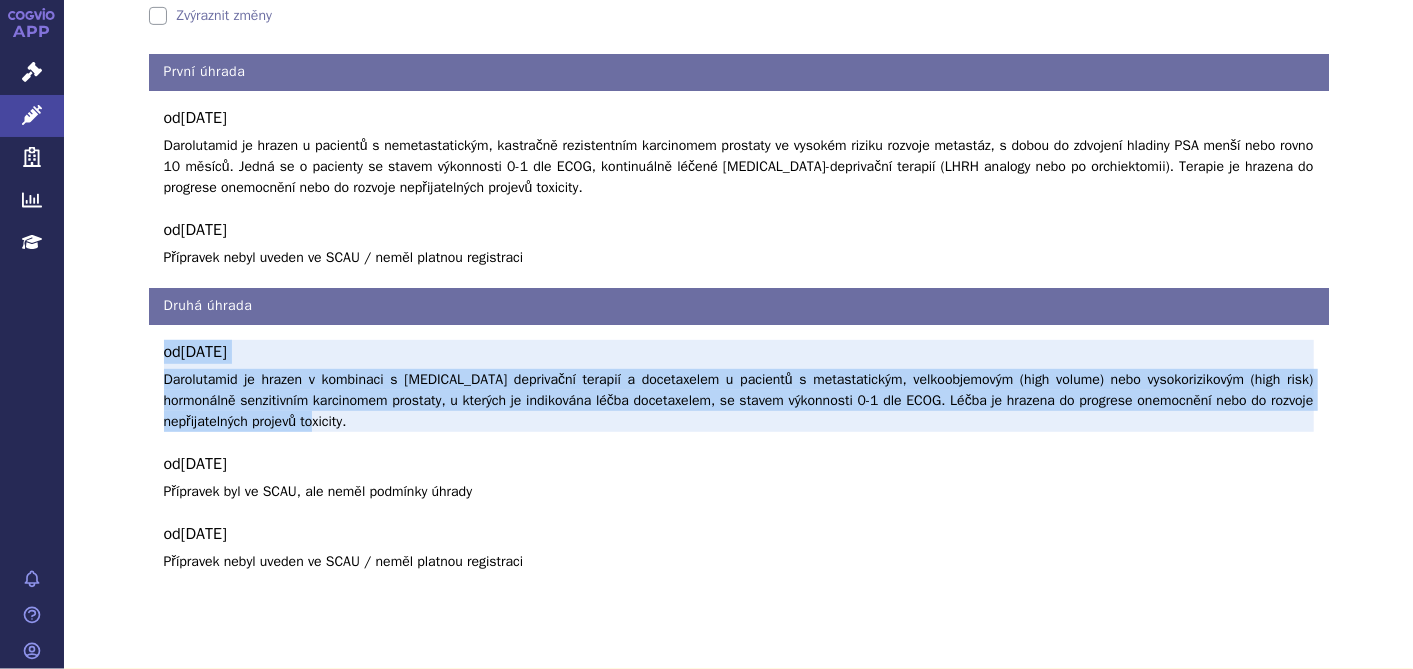drag, startPoint x: 151, startPoint y: 354, endPoint x: 340, endPoint y: 422, distance: 200.86064 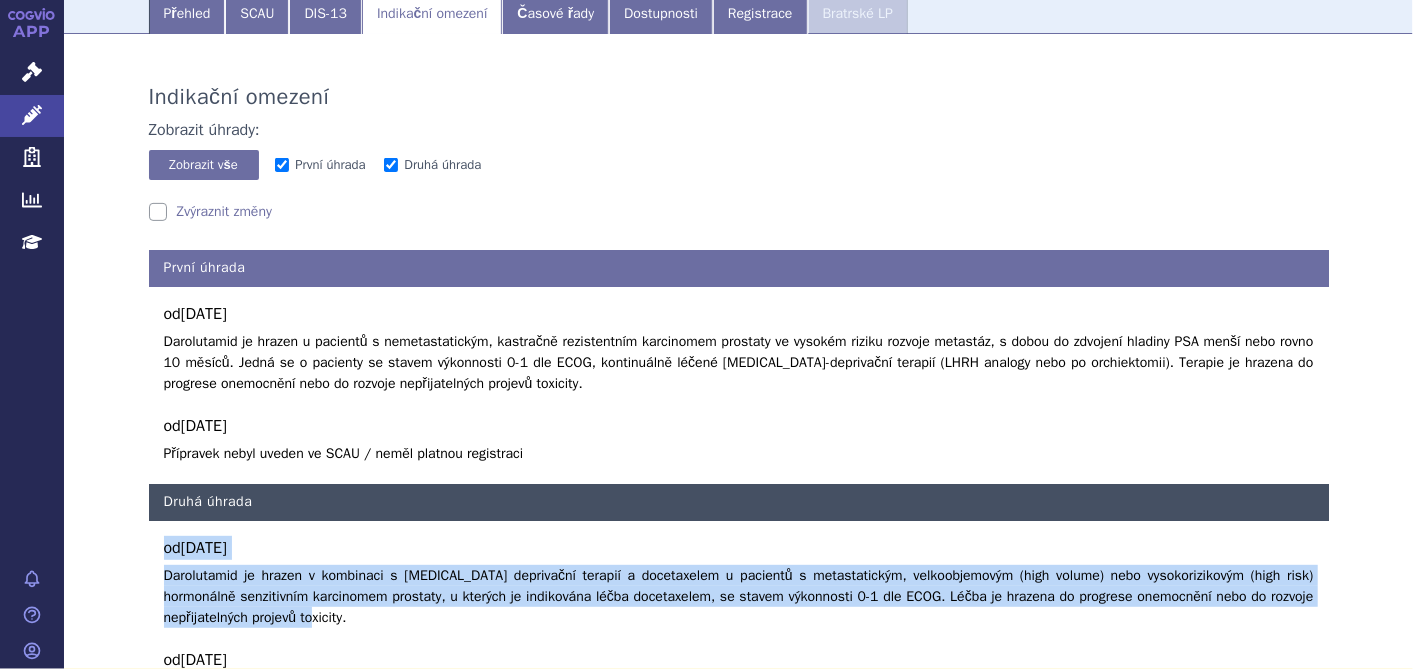 scroll, scrollTop: 22, scrollLeft: 0, axis: vertical 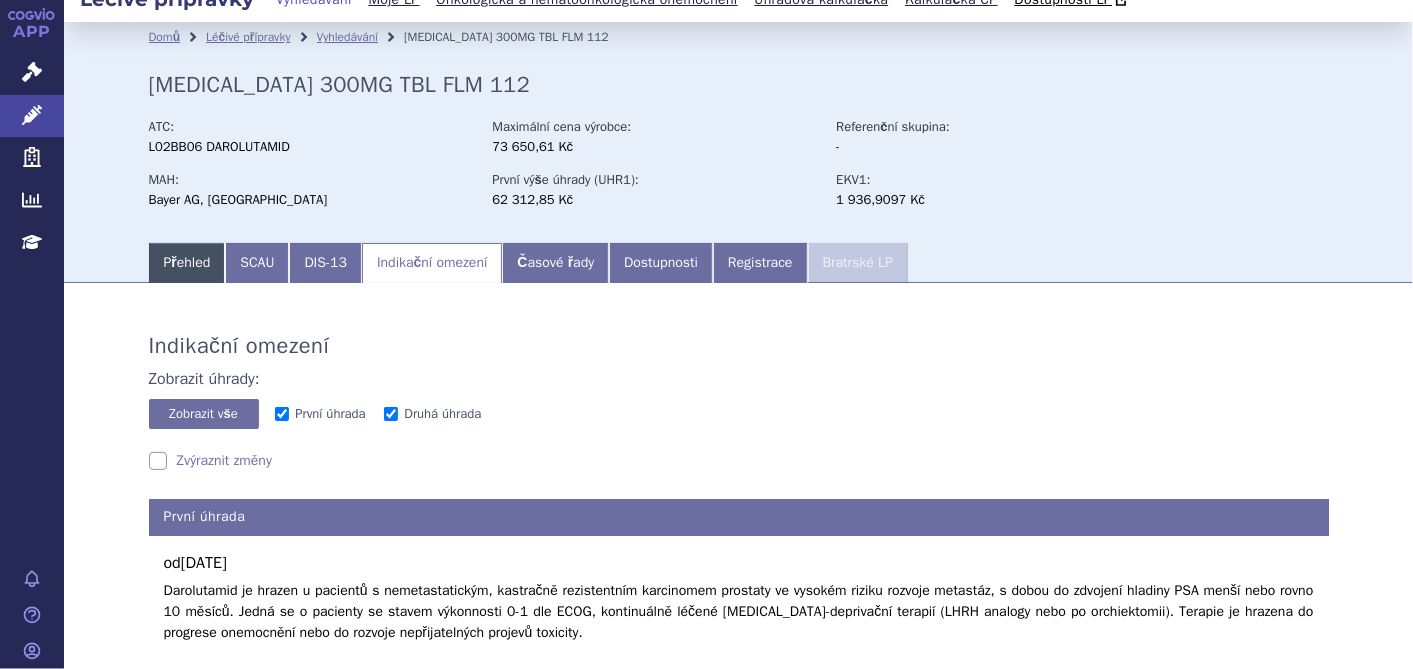 click on "Přehled" at bounding box center (187, 263) 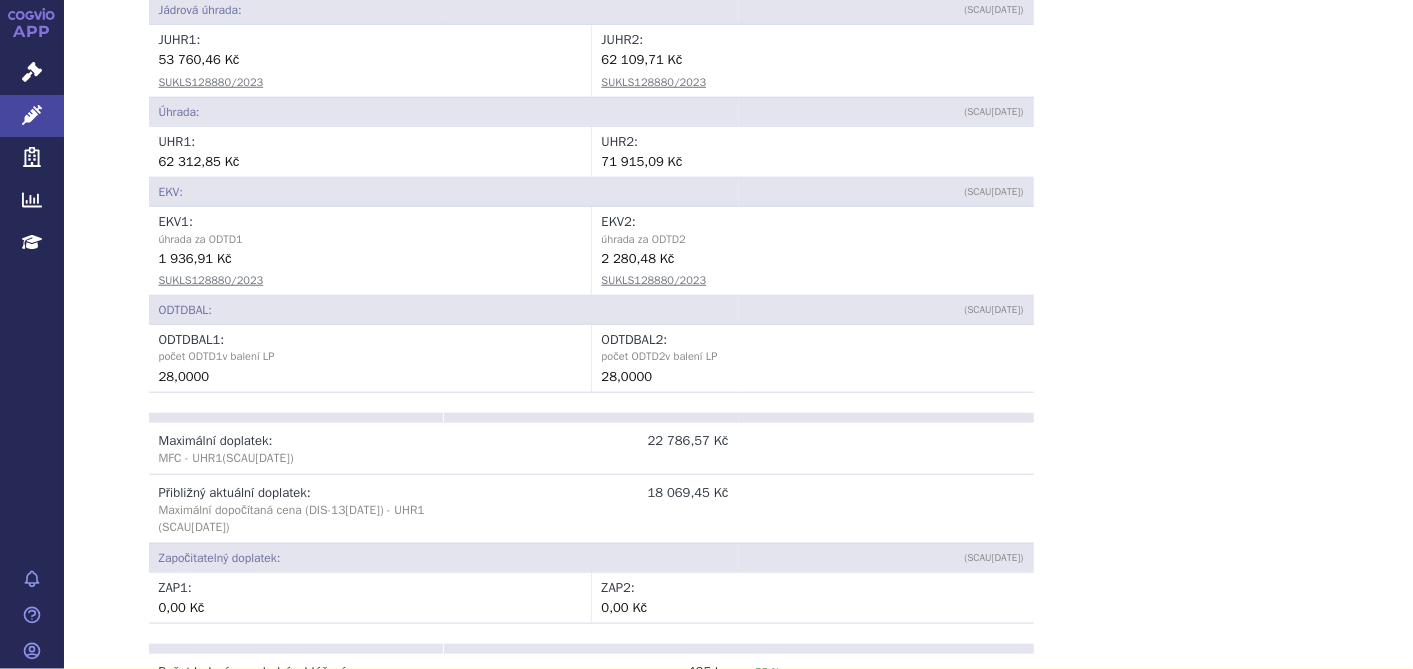 scroll, scrollTop: 911, scrollLeft: 0, axis: vertical 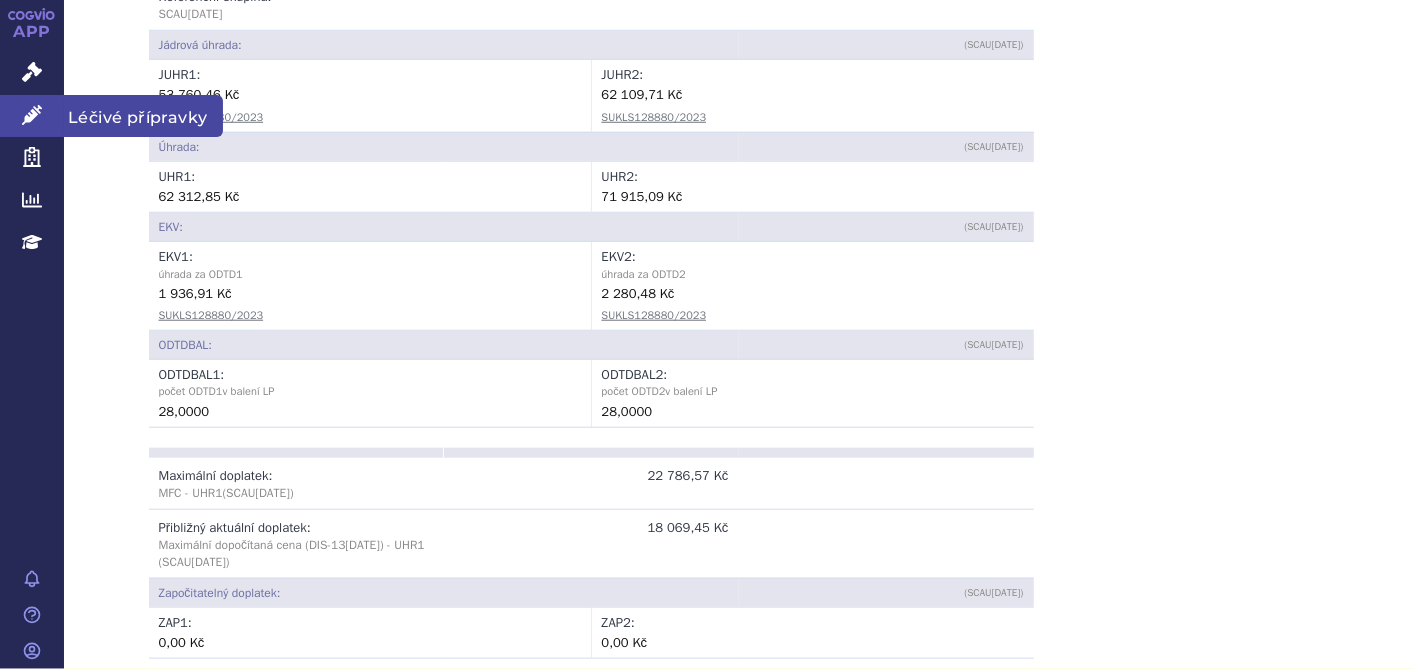click on "Léčivé přípravky" at bounding box center (32, 116) 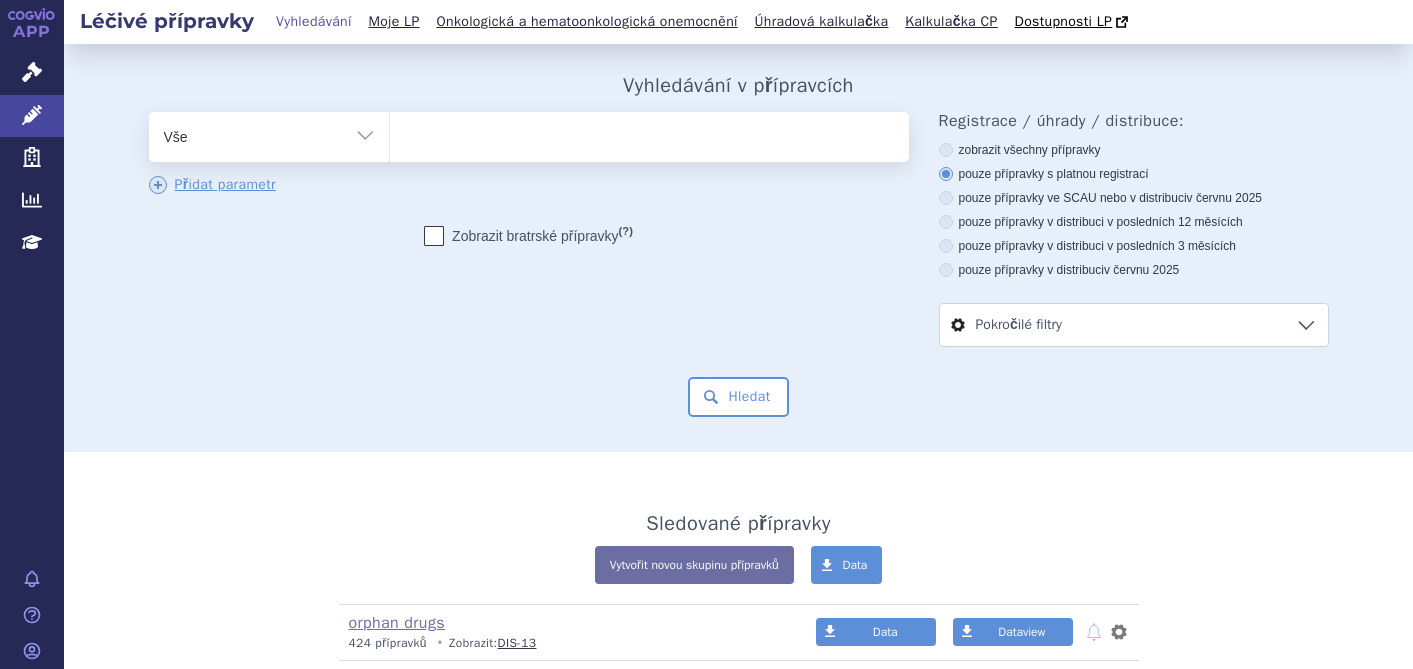 scroll, scrollTop: 0, scrollLeft: 0, axis: both 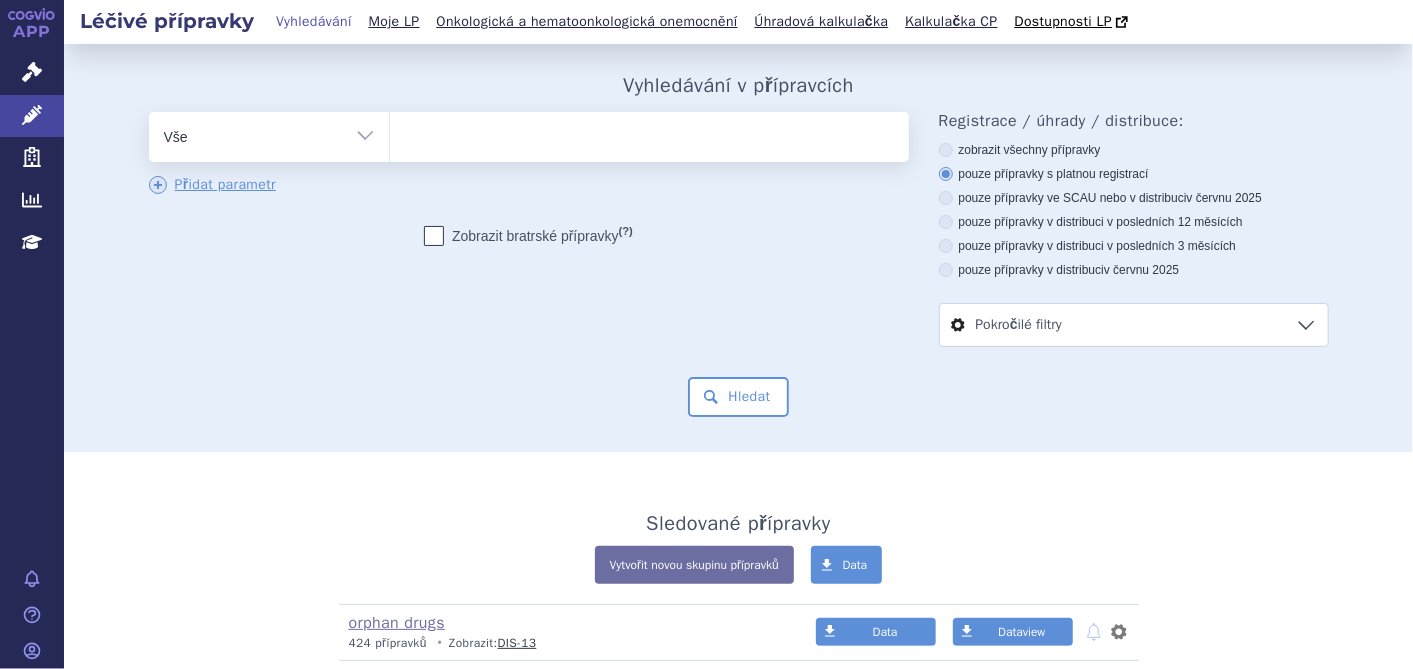 click at bounding box center [649, 133] 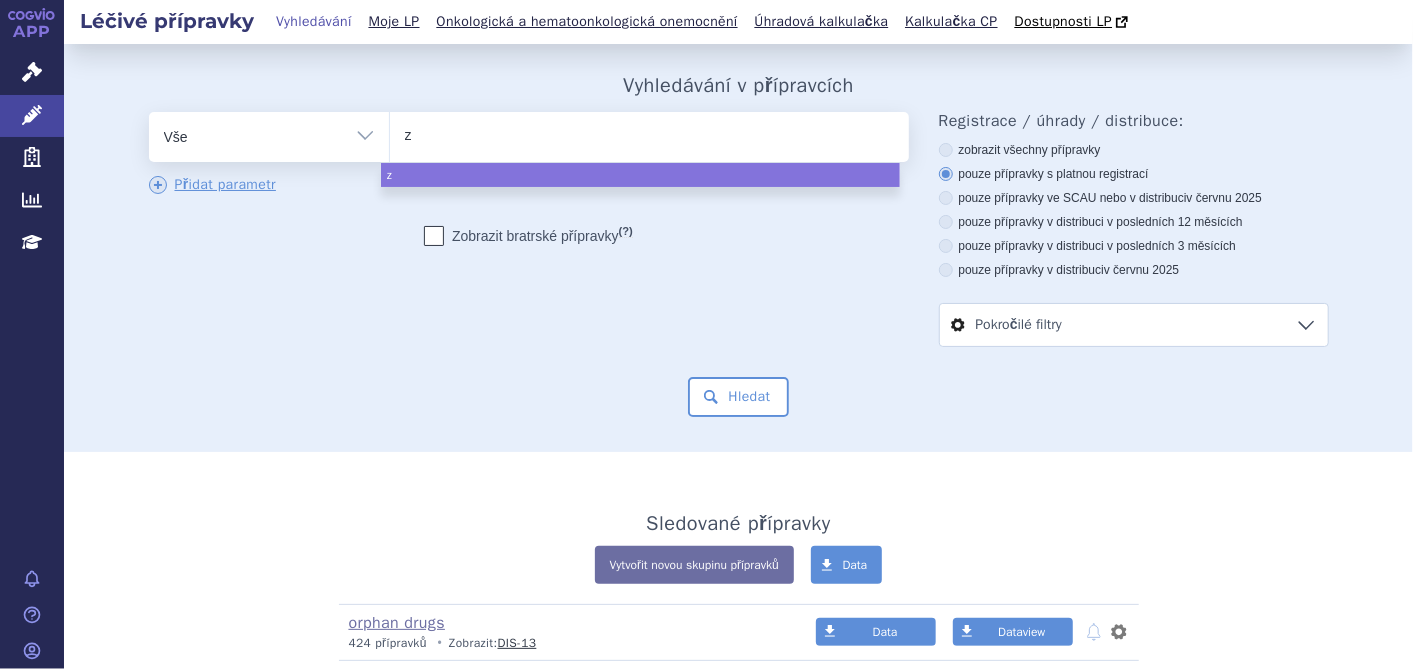 type on "zy" 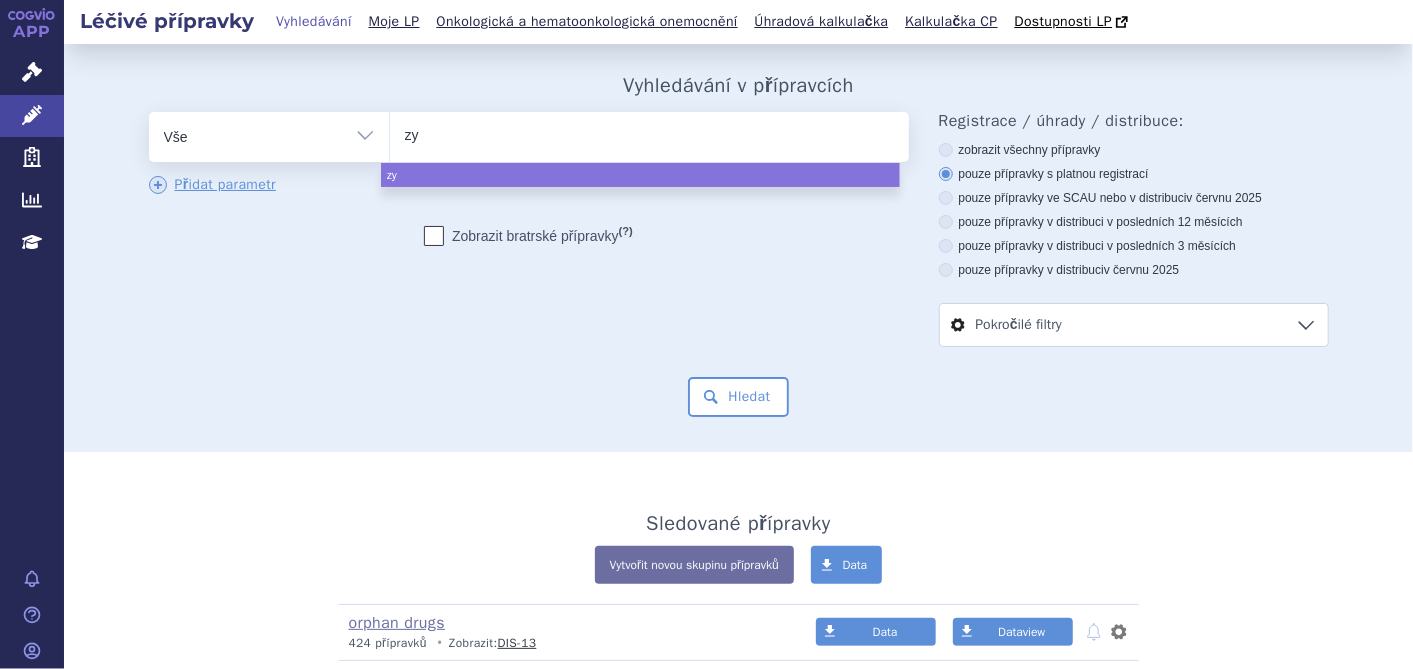 type on "zyt" 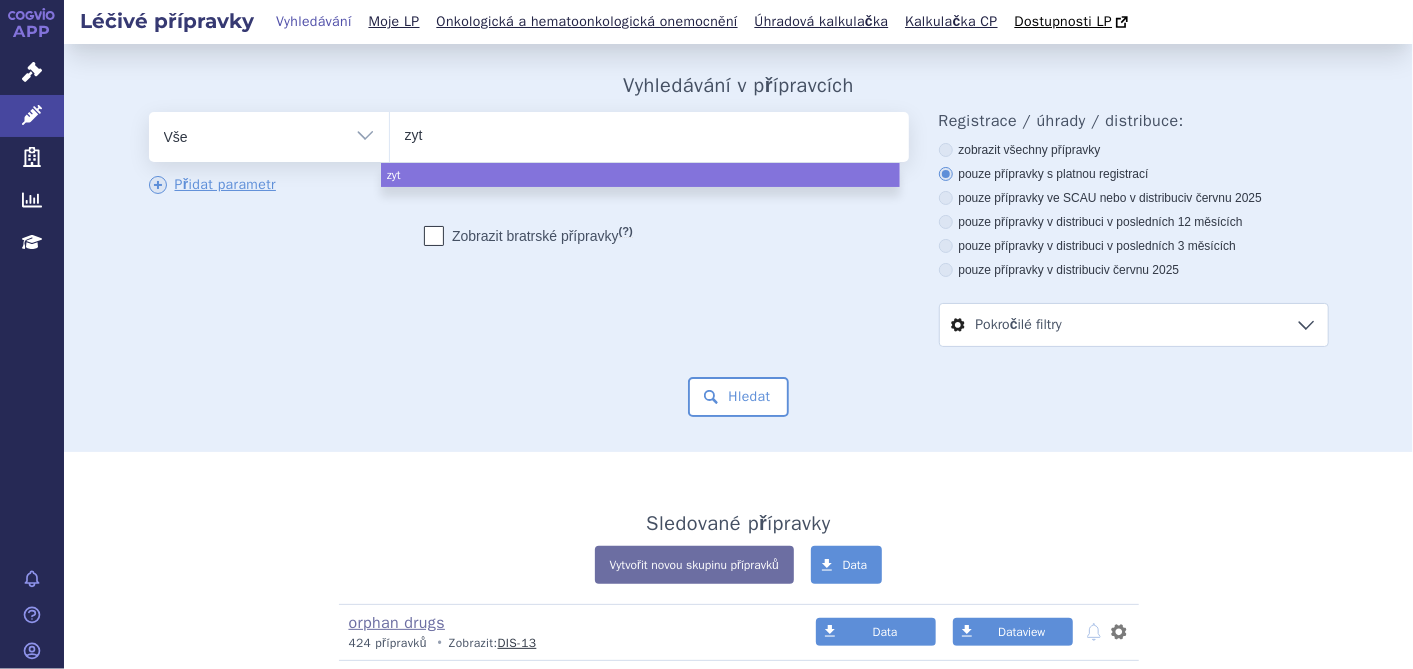 type on "zyti" 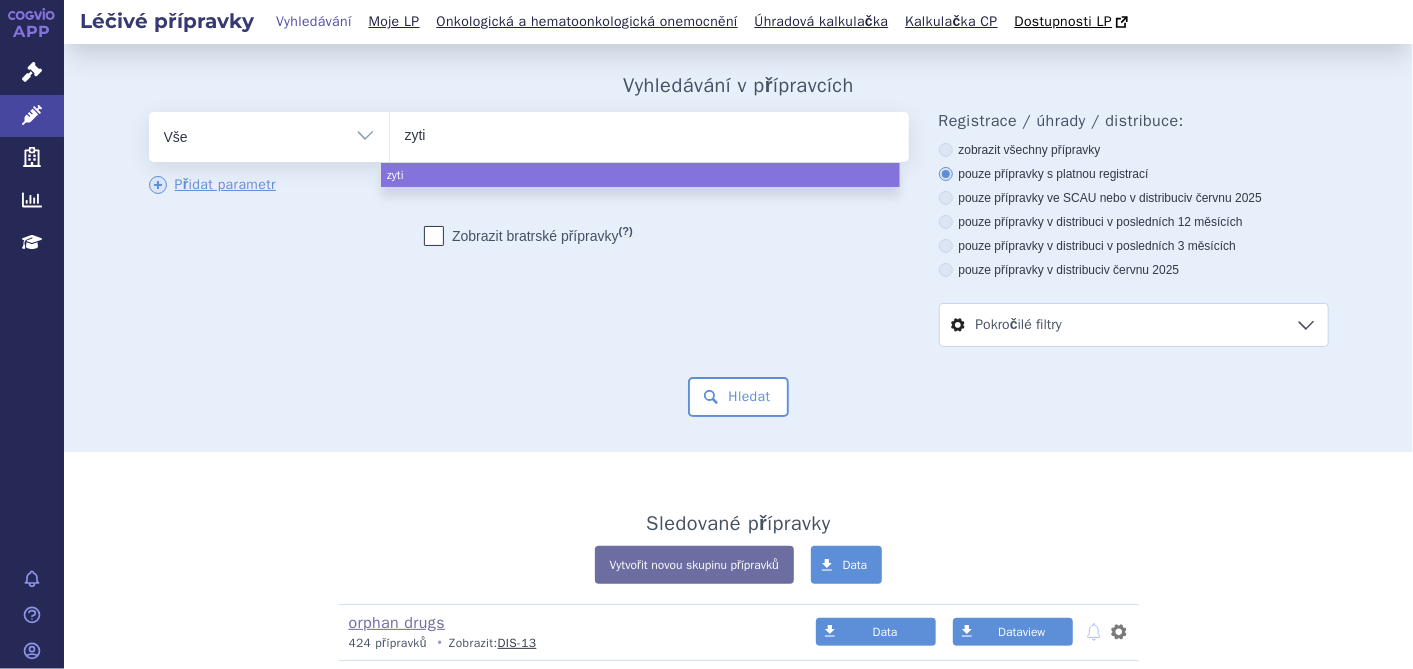 type on "zytig" 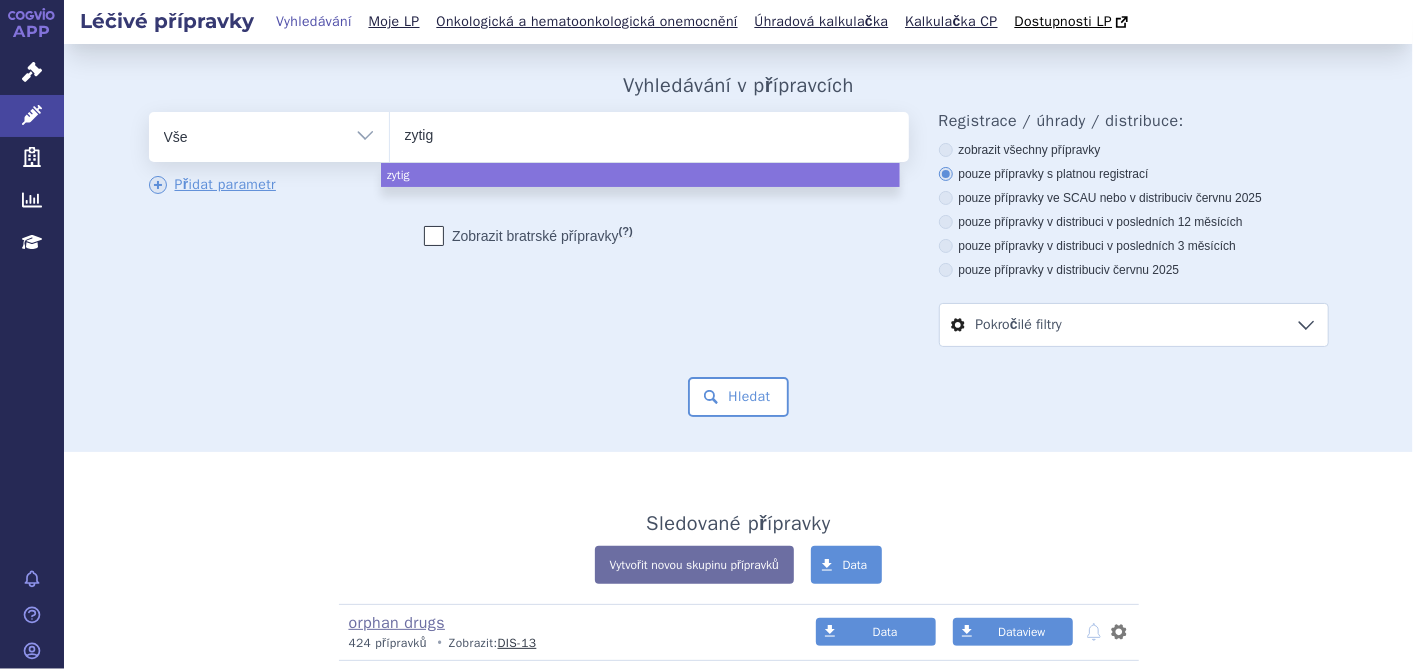 type on "[MEDICAL_DATA]" 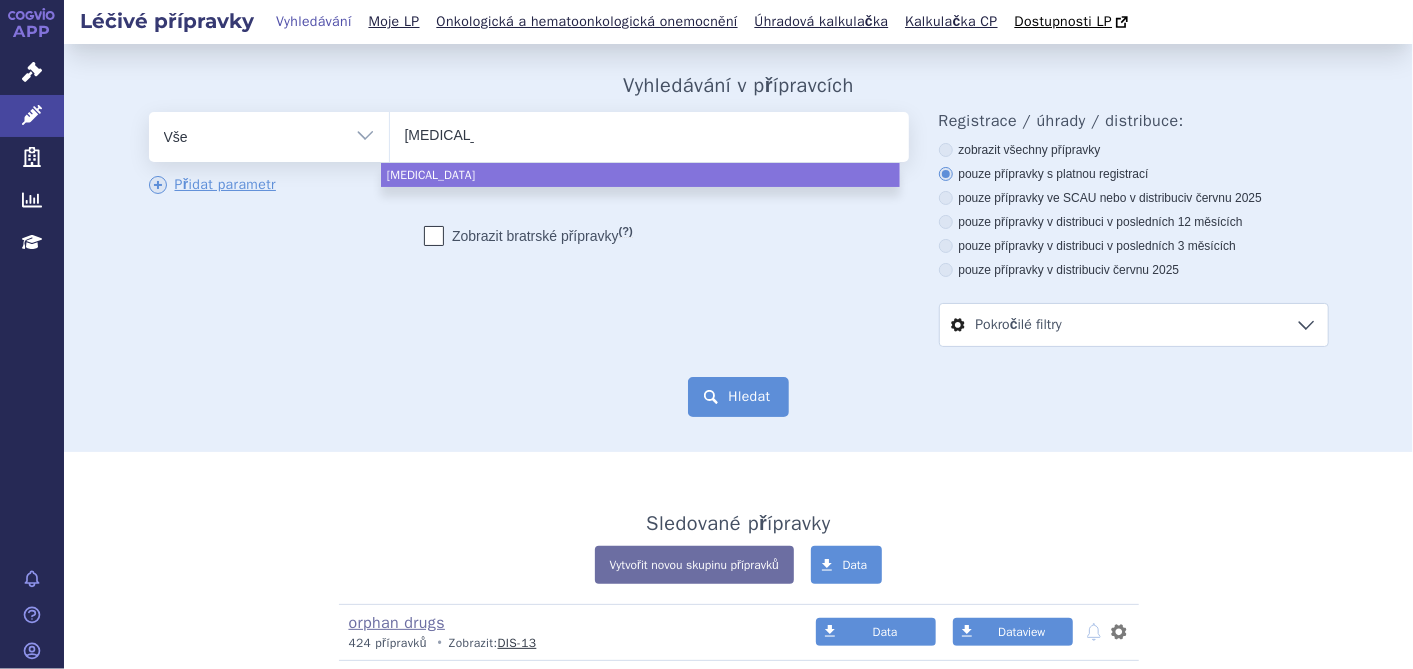 select on "zytiga" 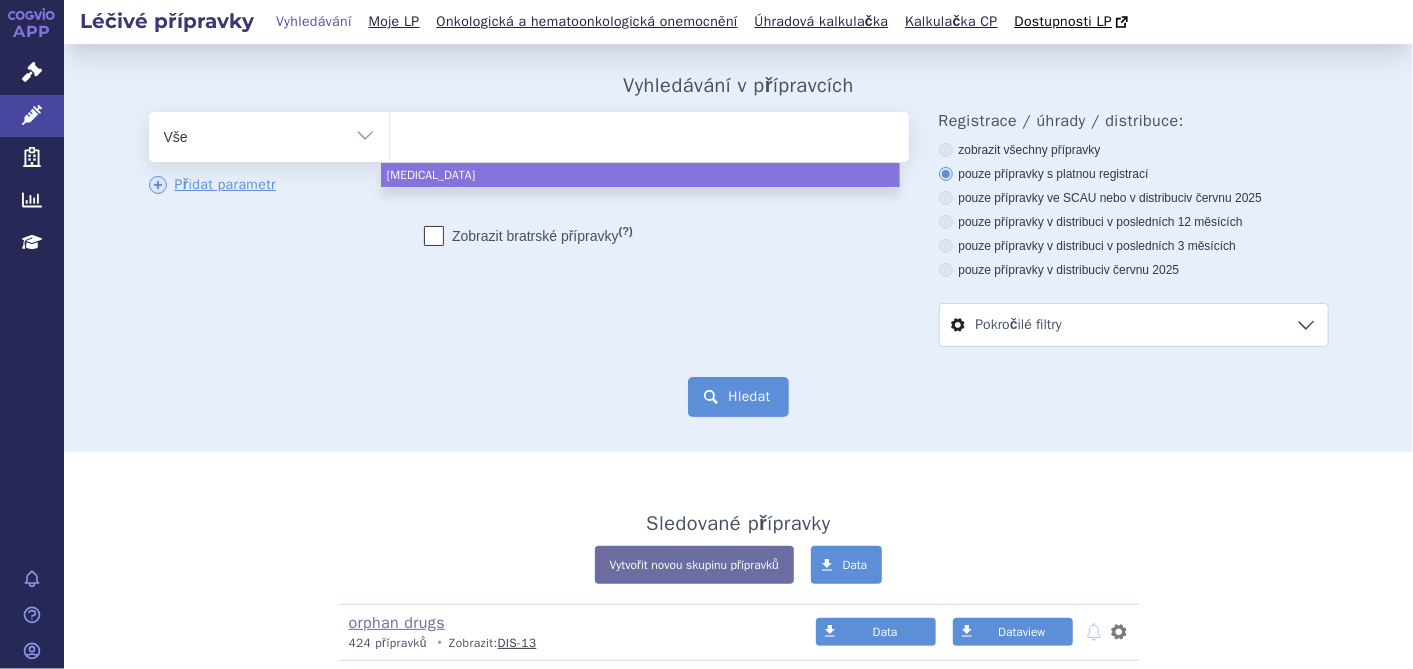 click on "Hledat" at bounding box center (738, 397) 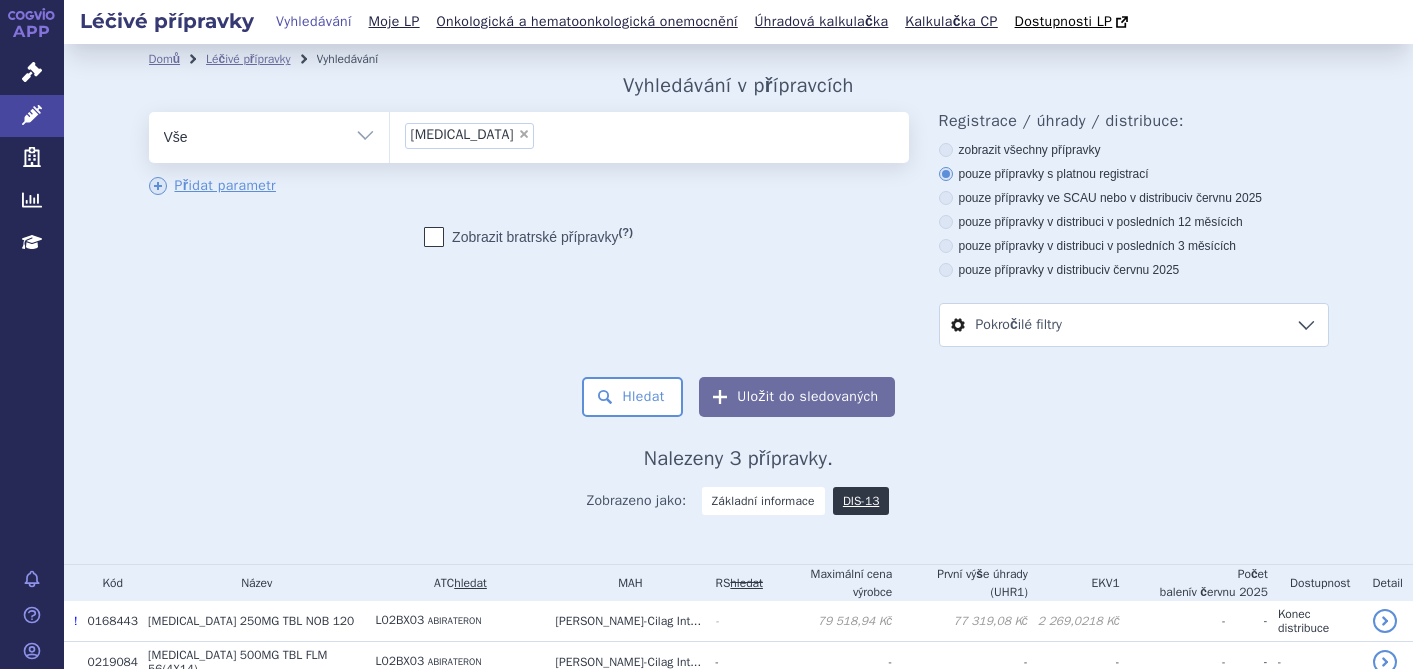 scroll, scrollTop: 0, scrollLeft: 0, axis: both 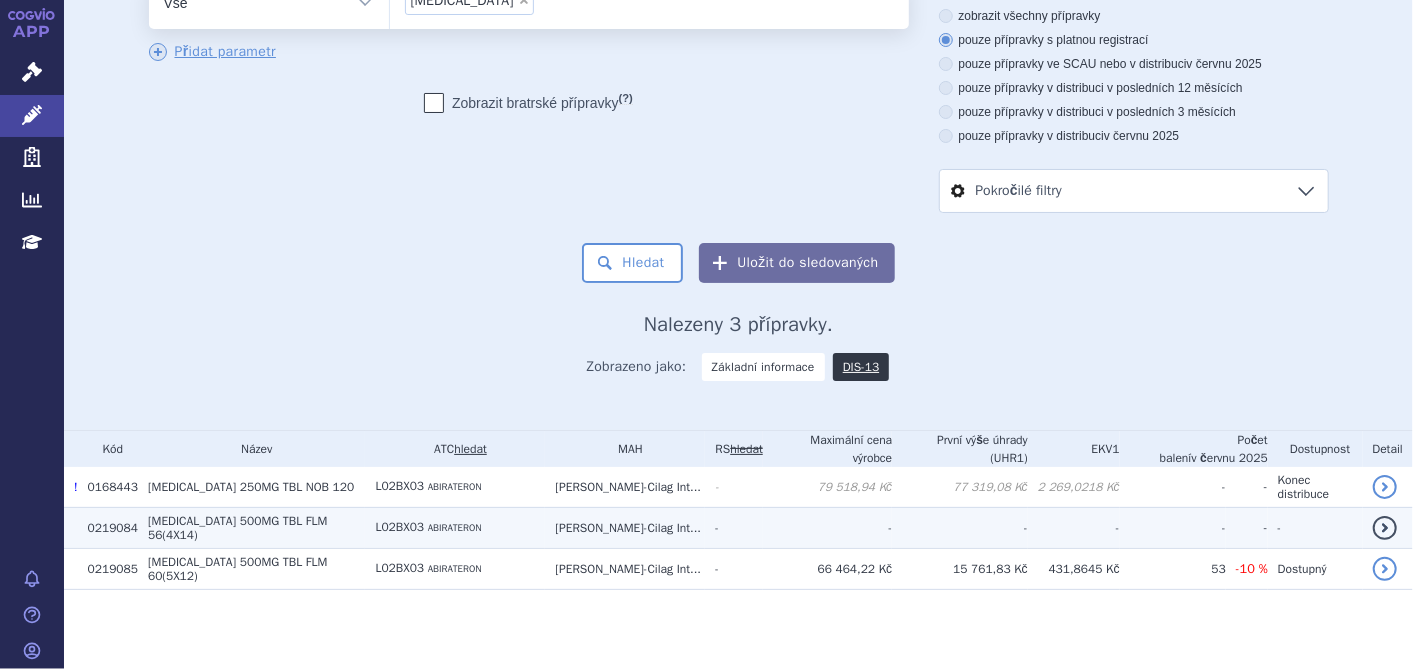 click on "500MG TBL FLM 56(4X14)" at bounding box center (237, 528) 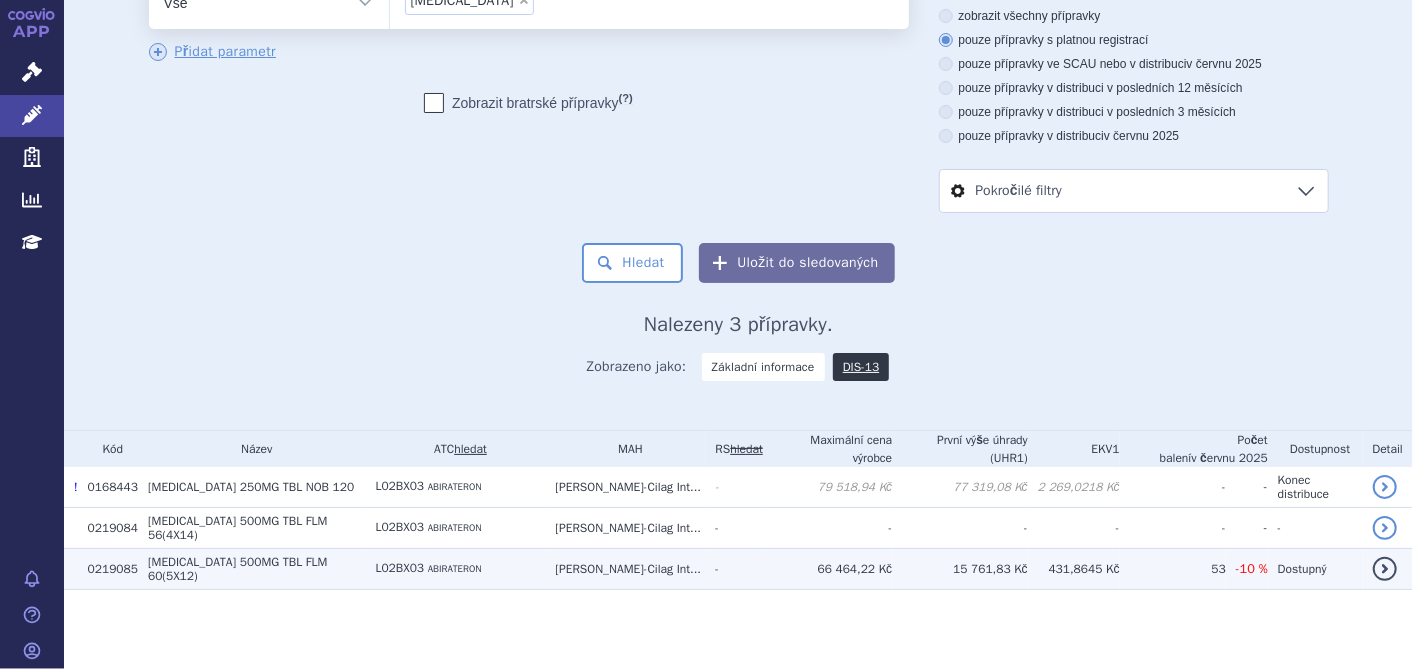 click on "500MG TBL FLM 60(5X12)" at bounding box center (237, 569) 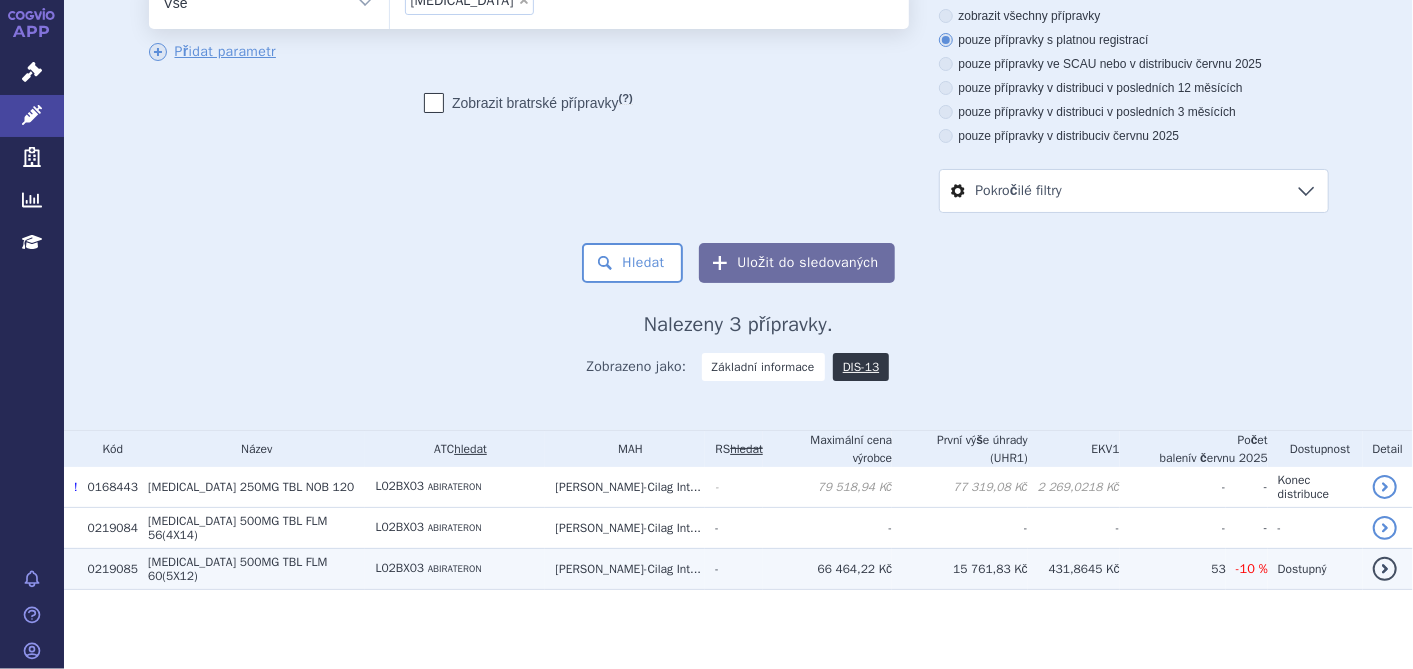 click on "ABIRATERON" at bounding box center (455, 569) 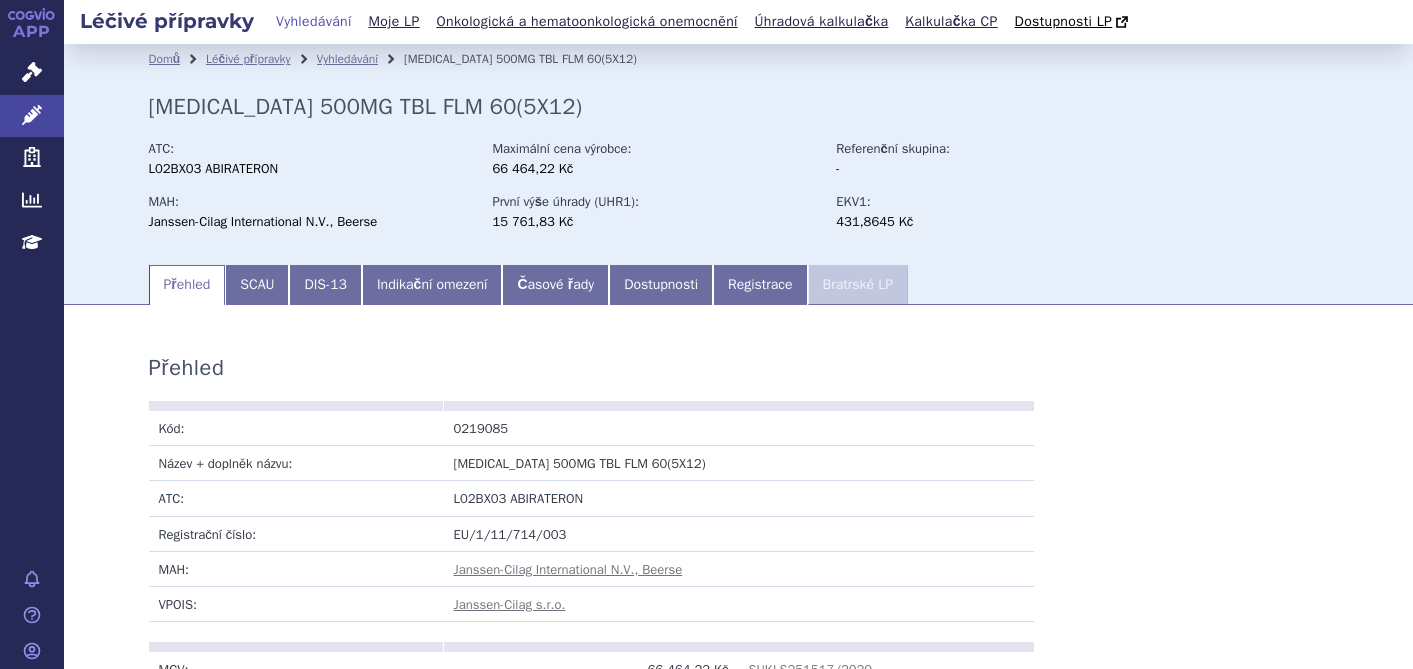 scroll, scrollTop: 0, scrollLeft: 0, axis: both 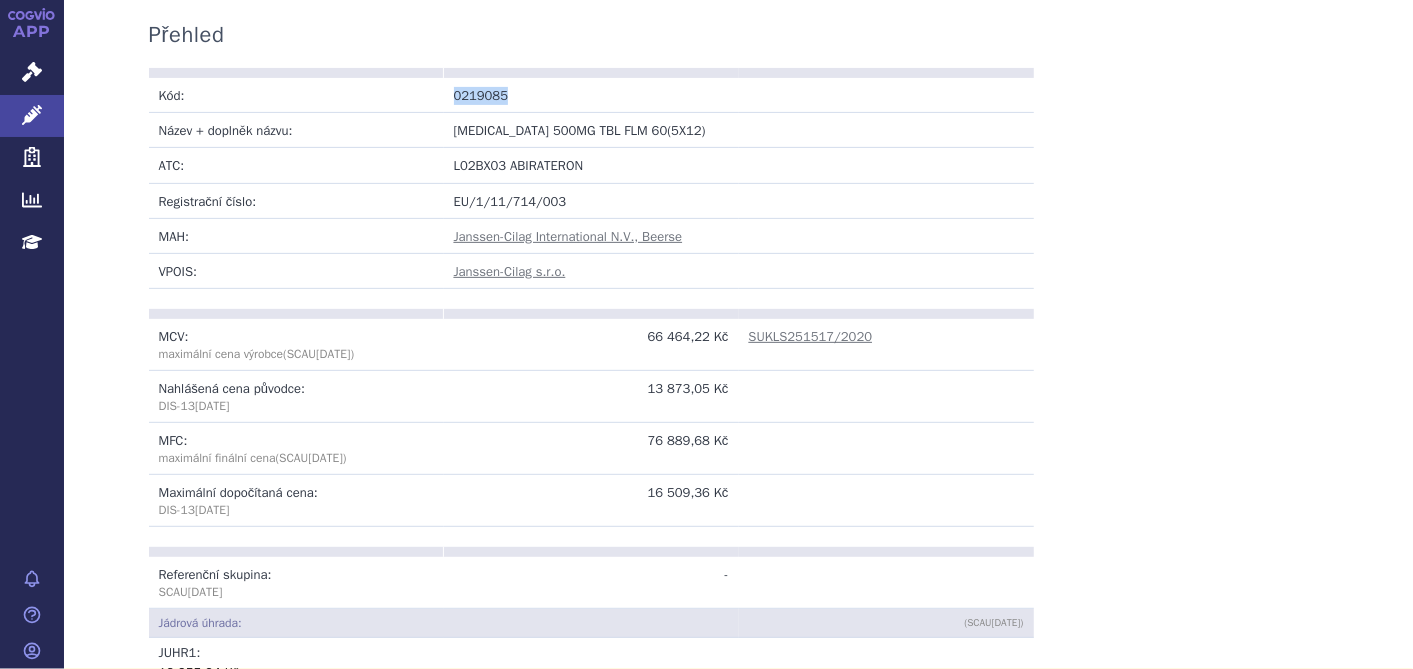 drag, startPoint x: 505, startPoint y: 99, endPoint x: 433, endPoint y: 95, distance: 72.11102 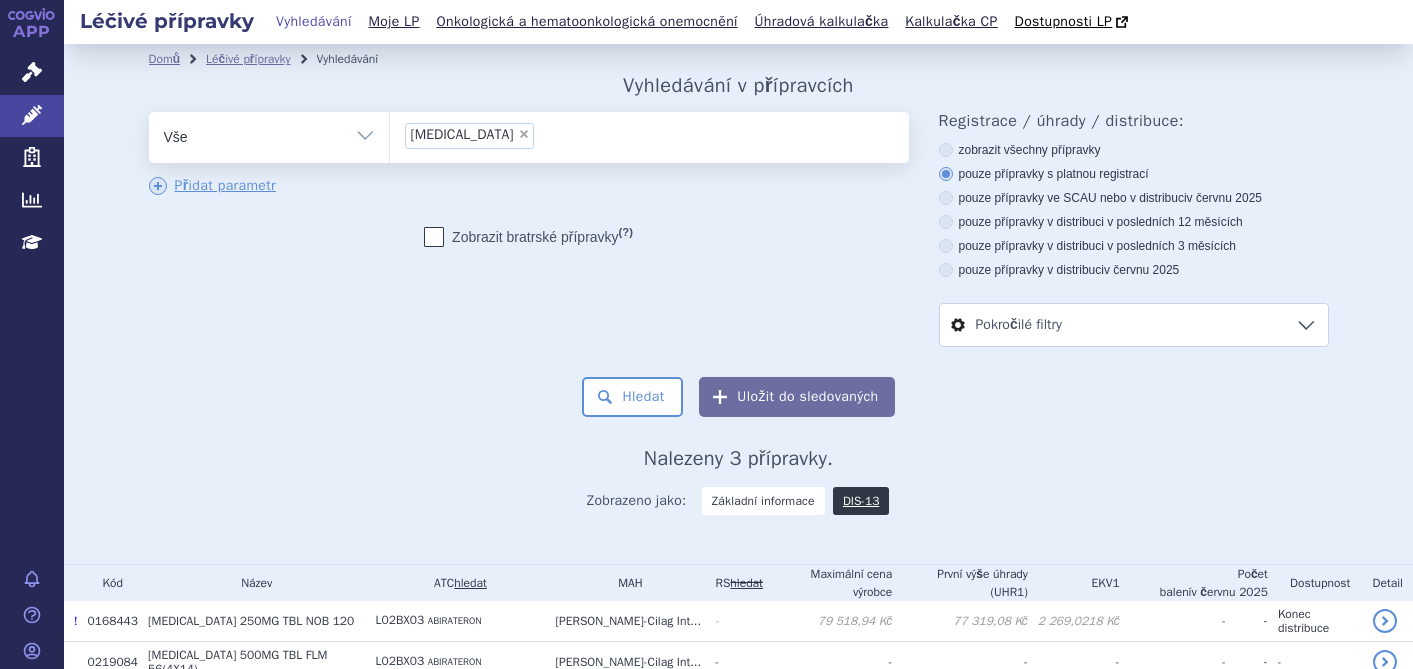 scroll, scrollTop: 0, scrollLeft: 0, axis: both 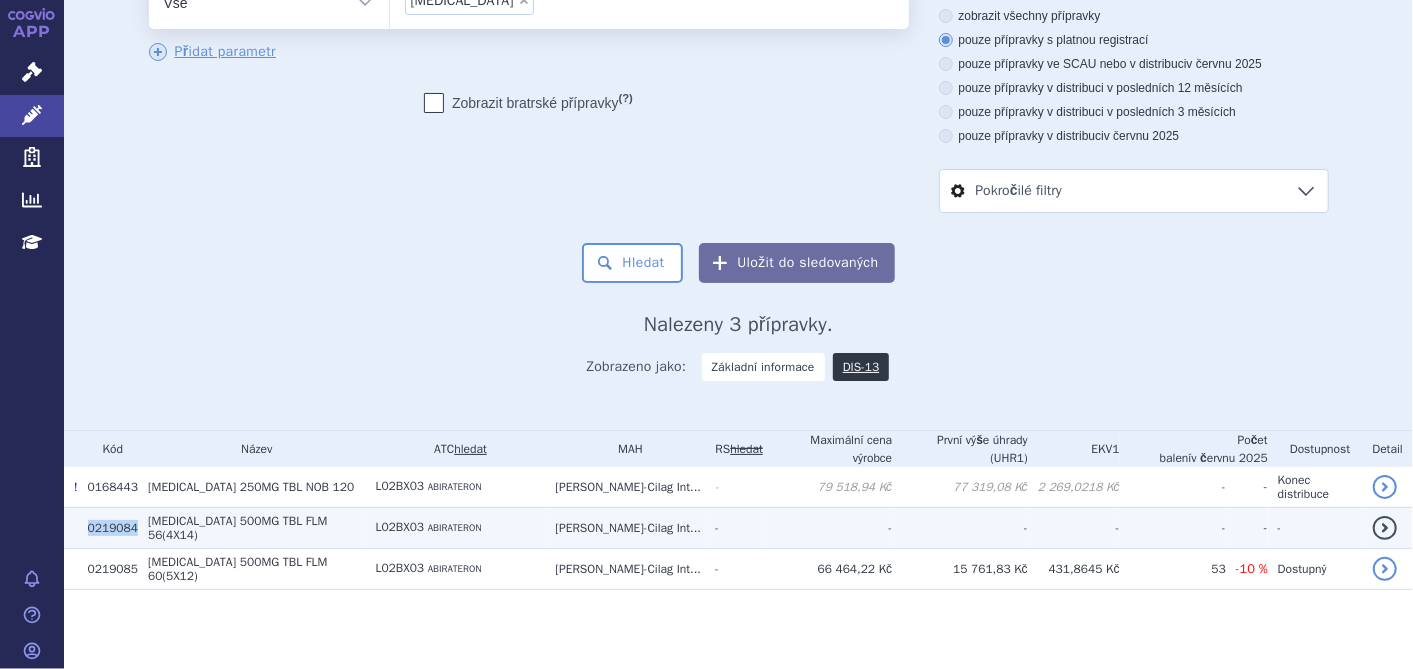 drag, startPoint x: 81, startPoint y: 517, endPoint x: 142, endPoint y: 522, distance: 61.204575 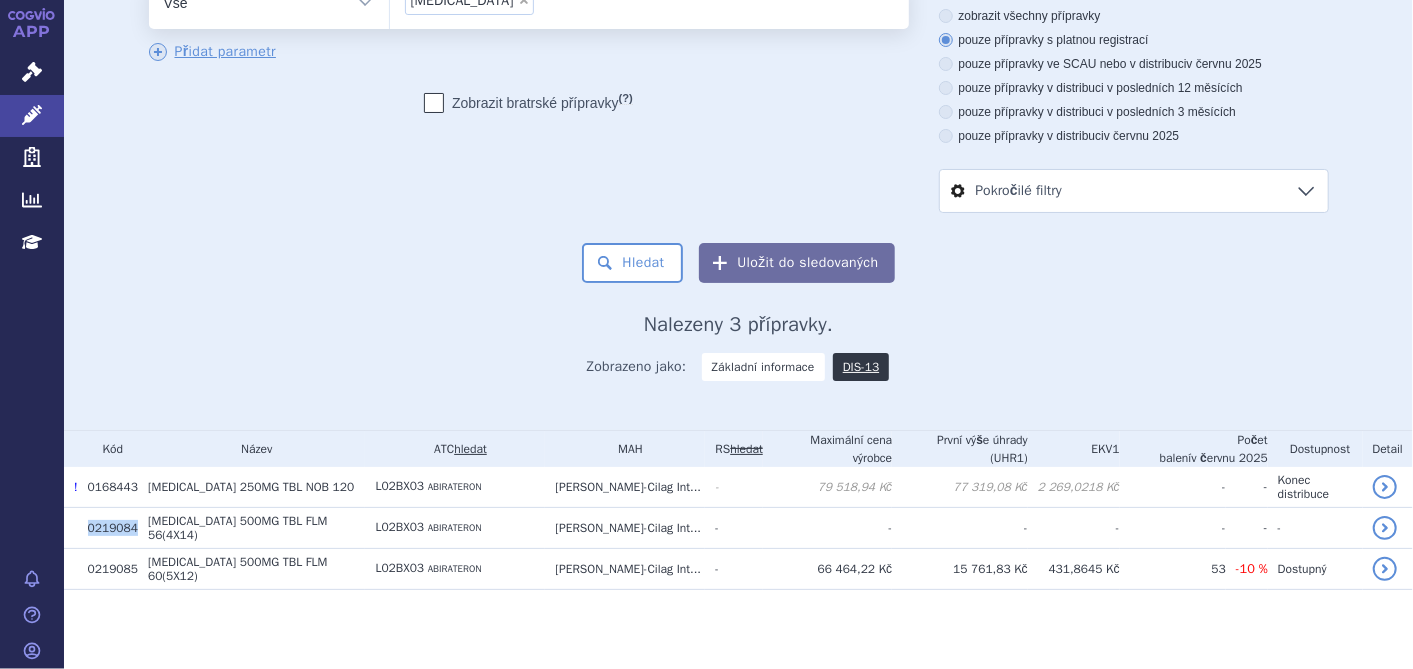 copy on "0219084" 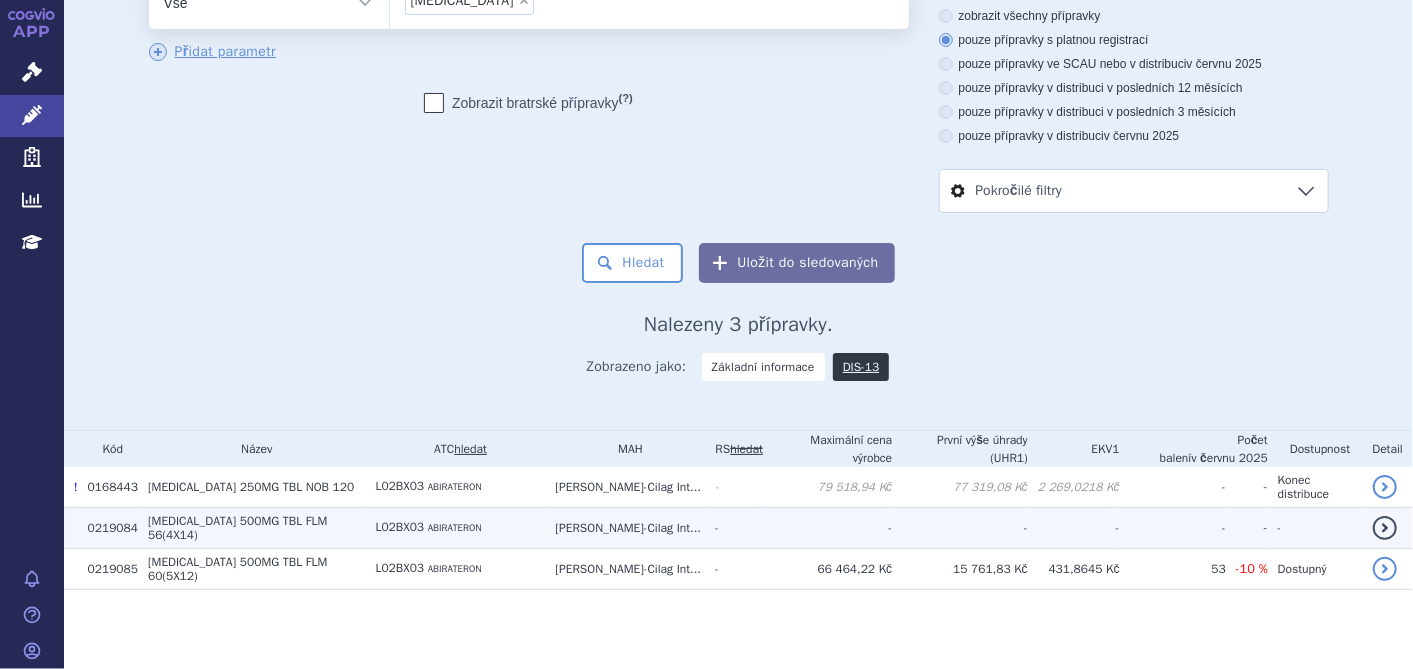 click on "L02BX03
ABIRATERON" at bounding box center [455, 527] 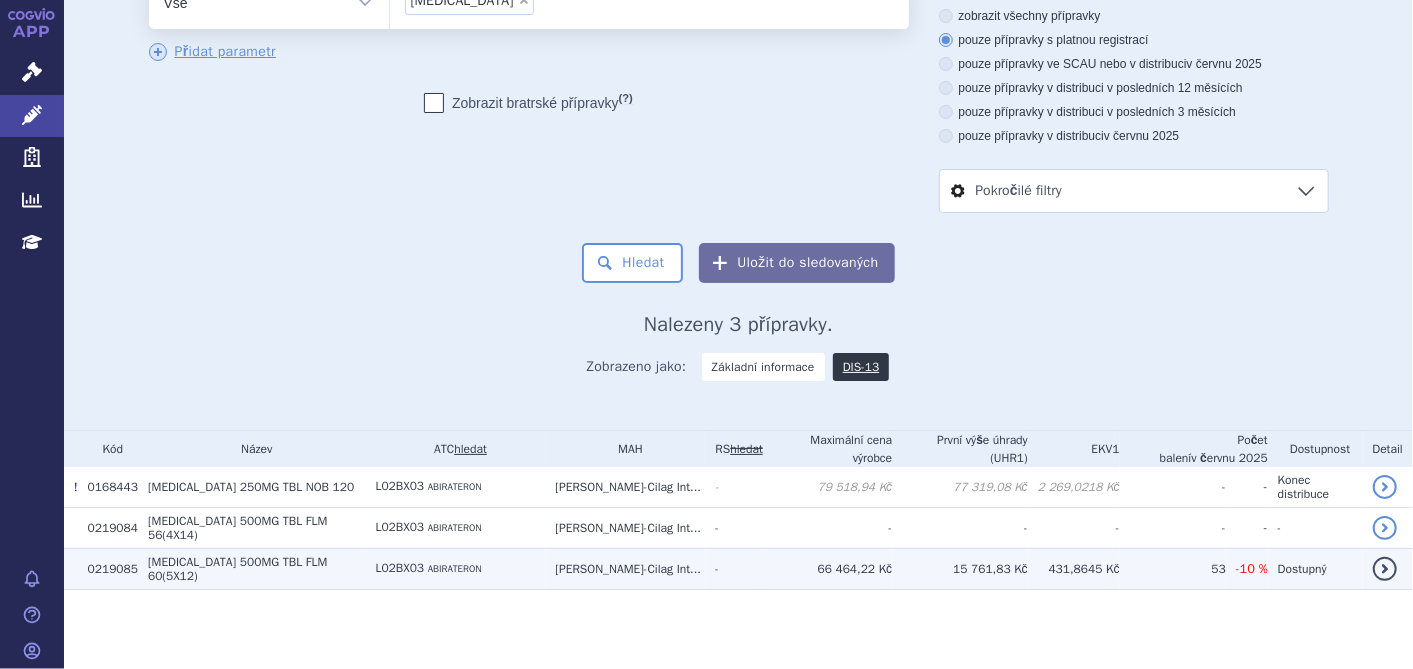 click on "L02BX03
ABIRATERON" at bounding box center (455, 568) 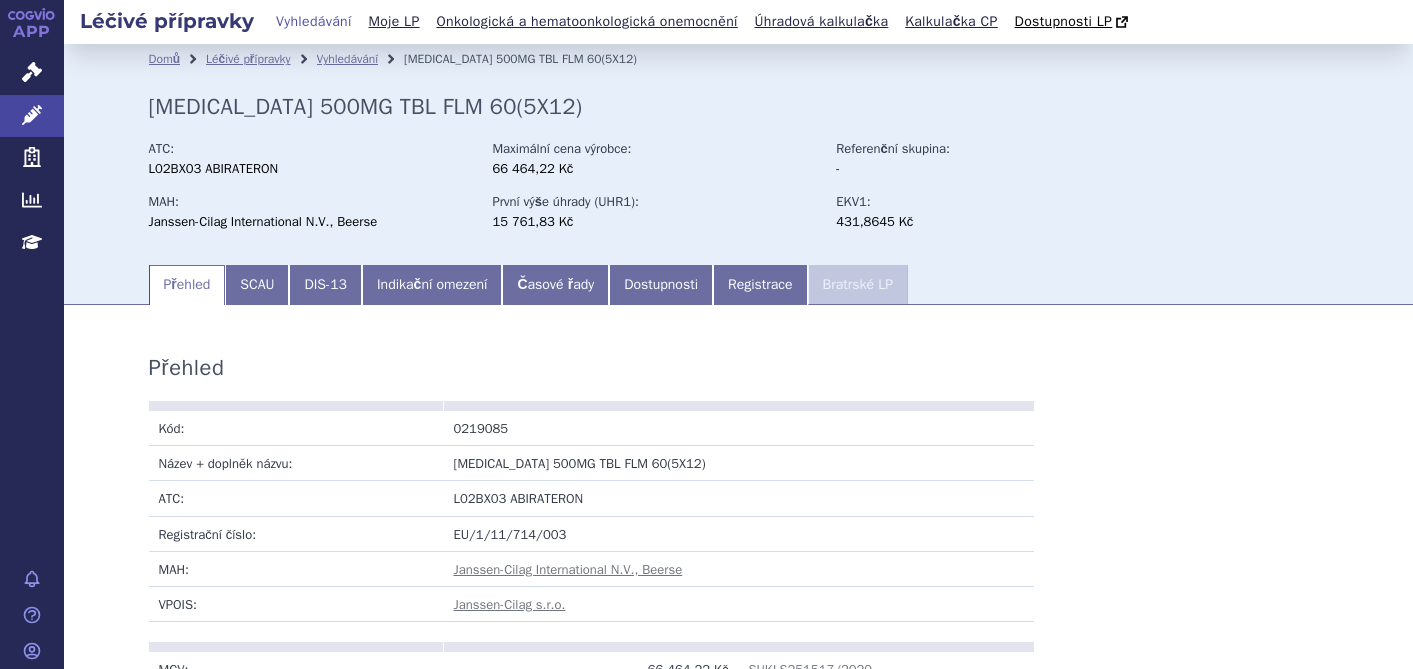 scroll, scrollTop: 0, scrollLeft: 0, axis: both 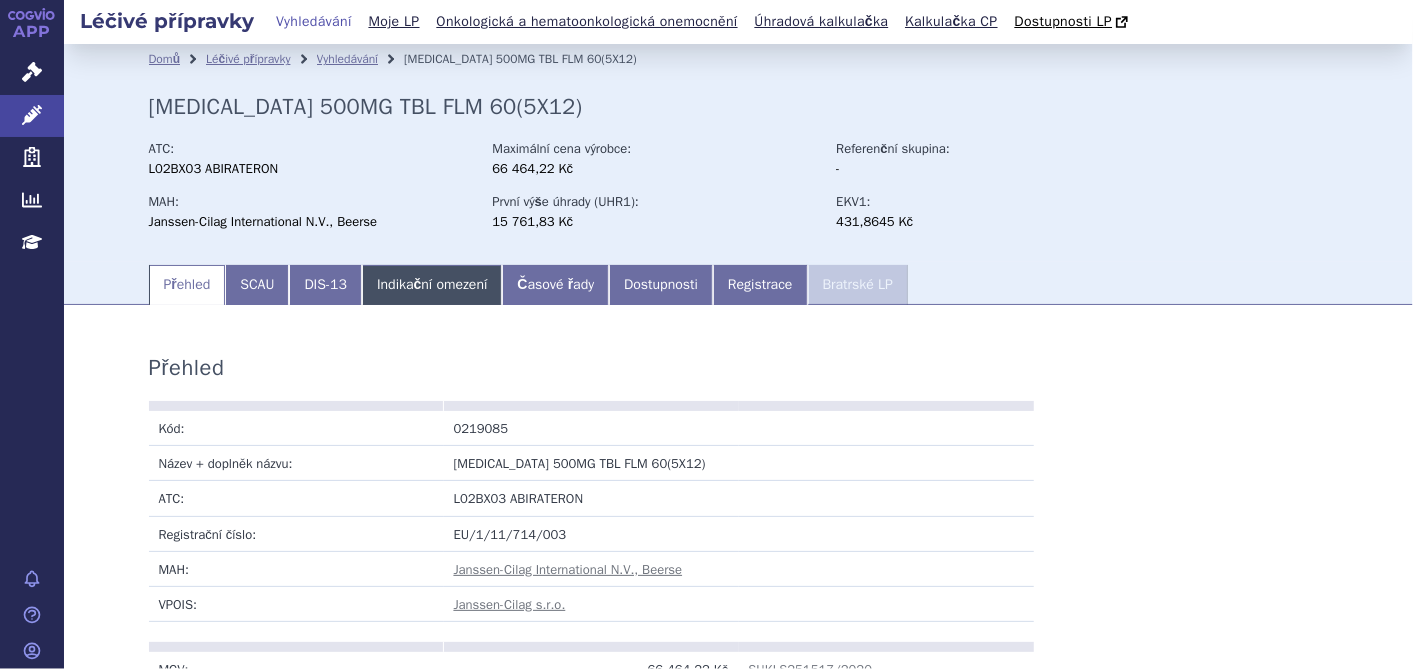 click on "Indikační omezení" at bounding box center (432, 285) 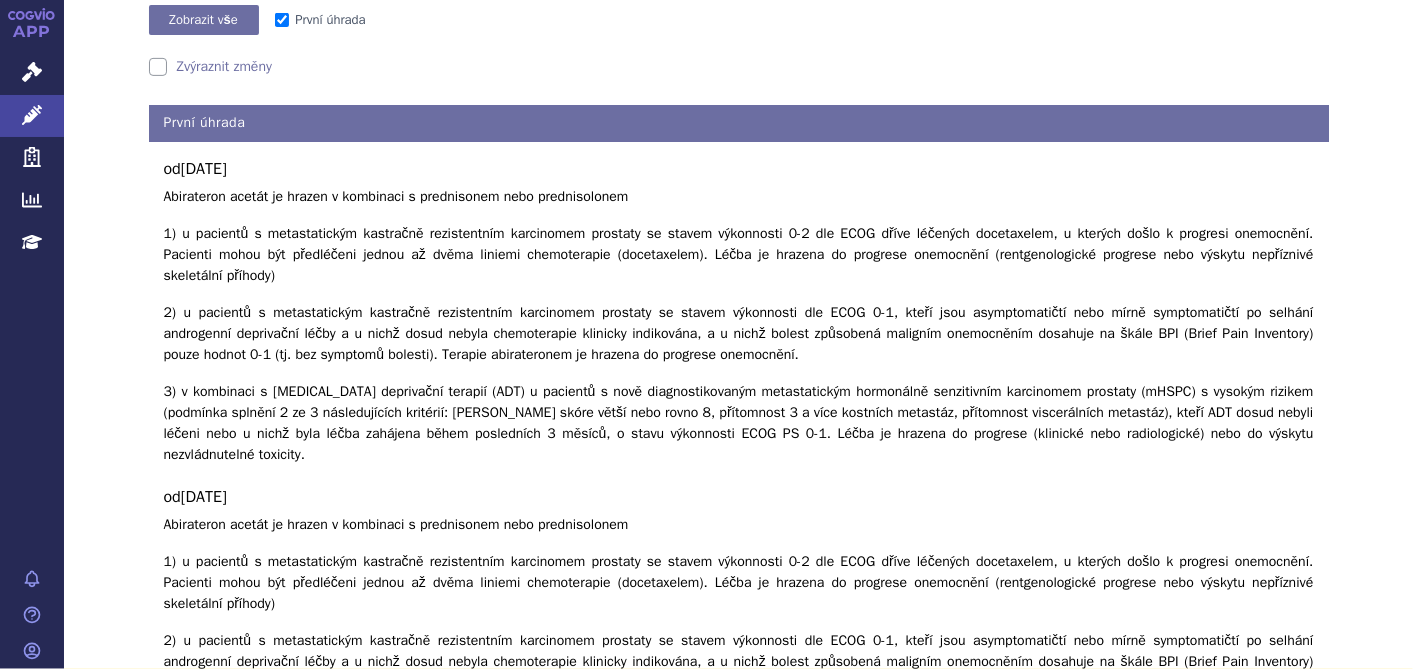 scroll, scrollTop: 432, scrollLeft: 0, axis: vertical 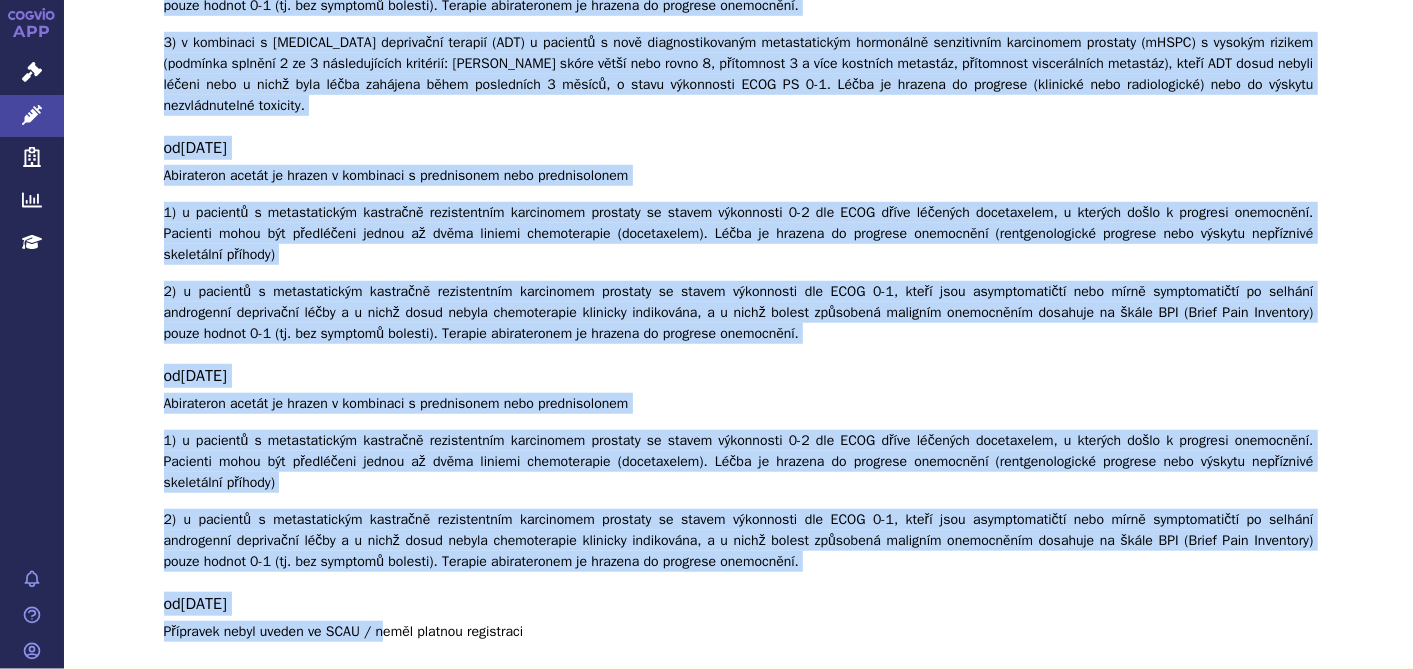 drag, startPoint x: 153, startPoint y: 151, endPoint x: 375, endPoint y: 673, distance: 567.246 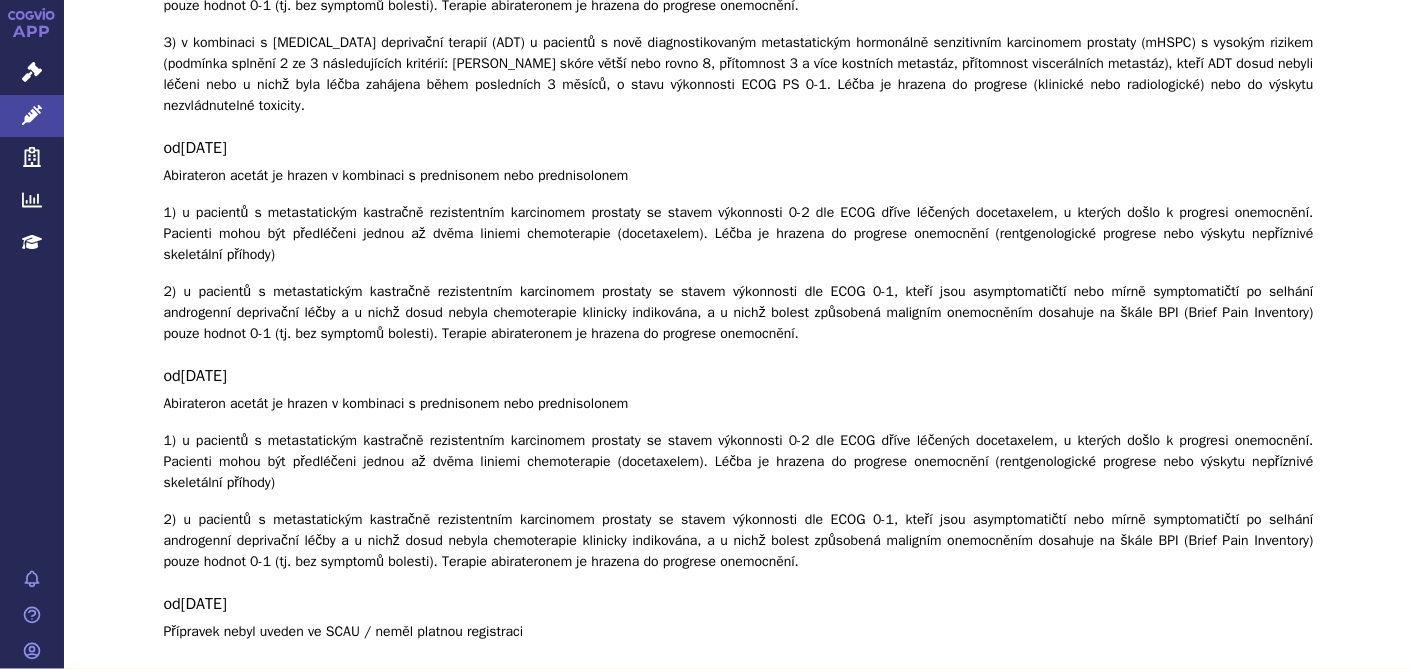 click on "Indikační omezení
Zobrazit úhrady:
Zobrazit vše
Skrýt vše
První úhrada
Zvýraznit změny
První úhrada
od  01.09.2019
Abirateron acetát je hrazen v kombinaci s prednisonem nebo prednisolonem
od  01.03.2018
Abirateron acetát je hrazen v kombinaci s prednisonem nebo prednisolonem
od  od" at bounding box center (738, 131) 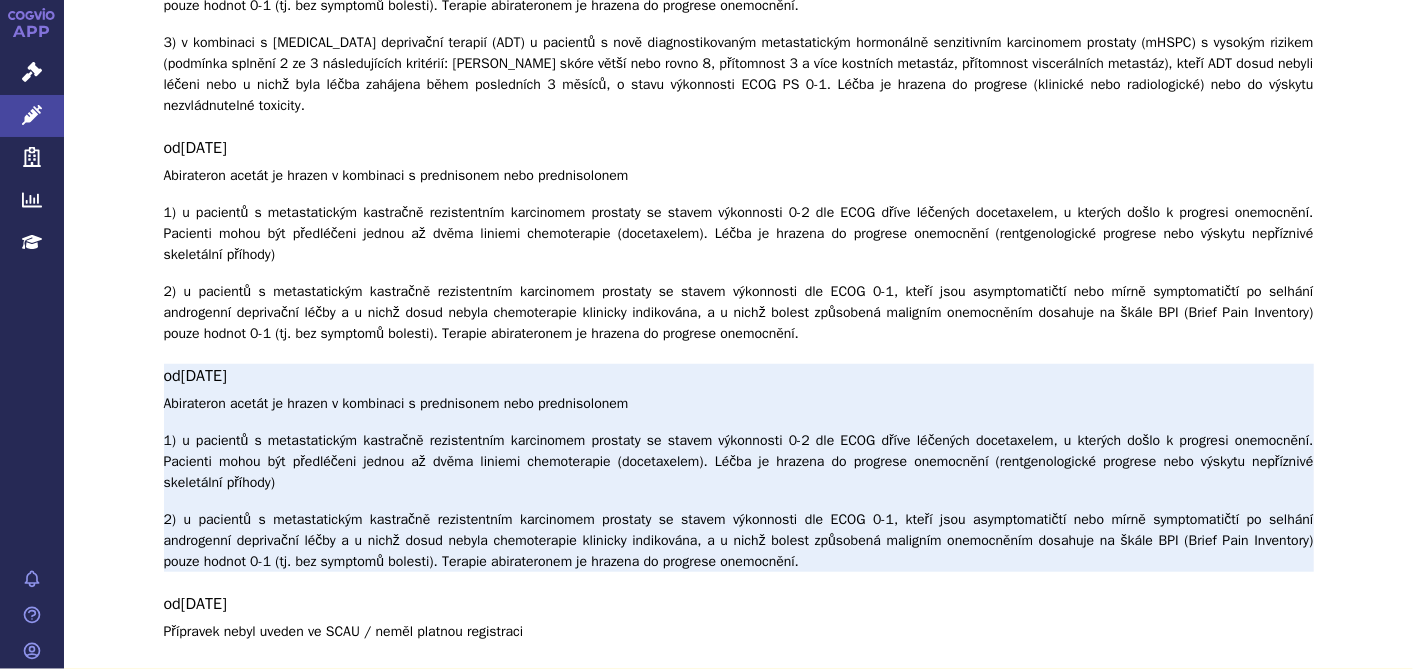 drag, startPoint x: 144, startPoint y: 291, endPoint x: 181, endPoint y: 300, distance: 38.078865 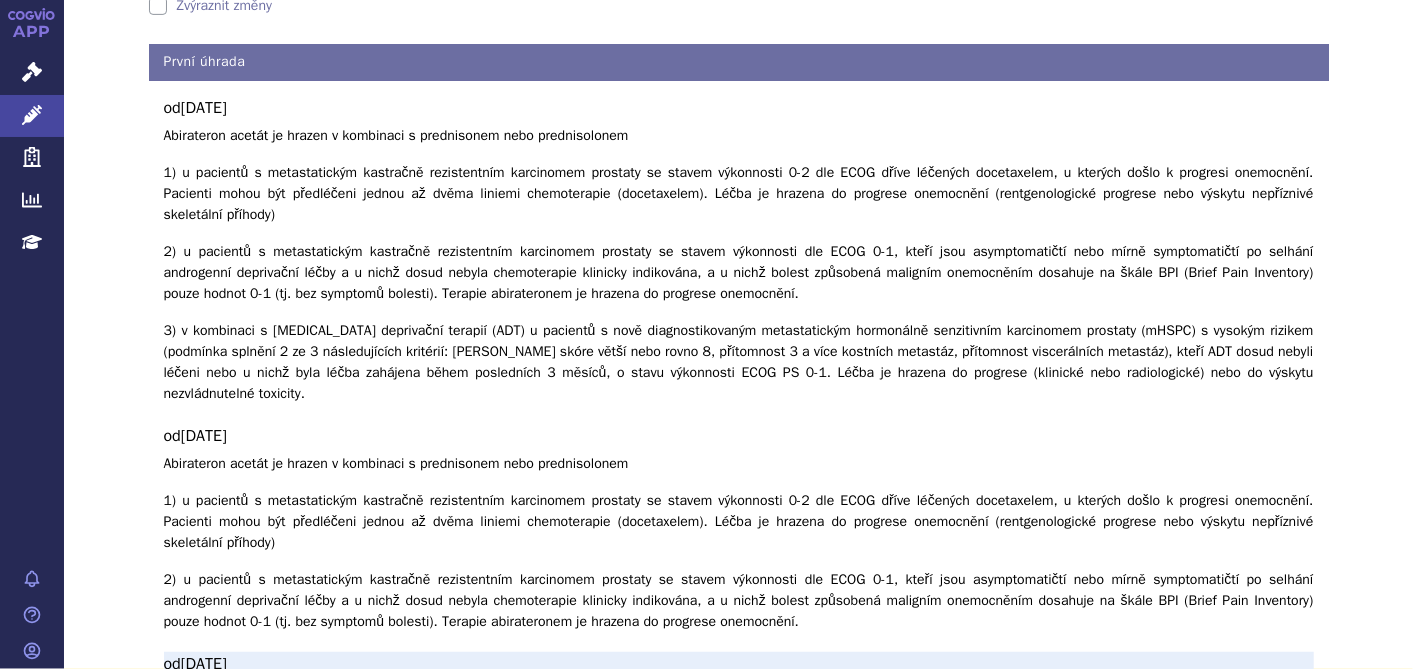 scroll, scrollTop: 321, scrollLeft: 0, axis: vertical 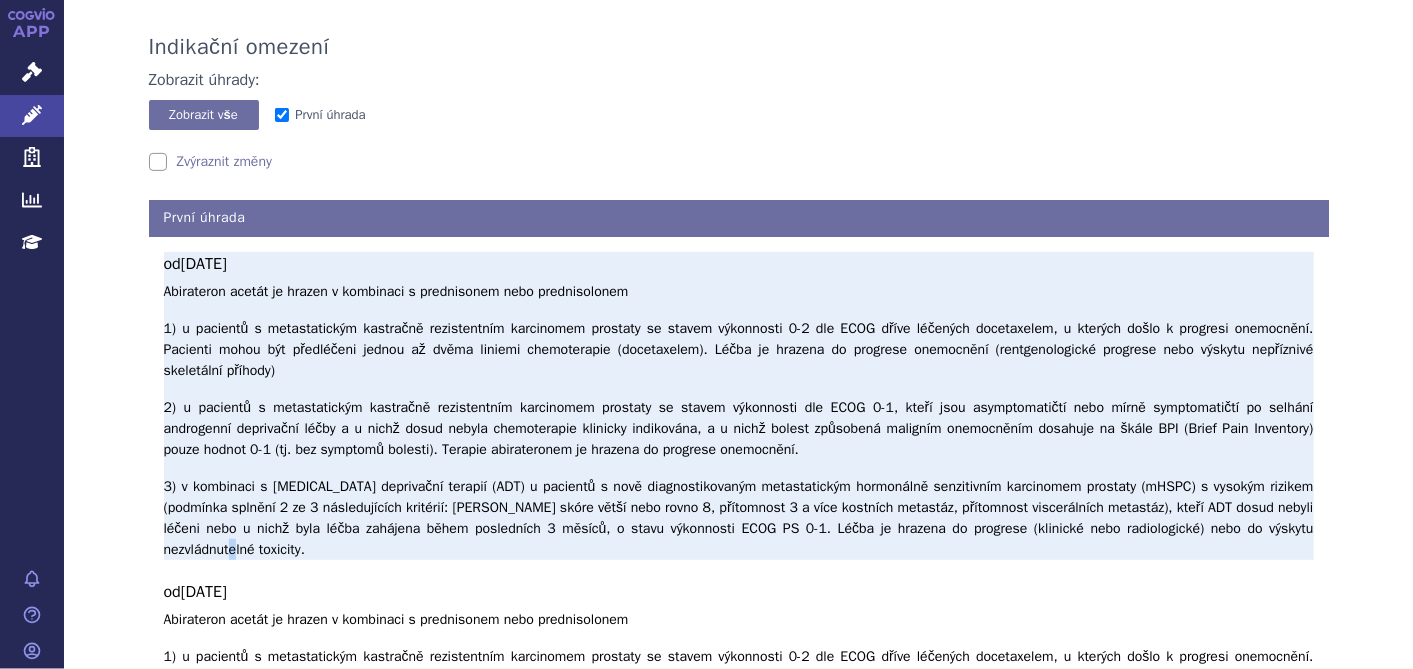 click on "Abirateron acetát je hrazen v kombinaci s prednisonem nebo prednisolonem  1) u pacientů s metastatickým kastračně rezistentním karcinomem prostaty se stavem výkonnosti 0-2 dle ECOG dříve léčených docetaxelem, u kterých došlo k progresi onemocnění. Pacienti mohou být předléčeni jednou až dvěma liniemi chemoterapie (docetaxelem). Léčba je hrazena do progrese onemocnění (rentgenologické progrese nebo výskytu nepříznivé skeletální příhody)  2) u pacientů s metastatickým kastračně rezistentním karcinomem prostaty se stavem výkonnosti dle ECOG 0-1, kteří jsou asymptomatičtí nebo mírně symptomatičtí po selhání androgenní deprivační léčby a u nichž dosud nebyla chemoterapie klinicky indikována, a u nichž bolest způsobená maligním onemocněním dosahuje na škále BPI (Brief Pain Inventory) pouze hodnot 0-1 (tj. bez symptomů bolesti). Terapie abirateronem je hrazena do progrese onemocnění." at bounding box center (739, 420) 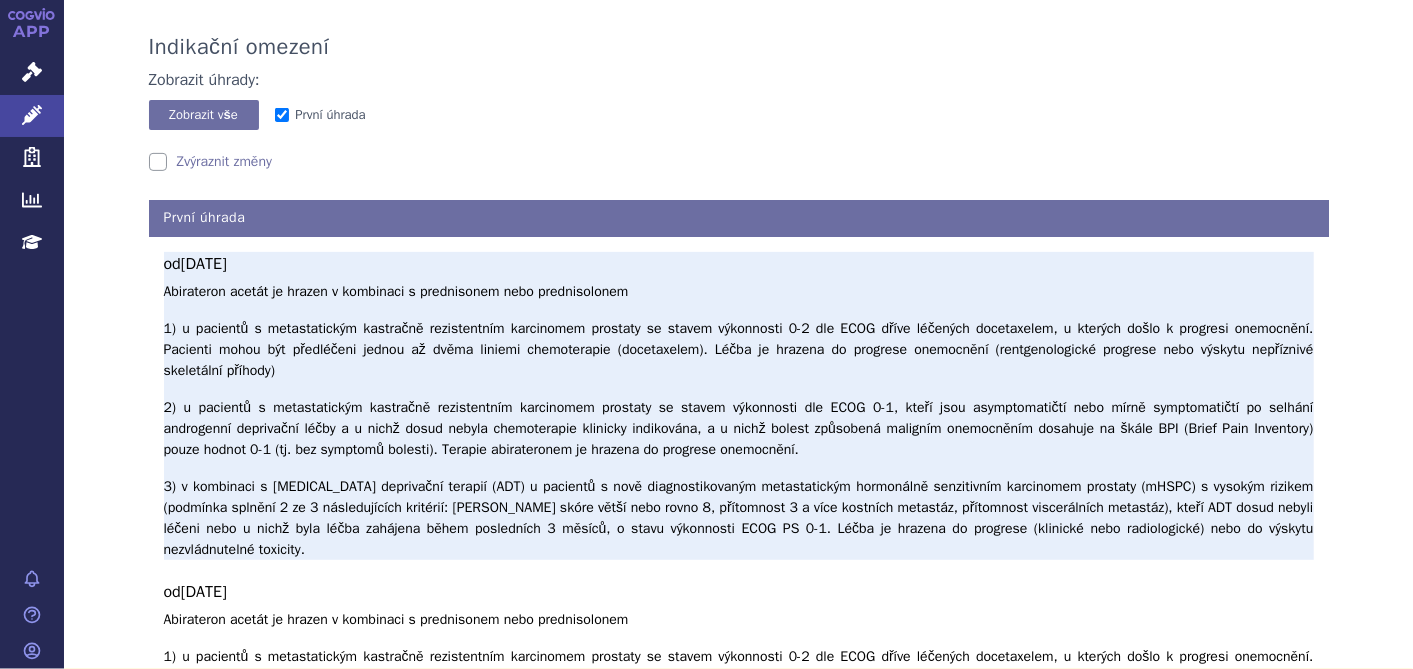 click on "Abirateron acetát je hrazen v kombinaci s prednisonem nebo prednisolonem  1) u pacientů s metastatickým kastračně rezistentním karcinomem prostaty se stavem výkonnosti 0-2 dle ECOG dříve léčených docetaxelem, u kterých došlo k progresi onemocnění. Pacienti mohou být předléčeni jednou až dvěma liniemi chemoterapie (docetaxelem). Léčba je hrazena do progrese onemocnění (rentgenologické progrese nebo výskytu nepříznivé skeletální příhody)  2) u pacientů s metastatickým kastračně rezistentním karcinomem prostaty se stavem výkonnosti dle ECOG 0-1, kteří jsou asymptomatičtí nebo mírně symptomatičtí po selhání androgenní deprivační léčby a u nichž dosud nebyla chemoterapie klinicky indikována, a u nichž bolest způsobená maligním onemocněním dosahuje na škále BPI (Brief Pain Inventory) pouze hodnot 0-1 (tj. bez symptomů bolesti). Terapie abirateronem je hrazena do progrese onemocnění." at bounding box center [739, 420] 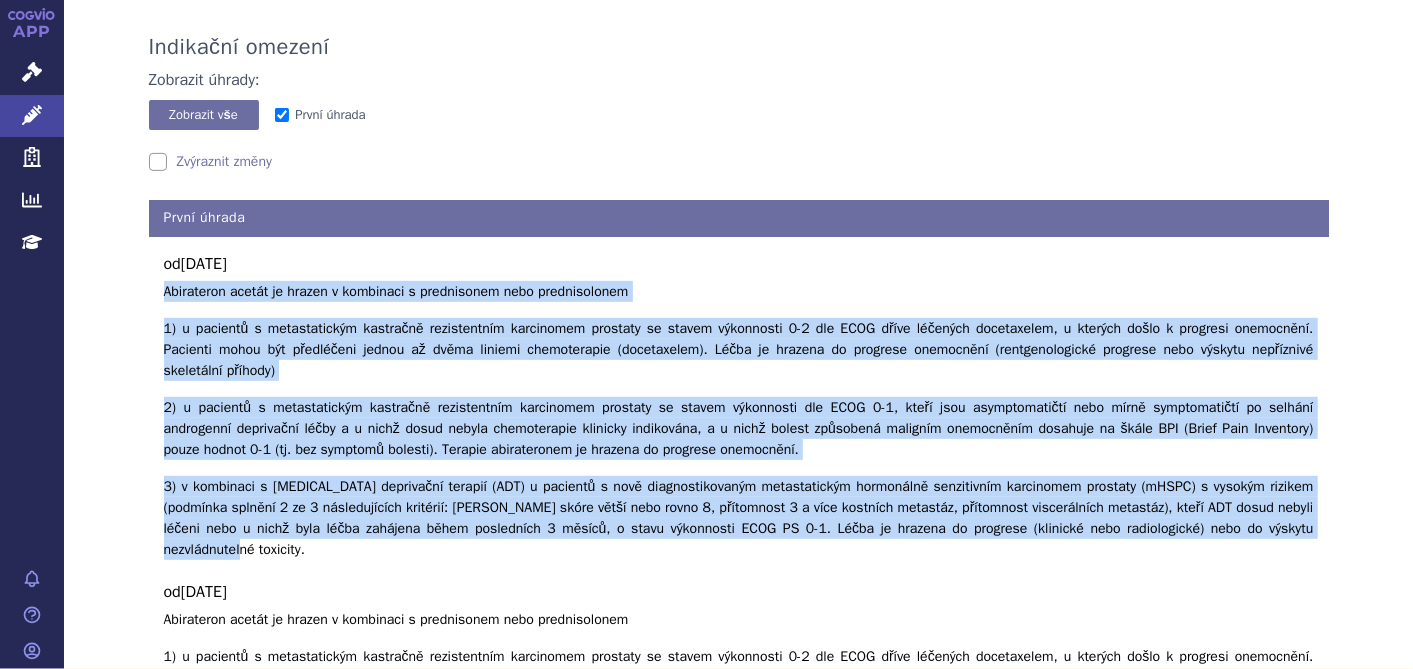 drag, startPoint x: 206, startPoint y: 498, endPoint x: 141, endPoint y: 297, distance: 211.24867 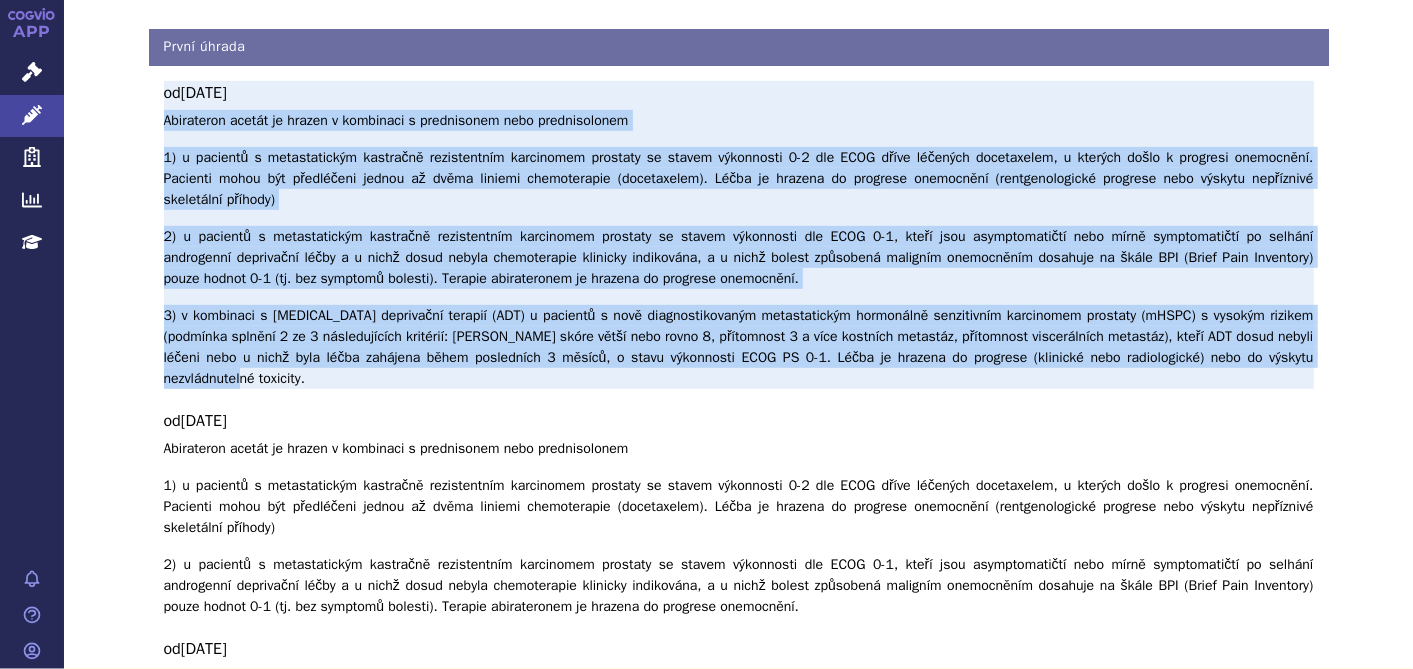 scroll, scrollTop: 654, scrollLeft: 0, axis: vertical 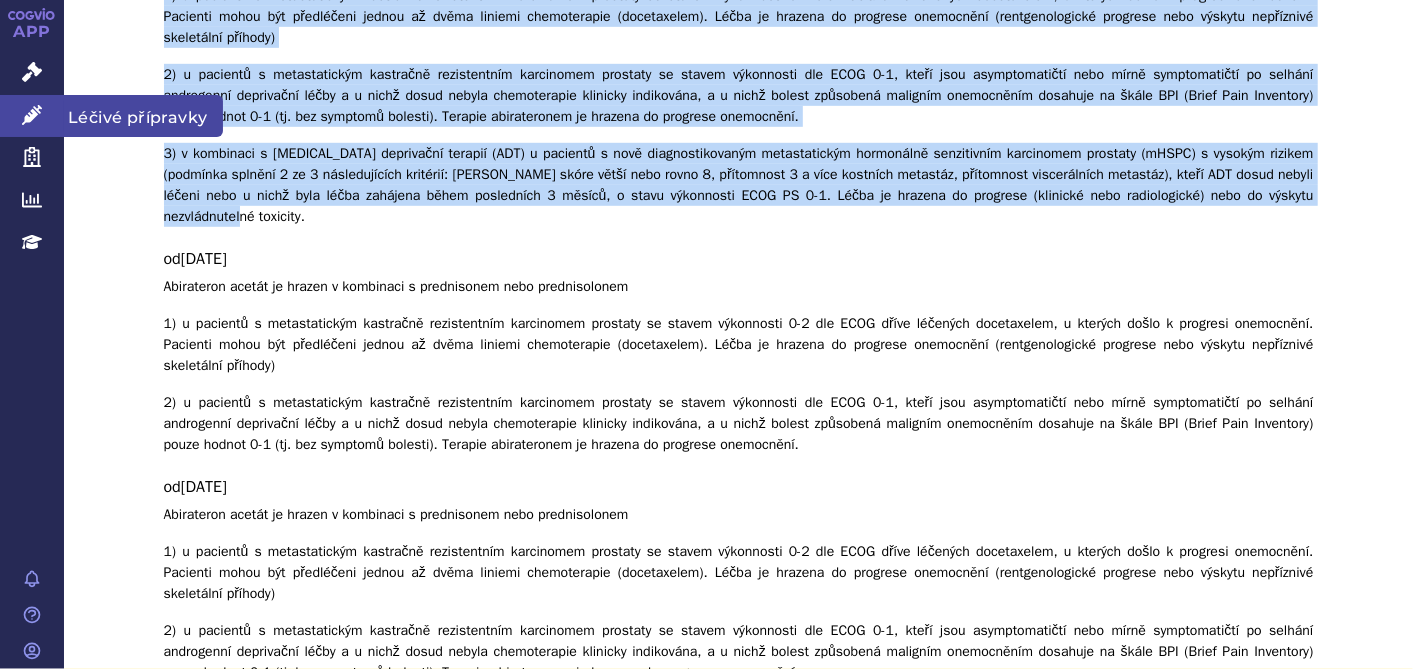 click on "Léčivé přípravky" at bounding box center [32, 116] 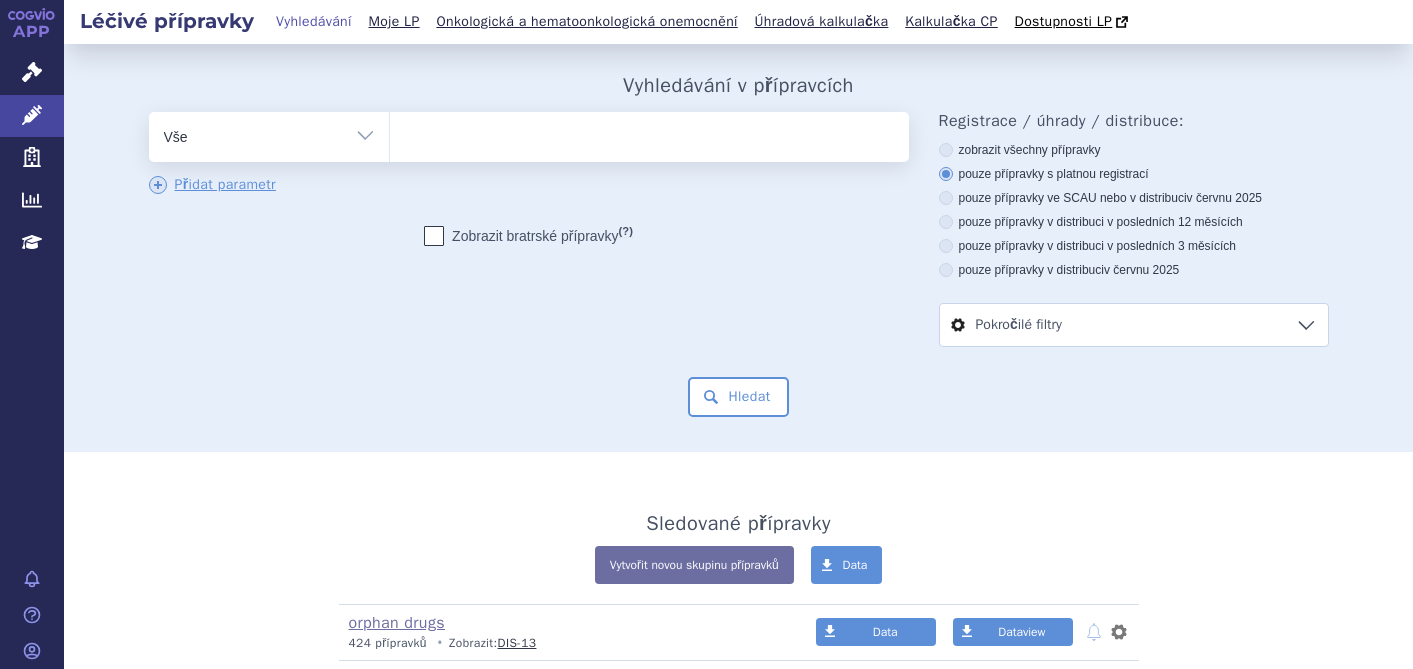 scroll, scrollTop: 0, scrollLeft: 0, axis: both 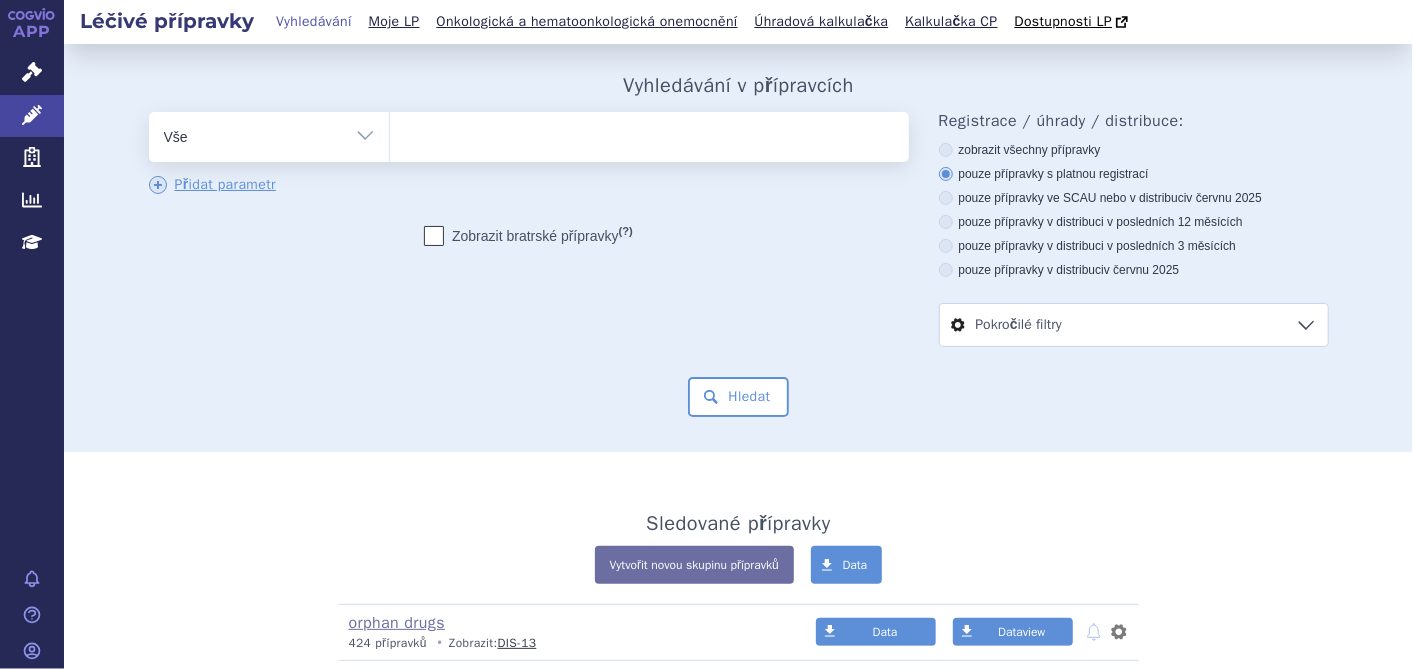 click at bounding box center [649, 133] 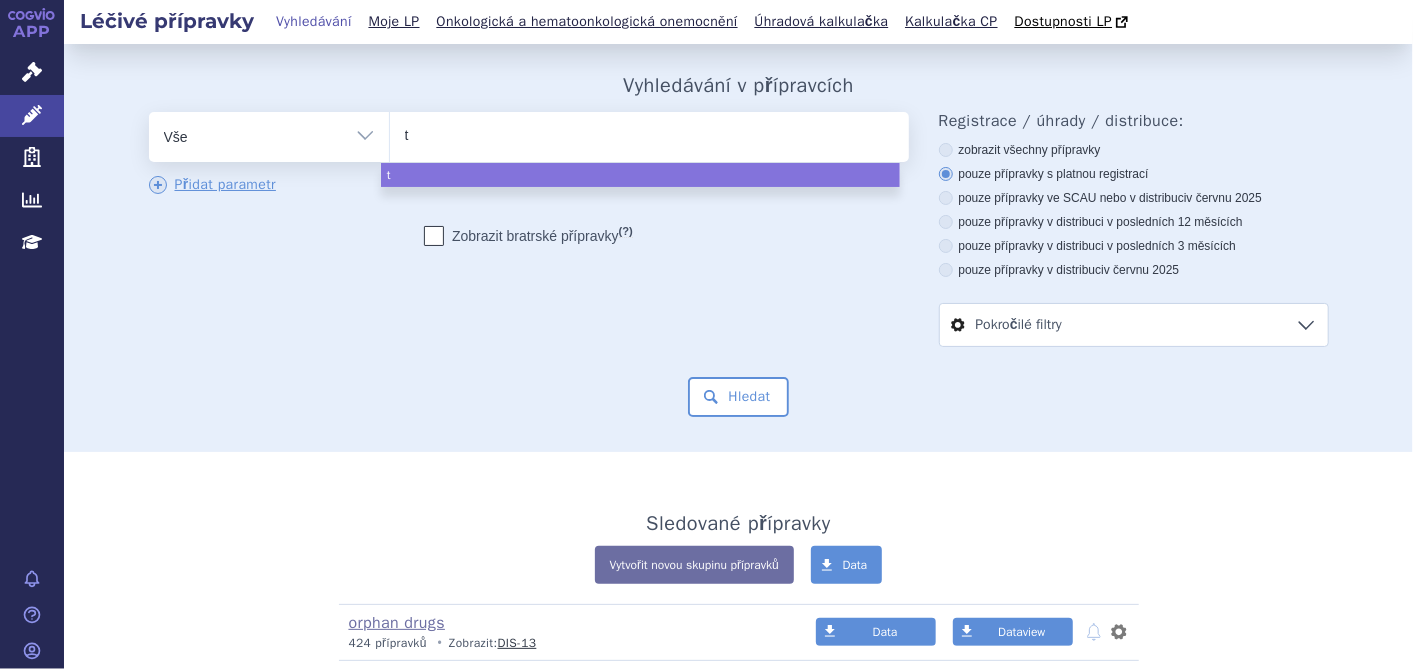 type on "ta" 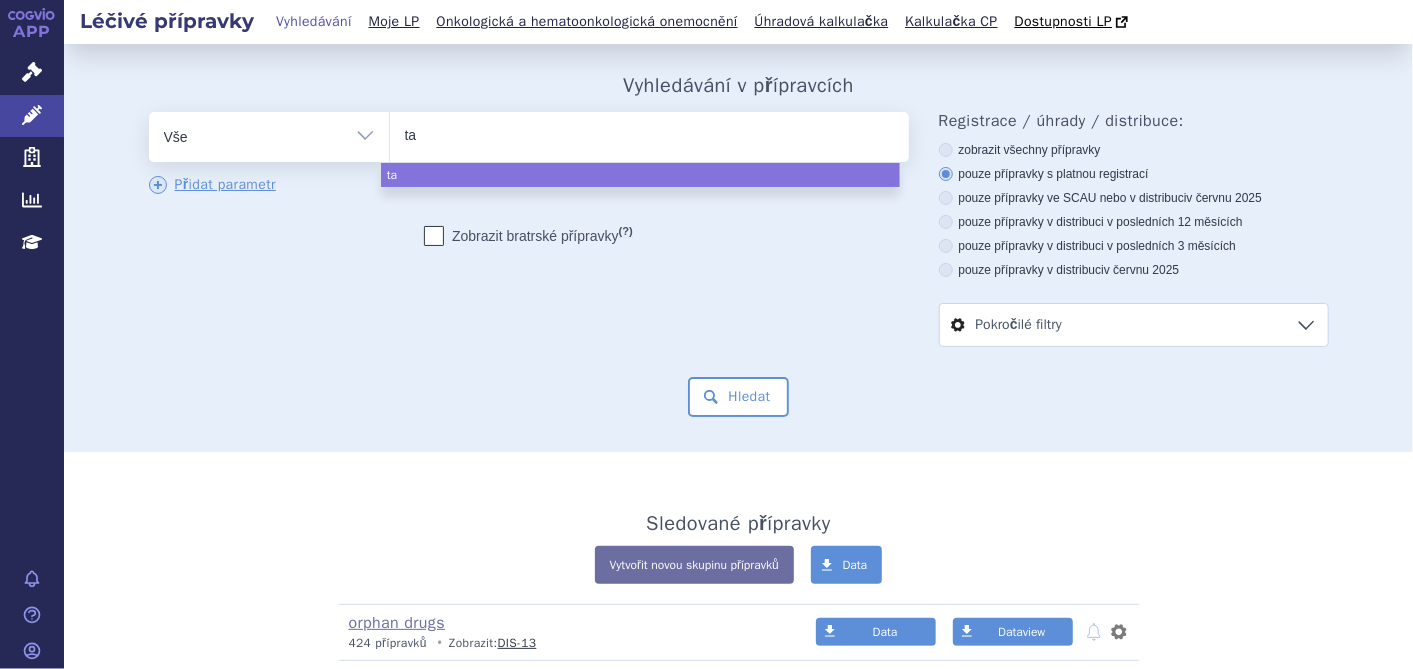 type on "tal" 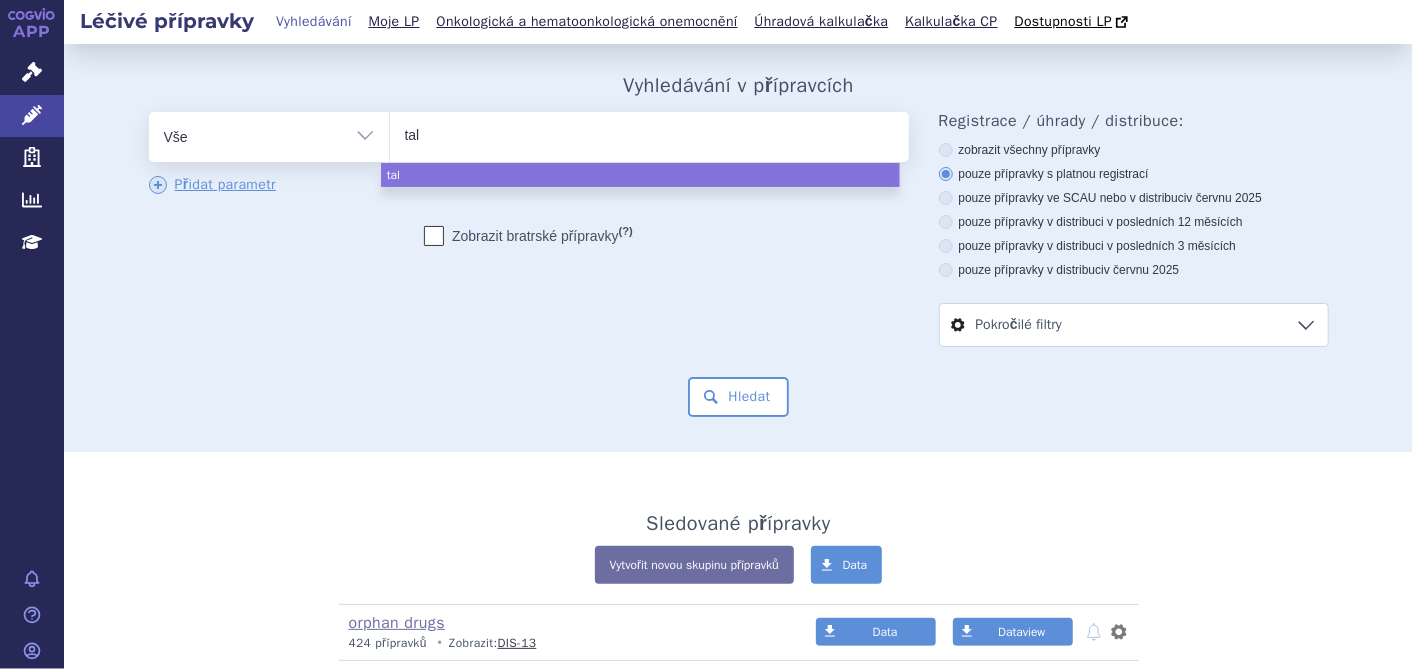 type on "talz" 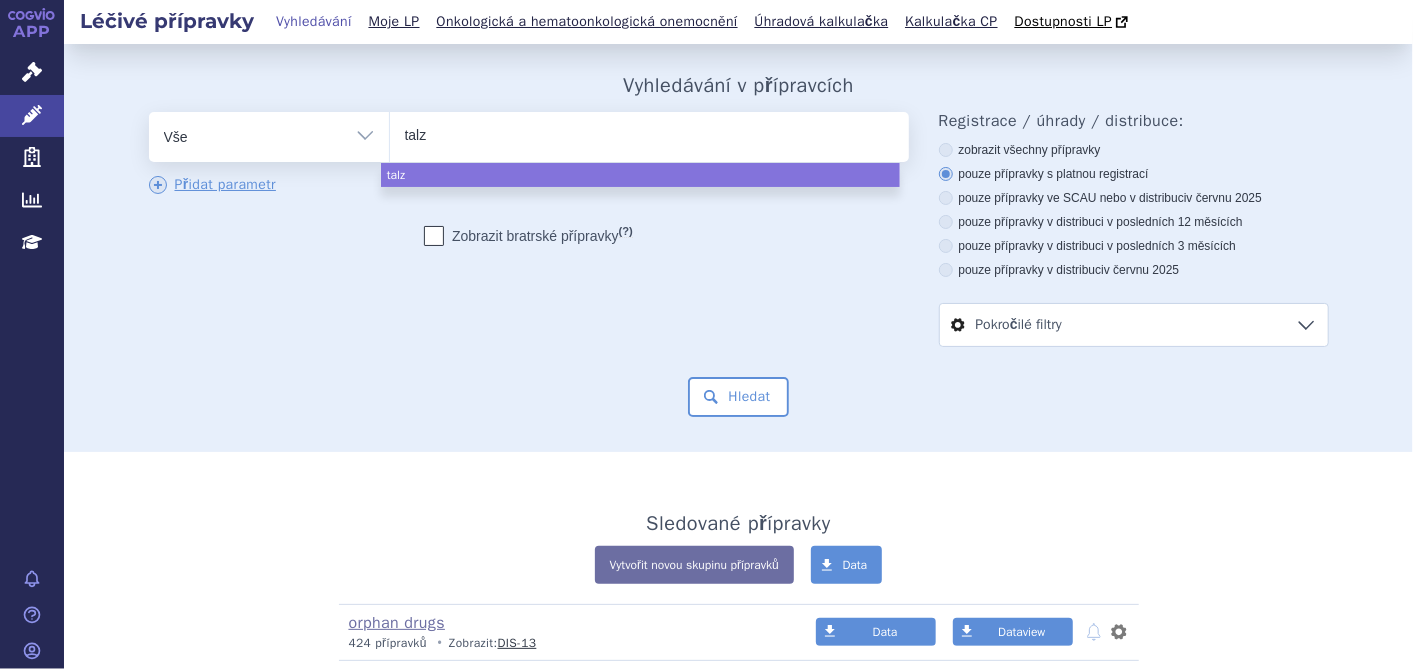 type on "talze" 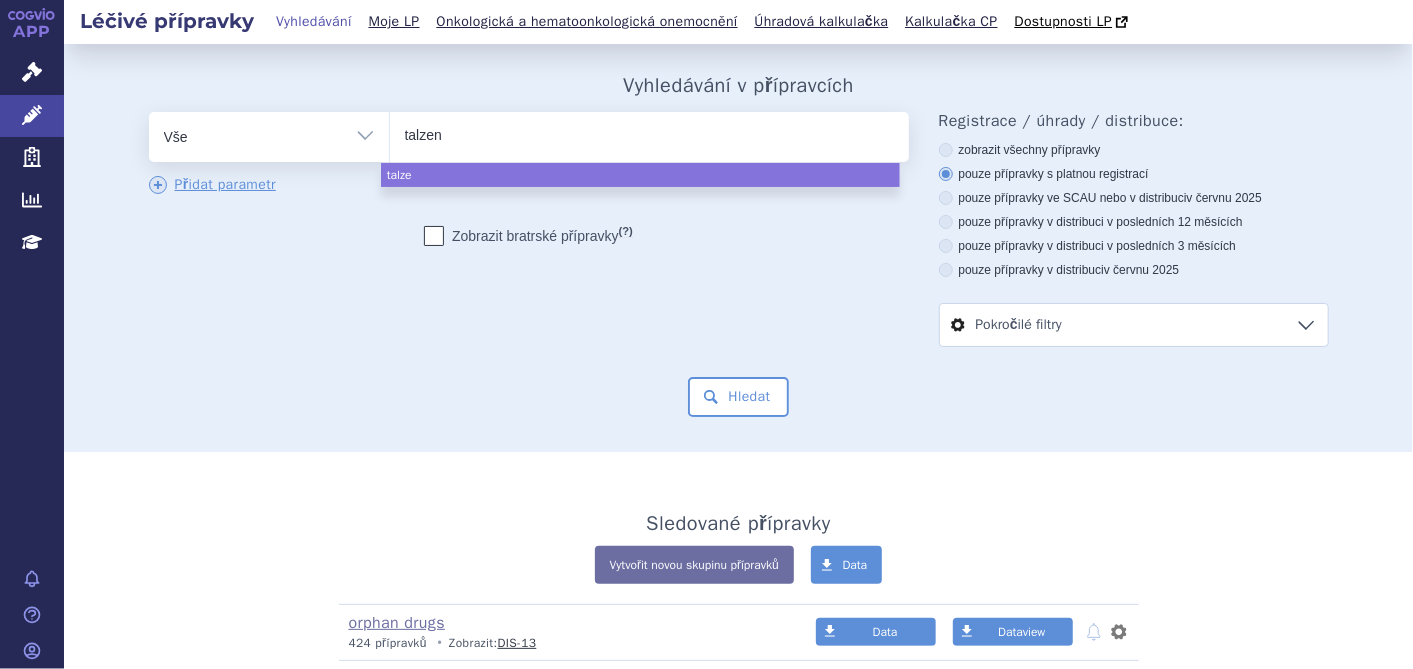 type on "talzenn" 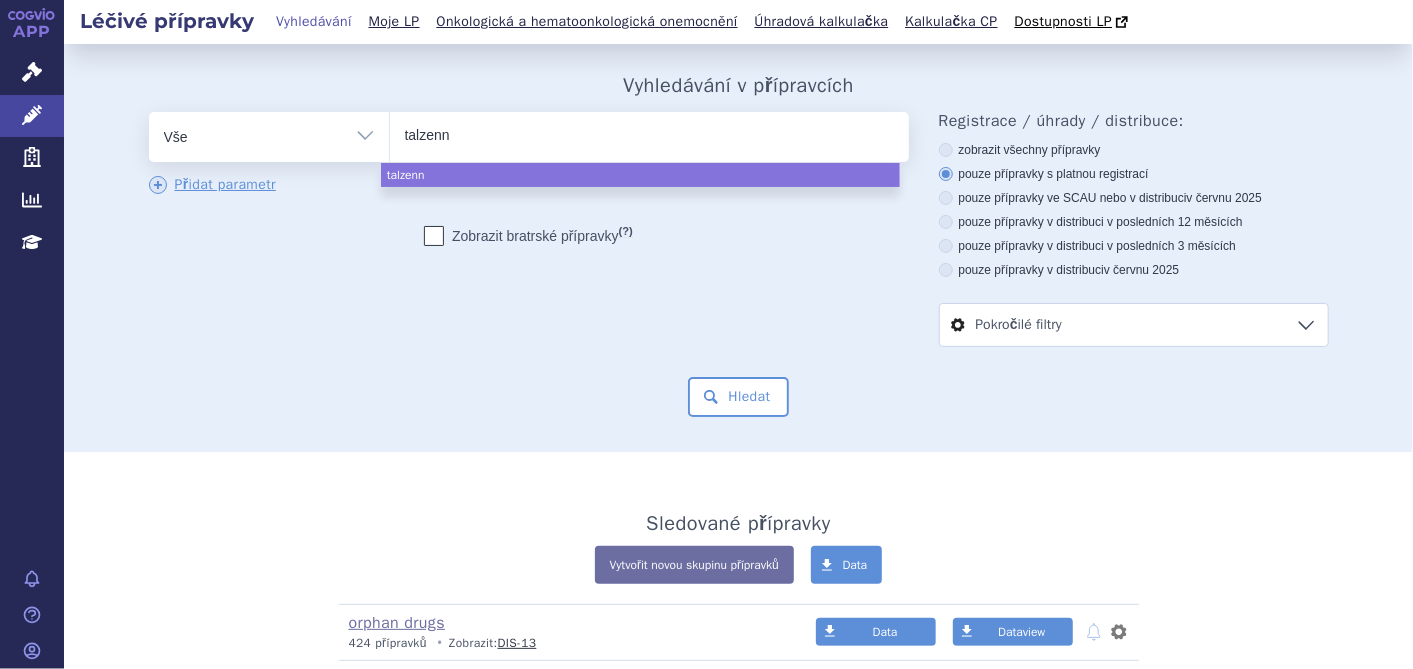 type on "talzenna" 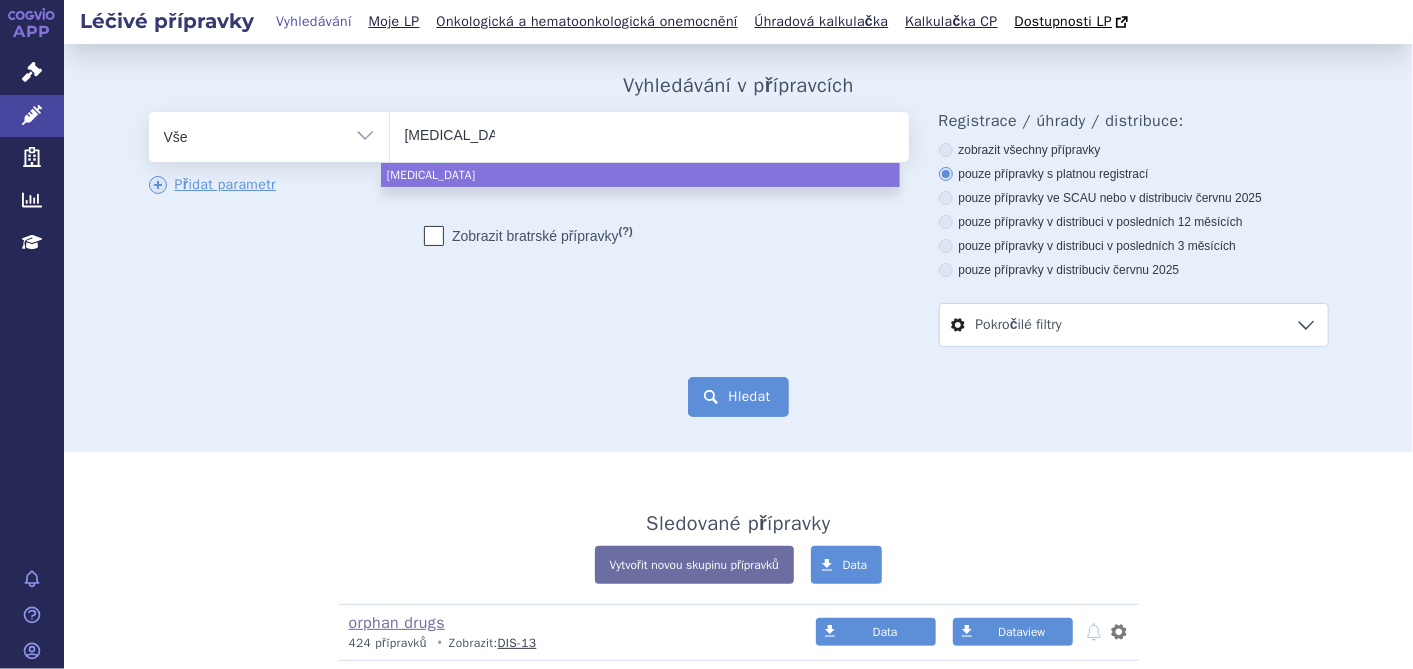 select on "talzenna" 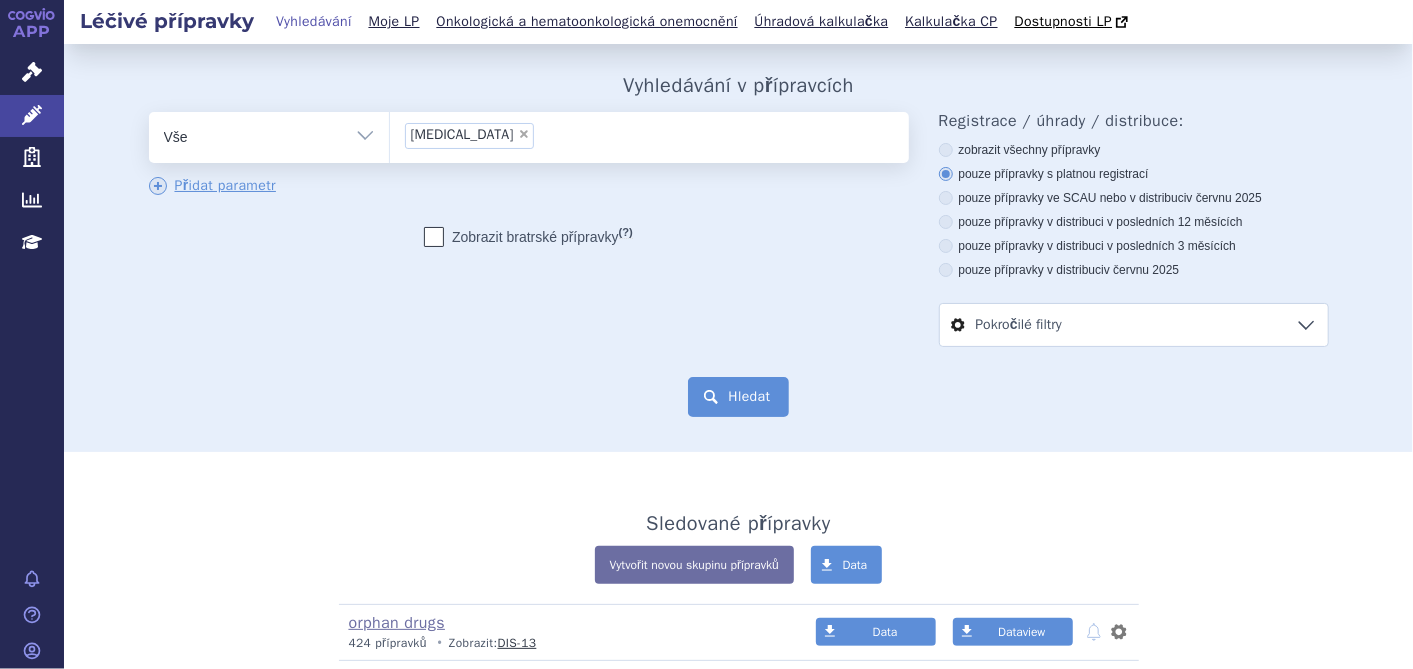 click on "Hledat" at bounding box center [738, 397] 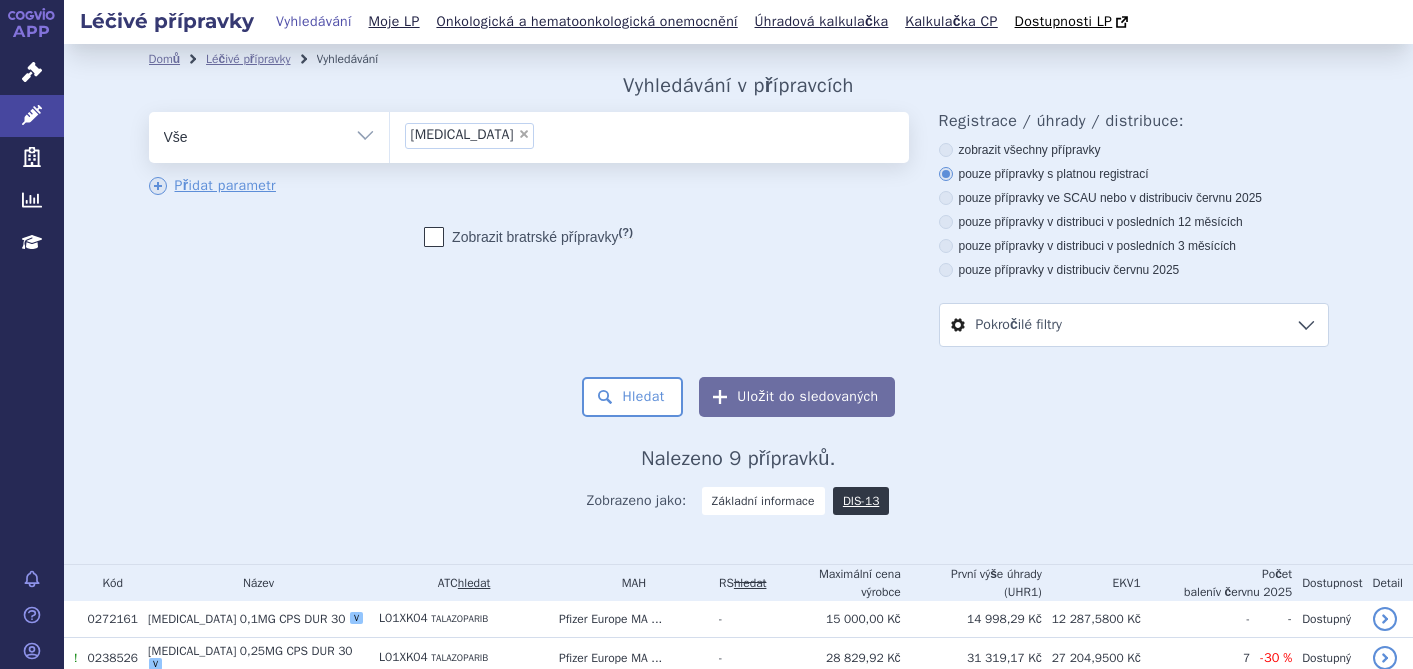 scroll, scrollTop: 0, scrollLeft: 0, axis: both 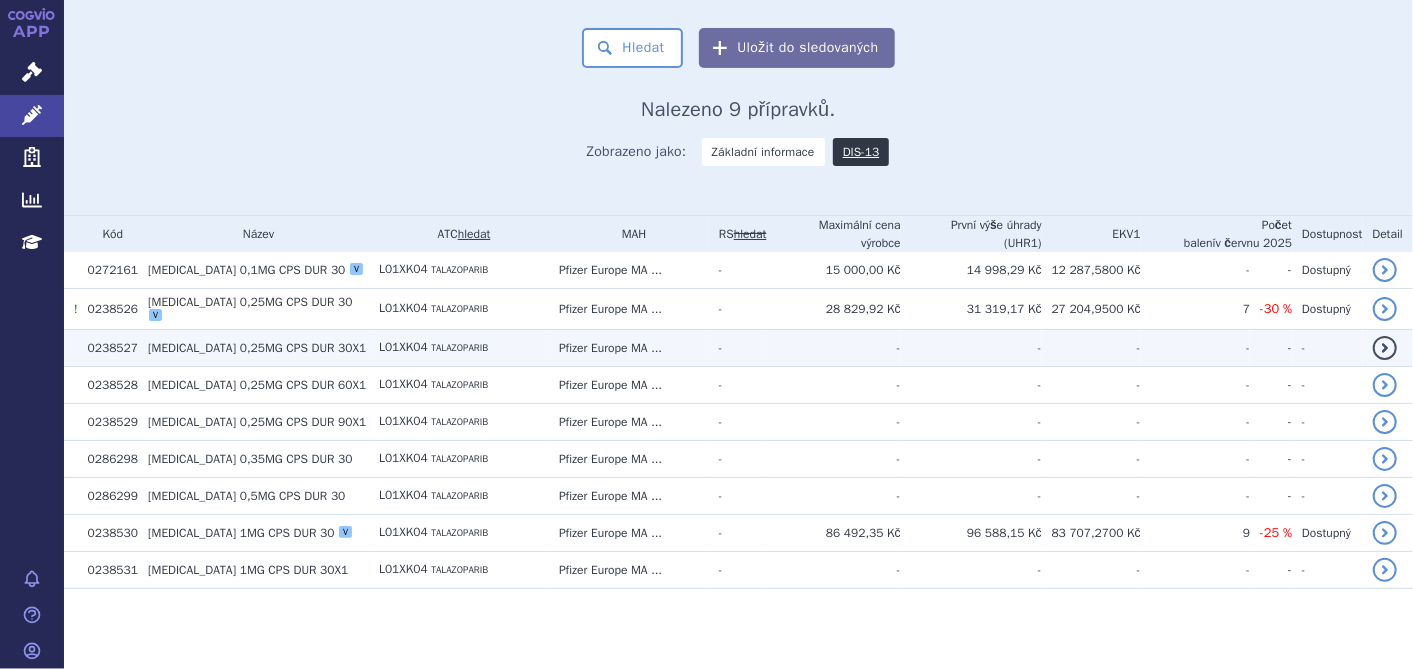 click on "0,25MG CPS DUR 30X1" at bounding box center (303, 348) 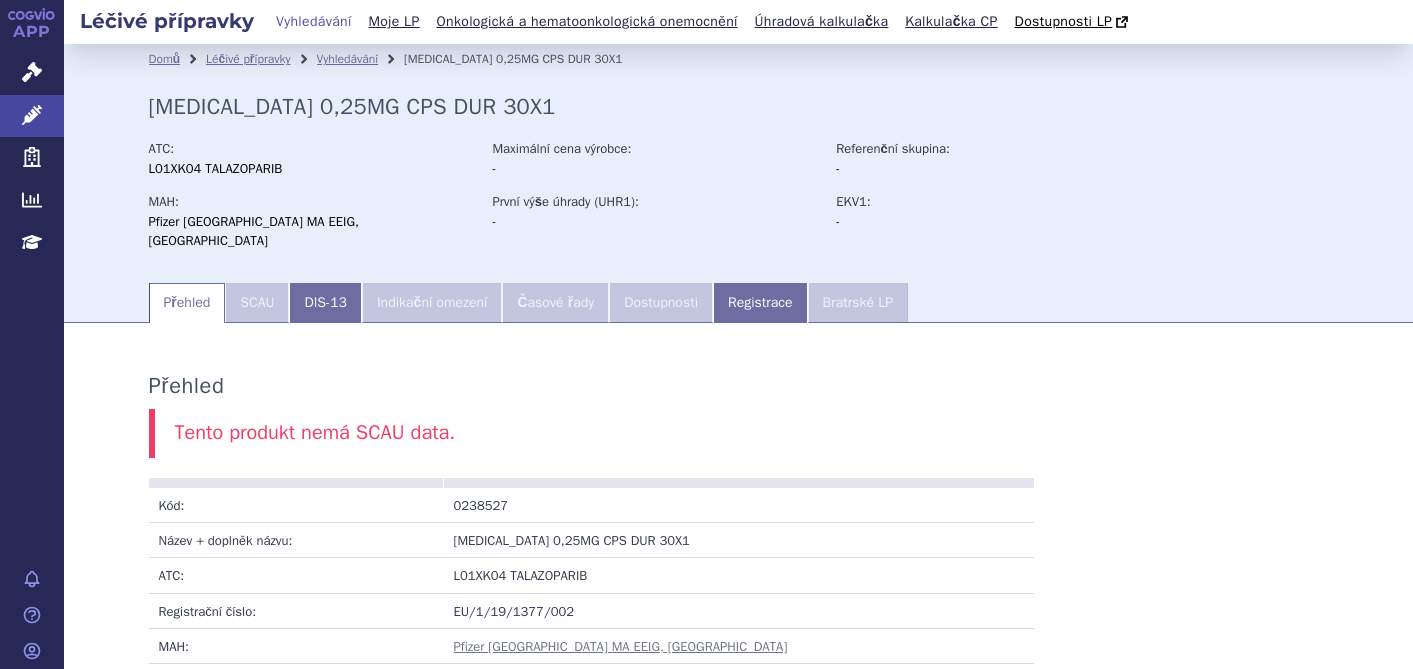 scroll, scrollTop: 0, scrollLeft: 0, axis: both 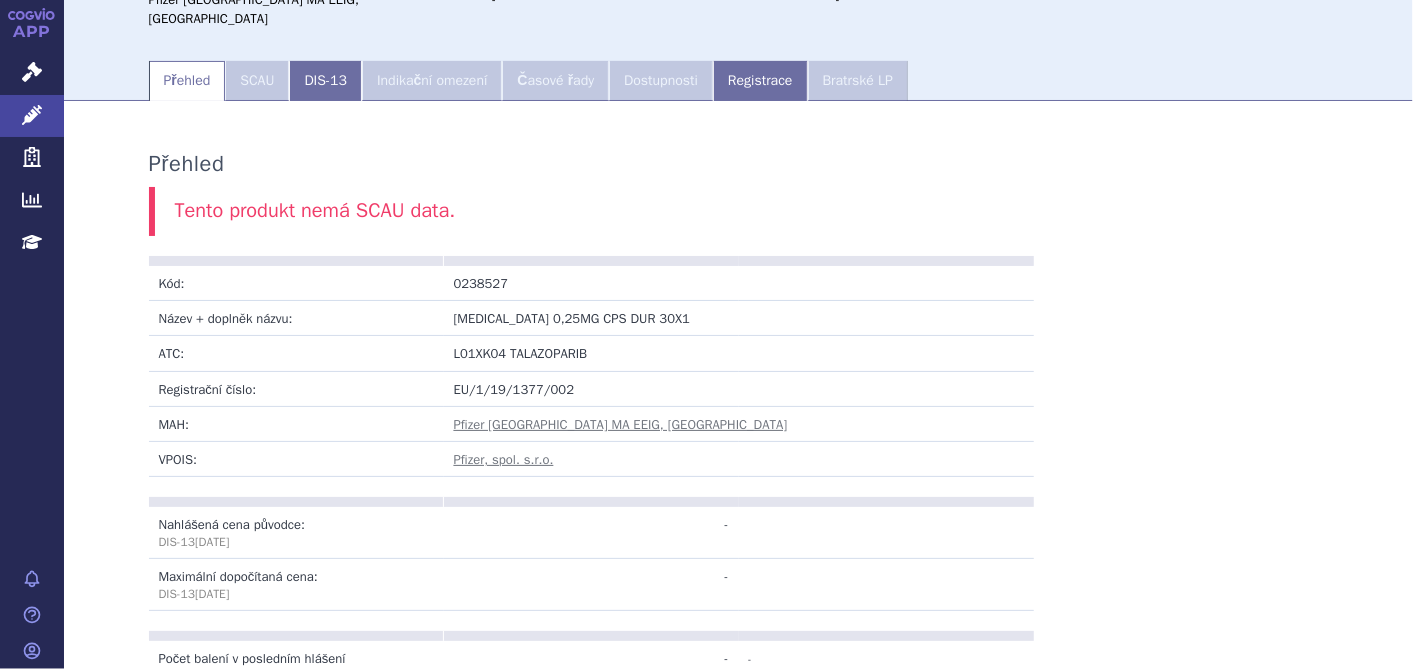 click on "Indikační omezení" at bounding box center [432, 81] 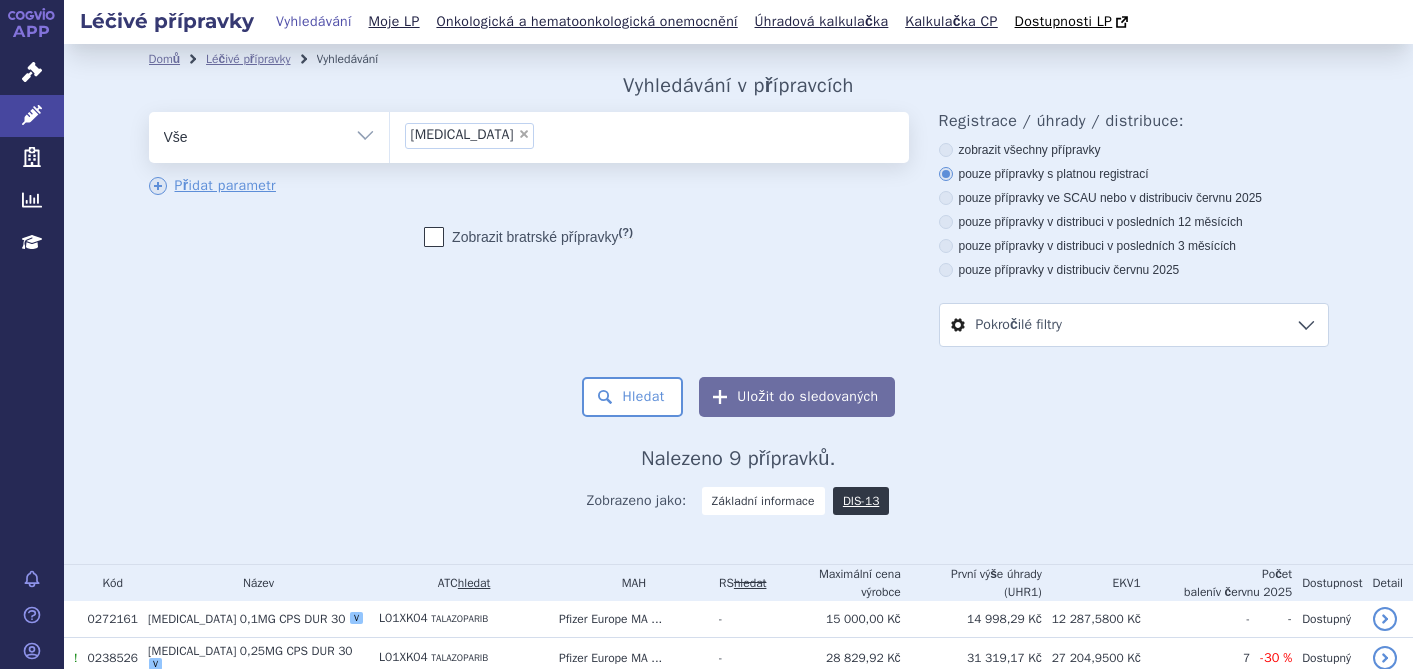 scroll, scrollTop: 0, scrollLeft: 0, axis: both 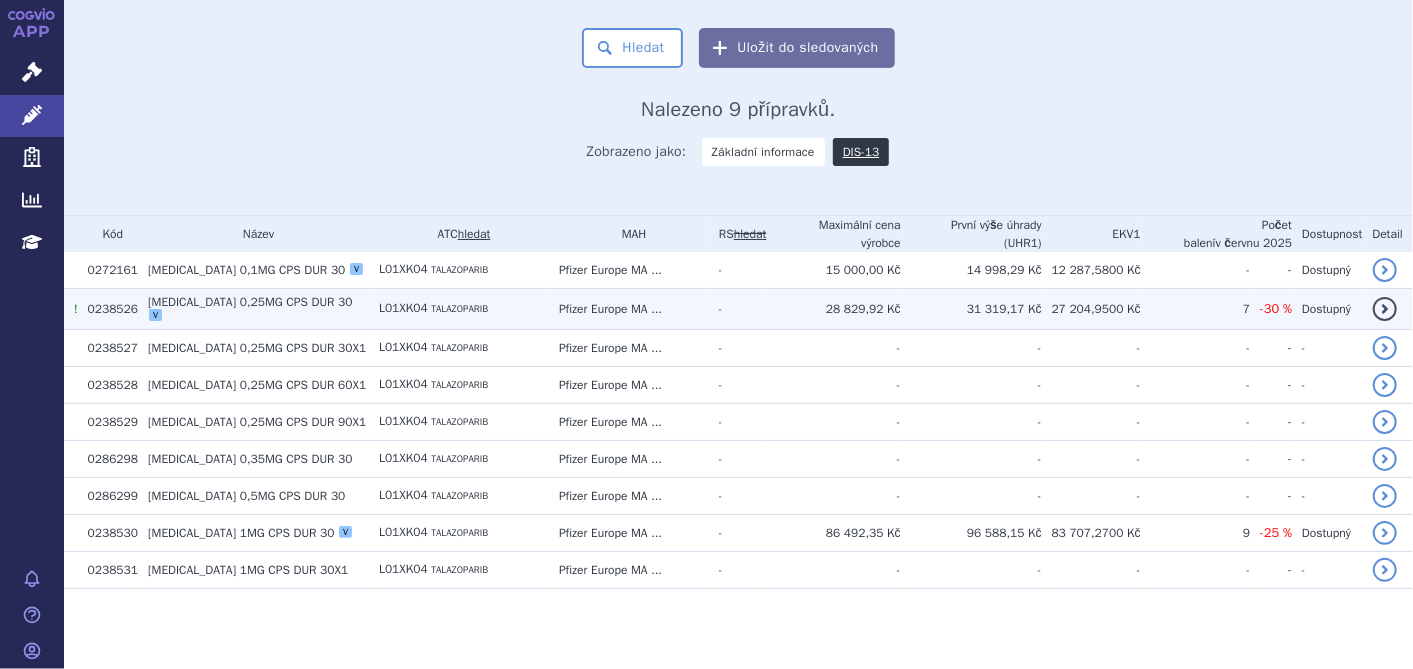 click on "0,25MG CPS DUR 30" at bounding box center (296, 302) 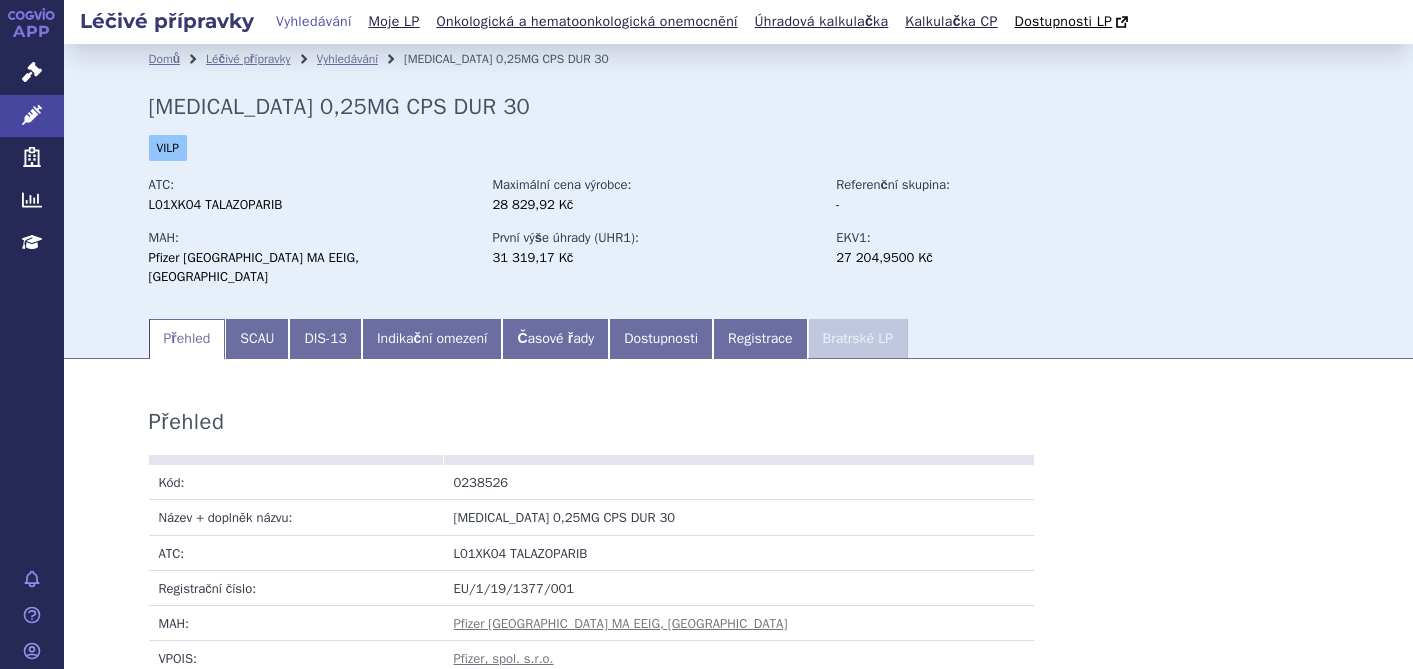 scroll, scrollTop: 0, scrollLeft: 0, axis: both 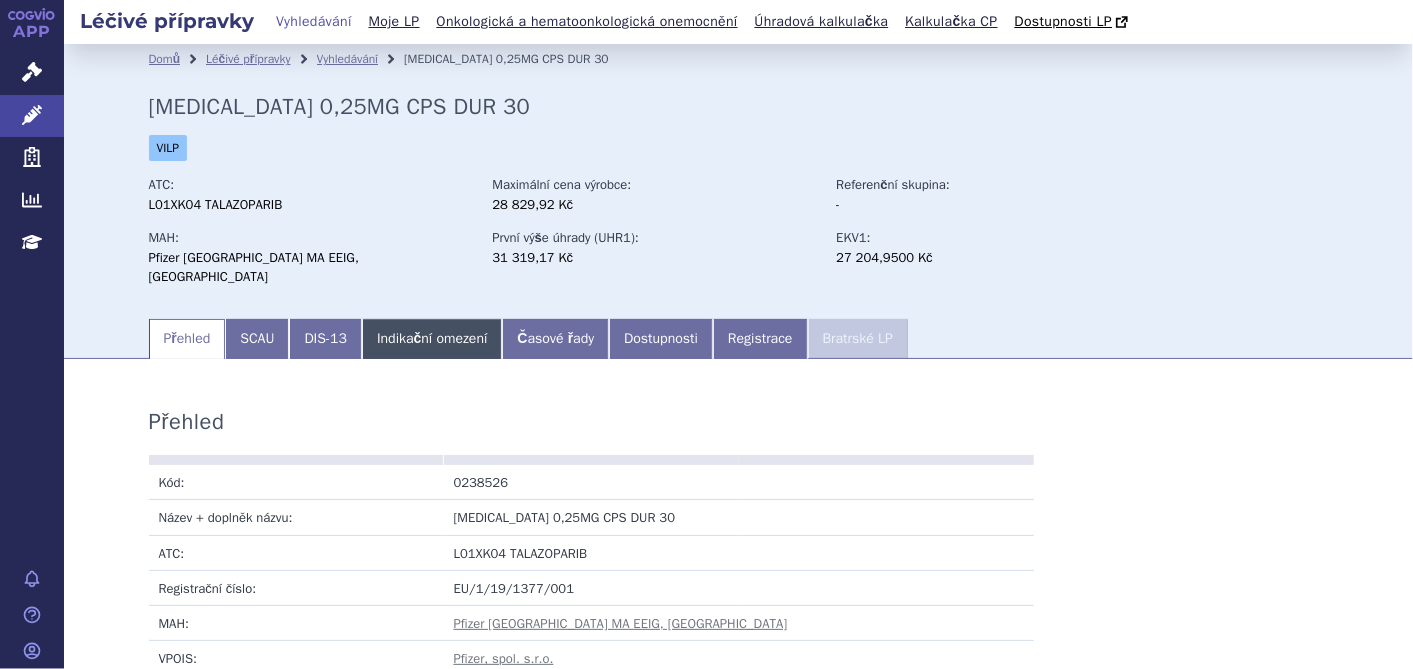 click on "Indikační omezení" at bounding box center (432, 339) 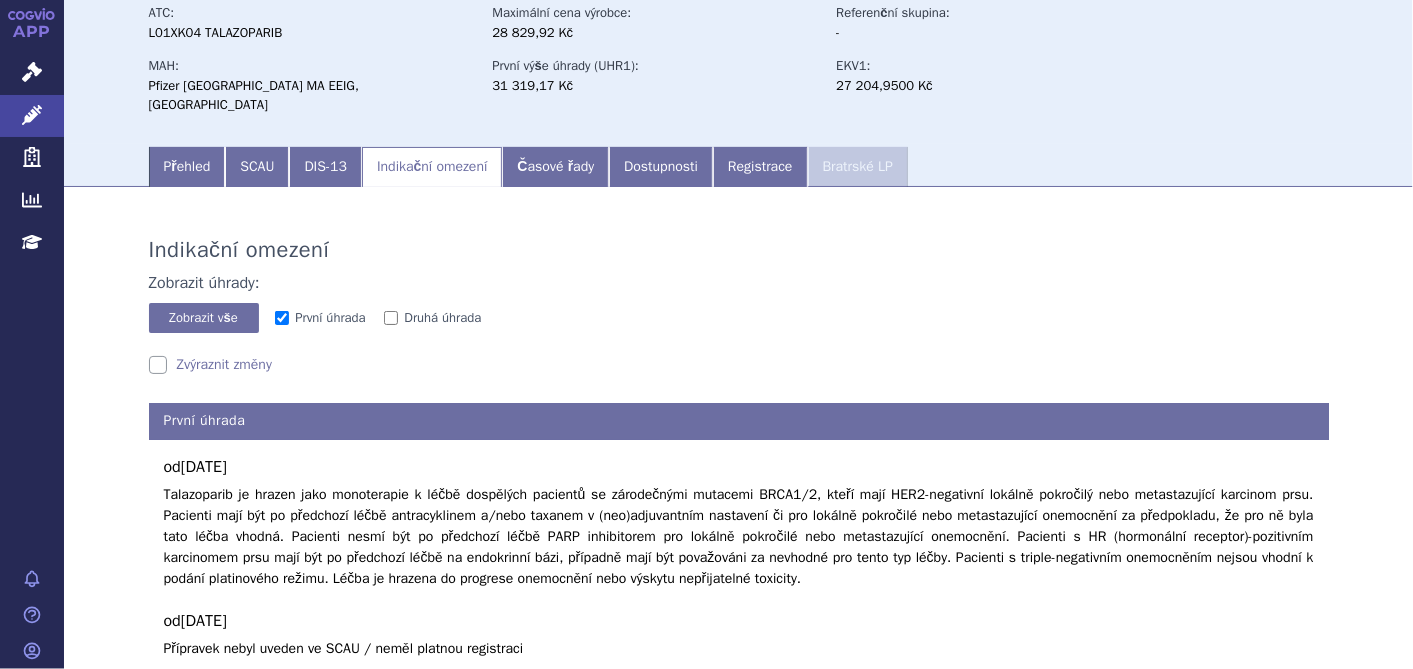 scroll, scrollTop: 324, scrollLeft: 0, axis: vertical 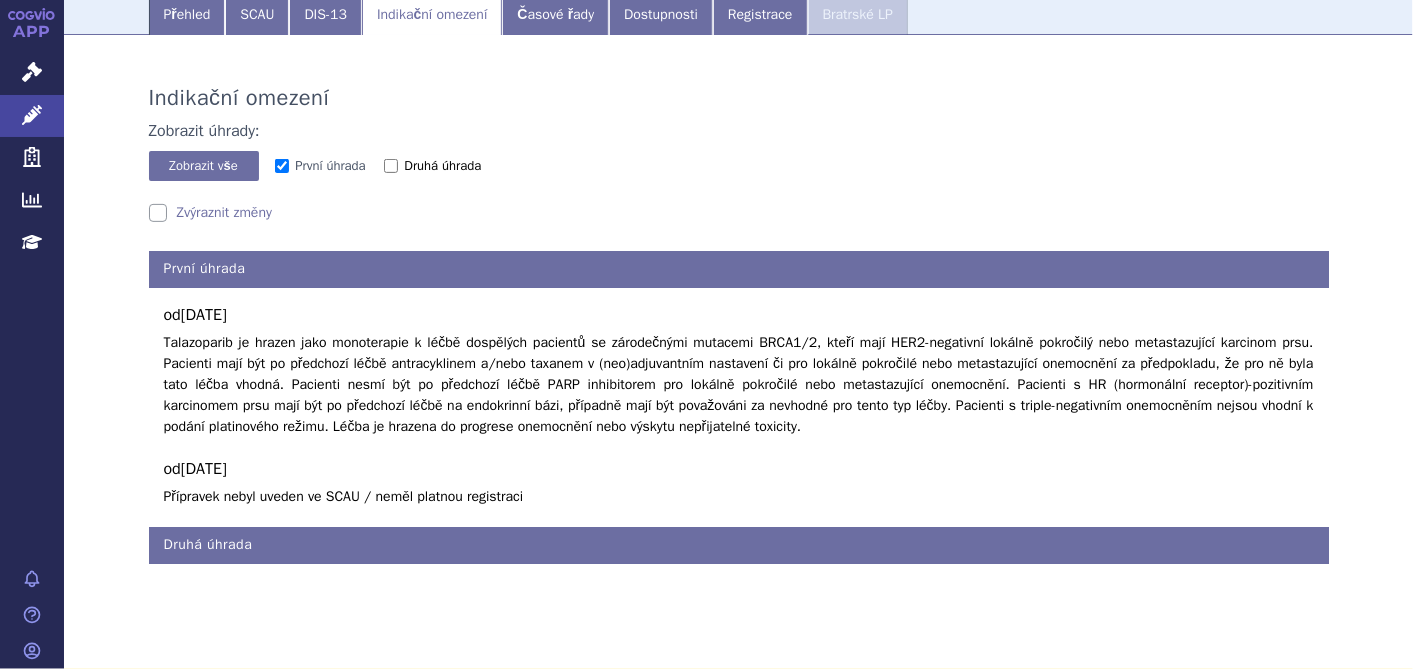 click on "Druhá úhrada" at bounding box center (391, 166) 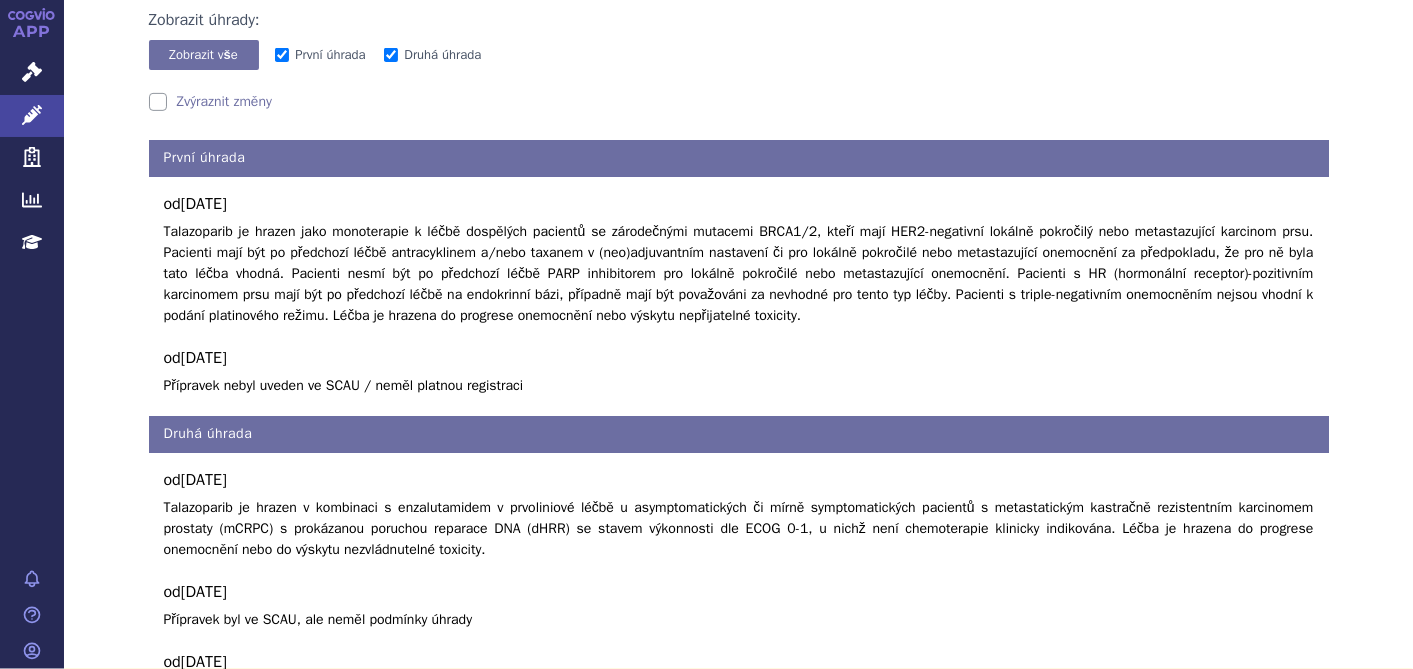 scroll, scrollTop: 588, scrollLeft: 0, axis: vertical 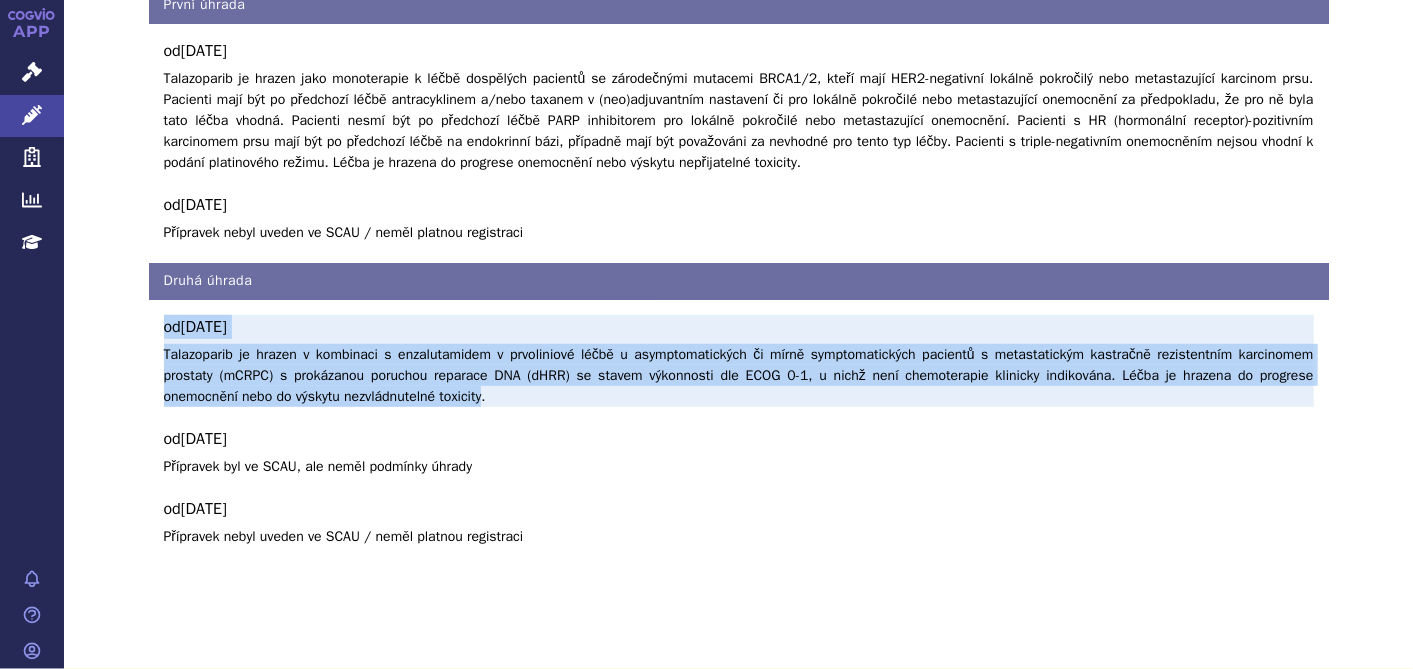 drag, startPoint x: 151, startPoint y: 303, endPoint x: 482, endPoint y: 381, distance: 340.06616 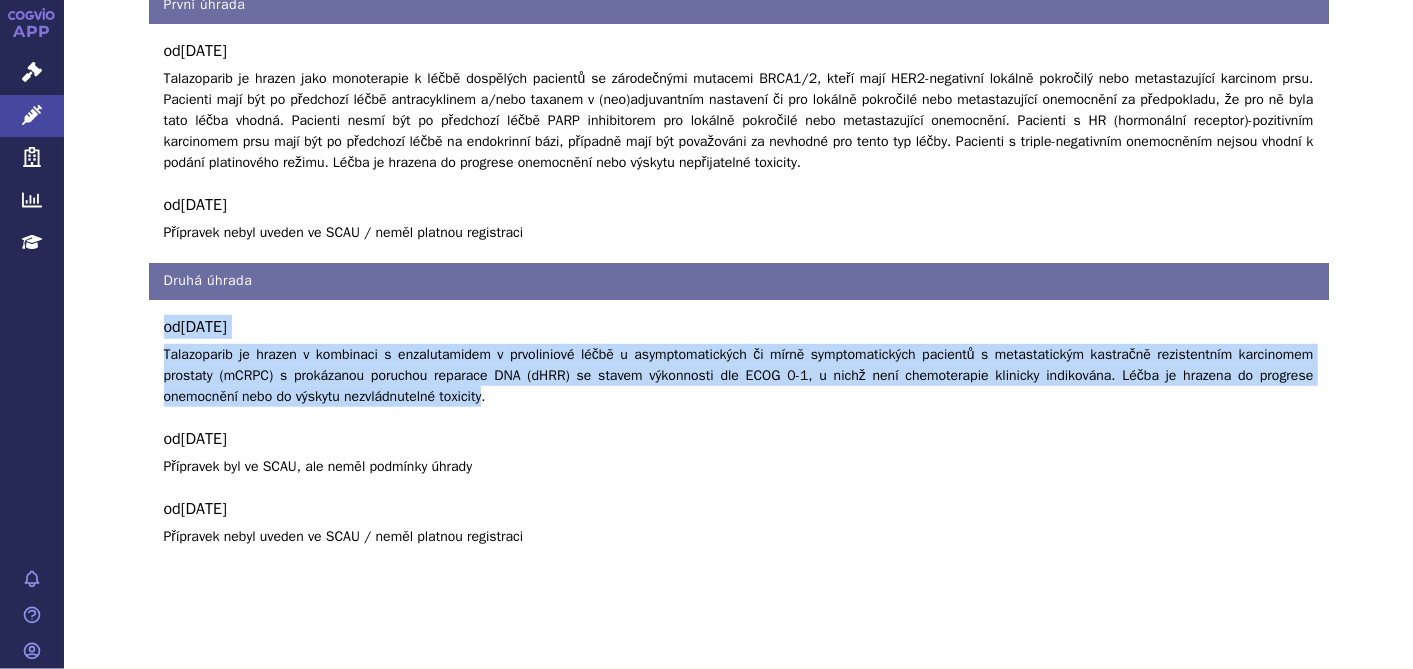 copy on "od  [DATE]
Talazoparib je hrazen v kombinaci s enzalutamidem v prvoliniové léčbě u asymptomatických či mírně symptomatických pacientů s metastatickým kastračně rezistentním karcinomem prostaty (mCRPC) s prokázanou poruchou reparace DNA (dHRR) se stavem výkonnosti dle ECOG 0-1, u nichž není chemoterapie klinicky indikována. Léčba je hrazena do progrese onemocnění nebo do výskytu nezvládnutelné toxicity" 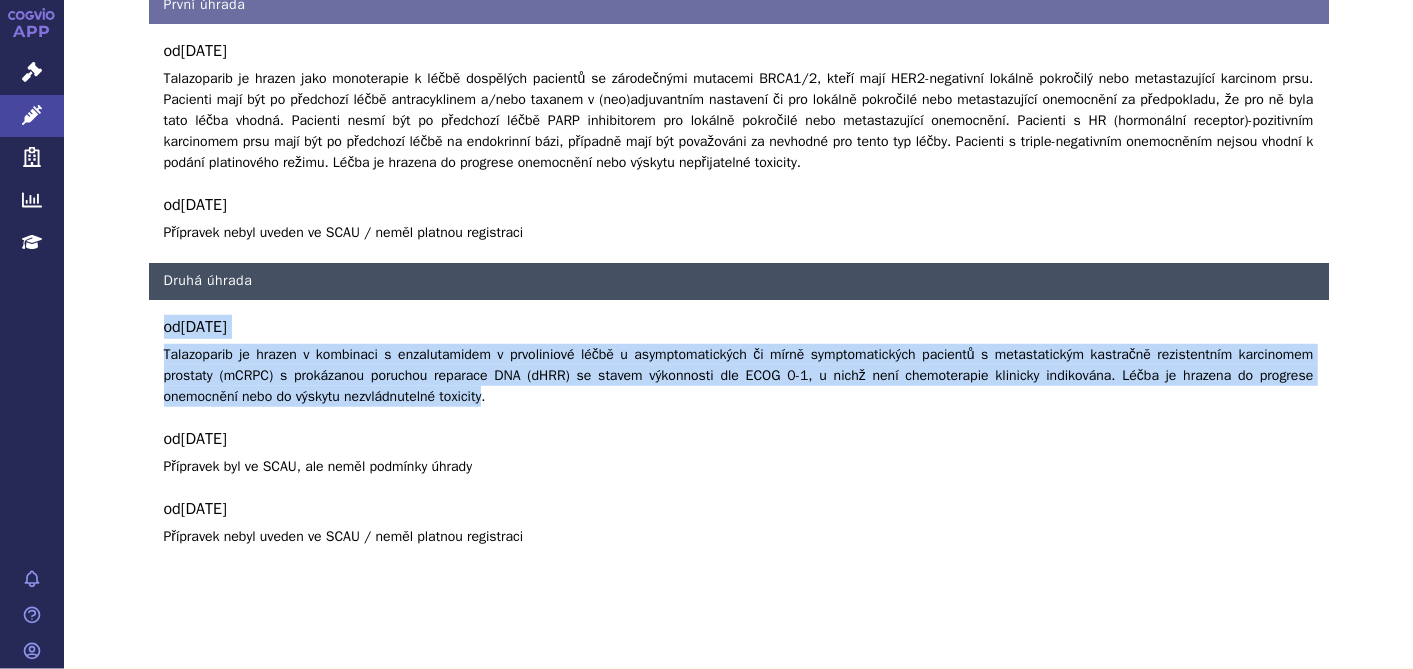 scroll, scrollTop: 0, scrollLeft: 0, axis: both 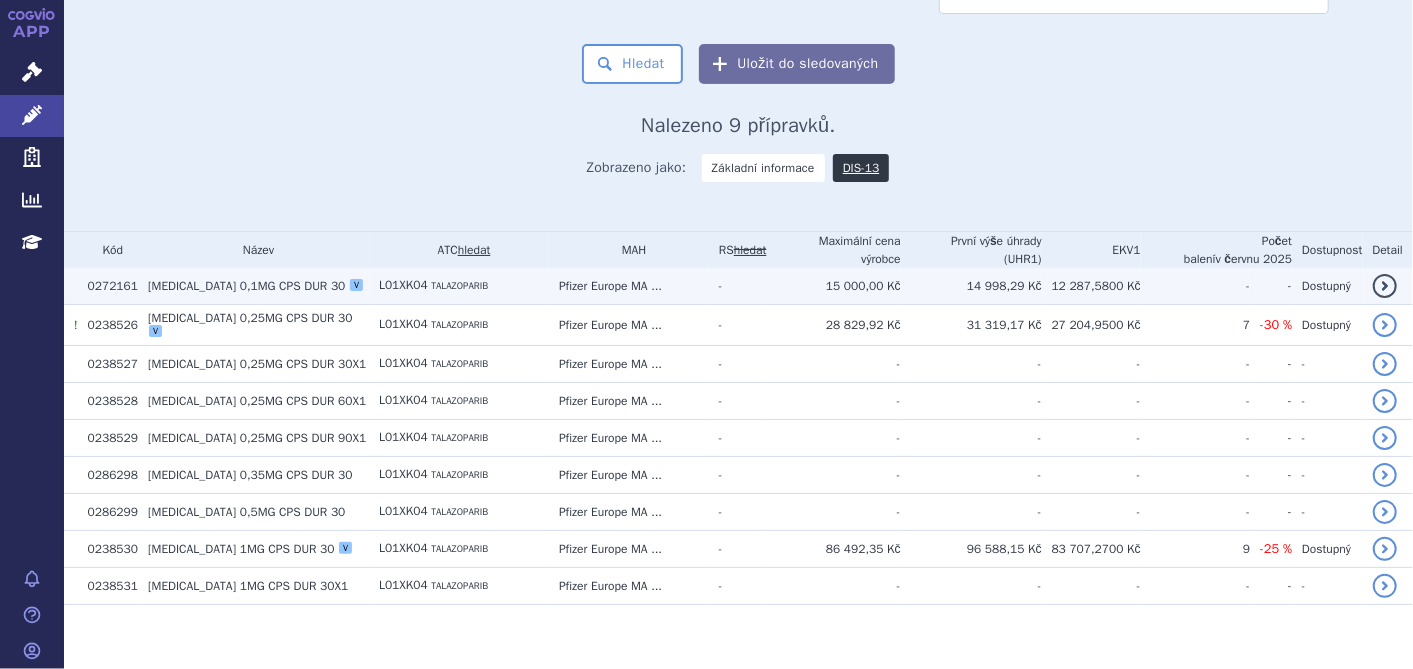 click on "[MEDICAL_DATA]
0,1MG CPS DUR 30
V" at bounding box center [253, 286] 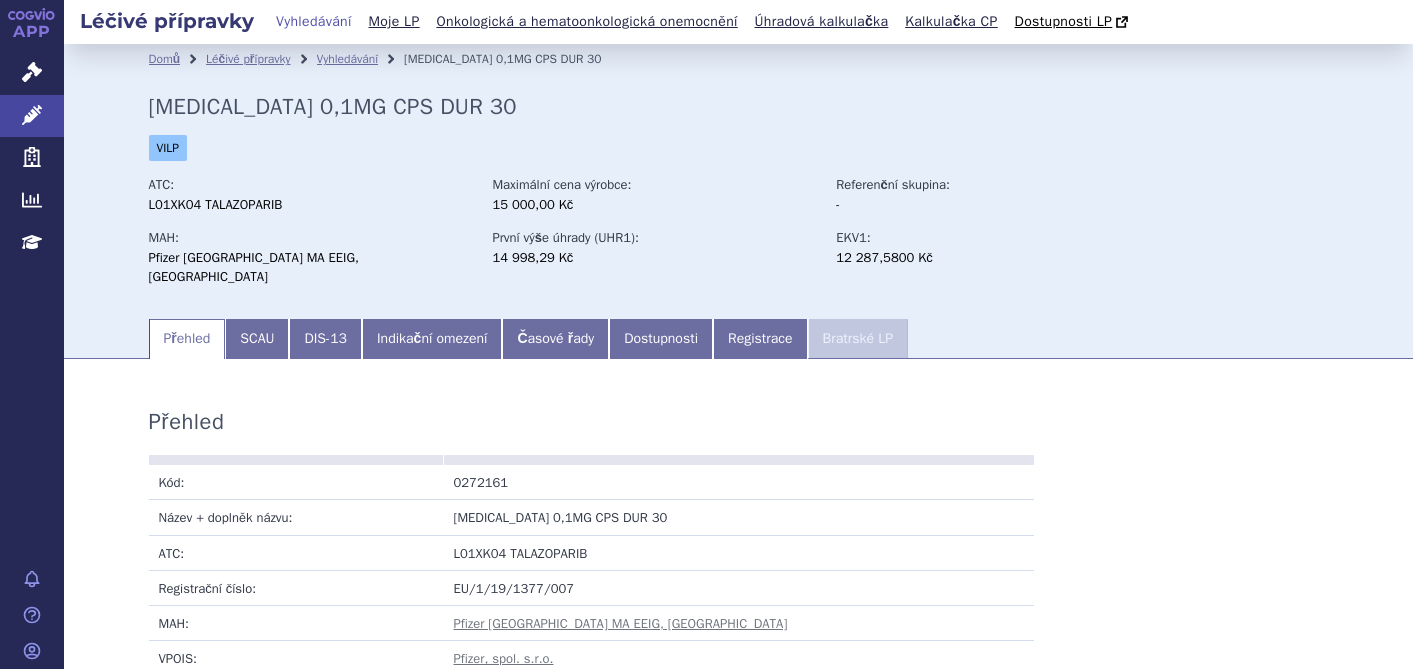 scroll, scrollTop: 0, scrollLeft: 0, axis: both 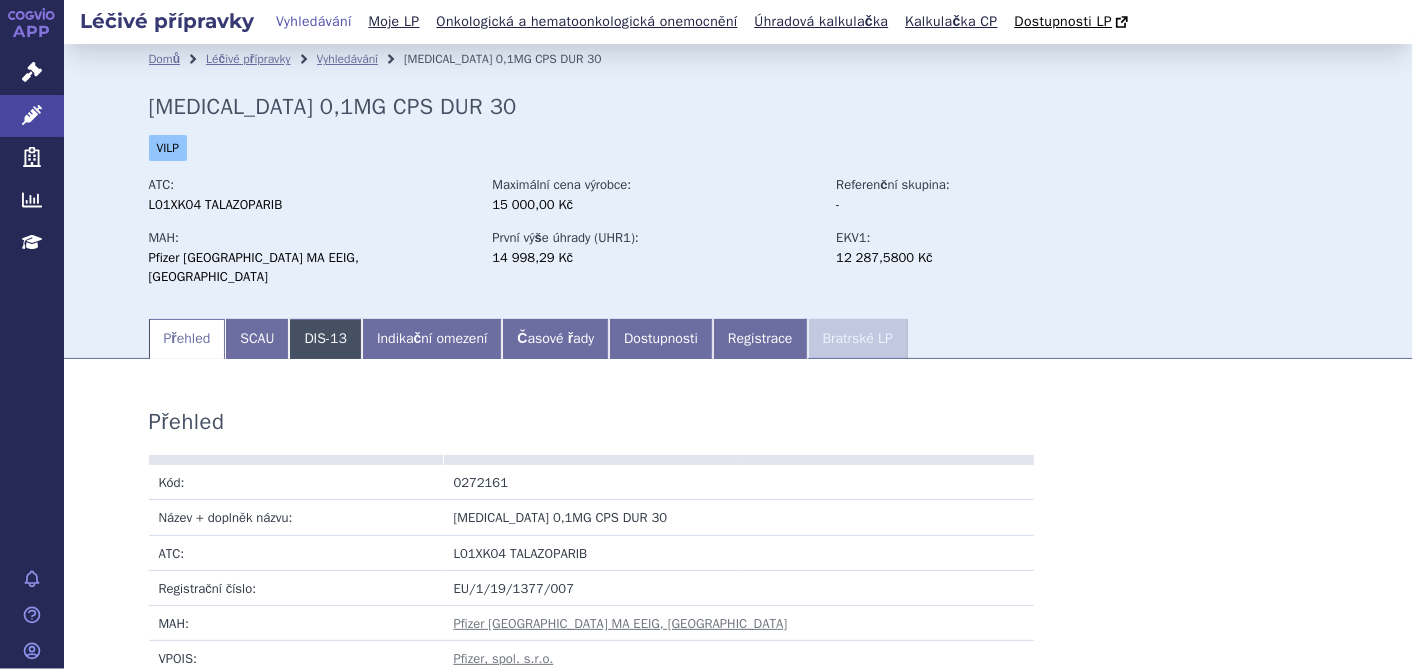 click on "DIS-13" at bounding box center [325, 339] 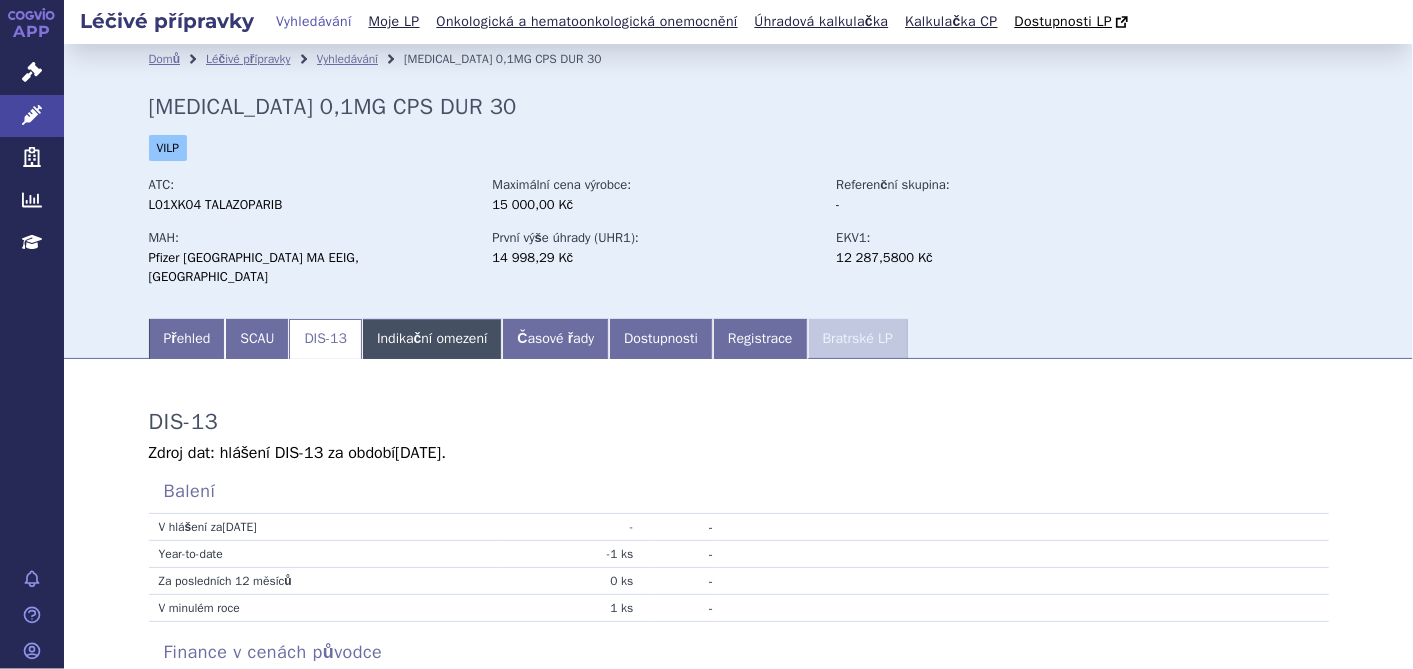 click on "Indikační omezení" at bounding box center [432, 339] 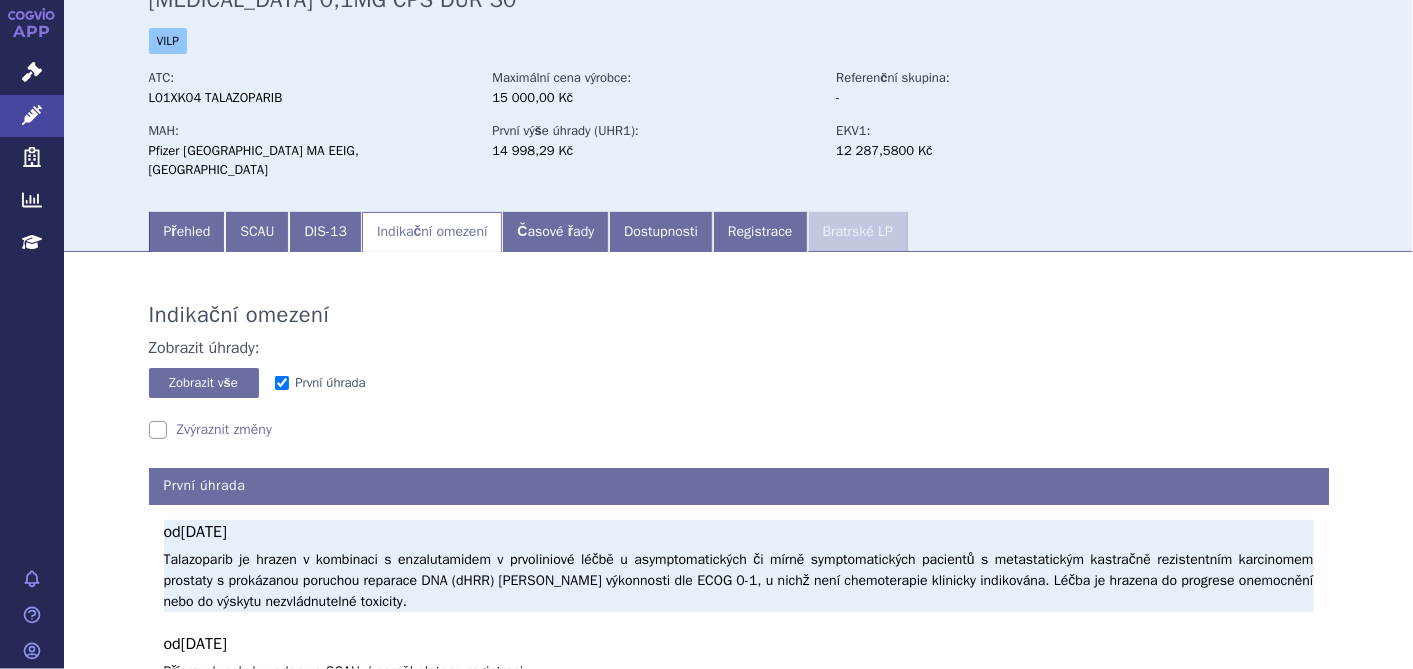 scroll, scrollTop: 0, scrollLeft: 0, axis: both 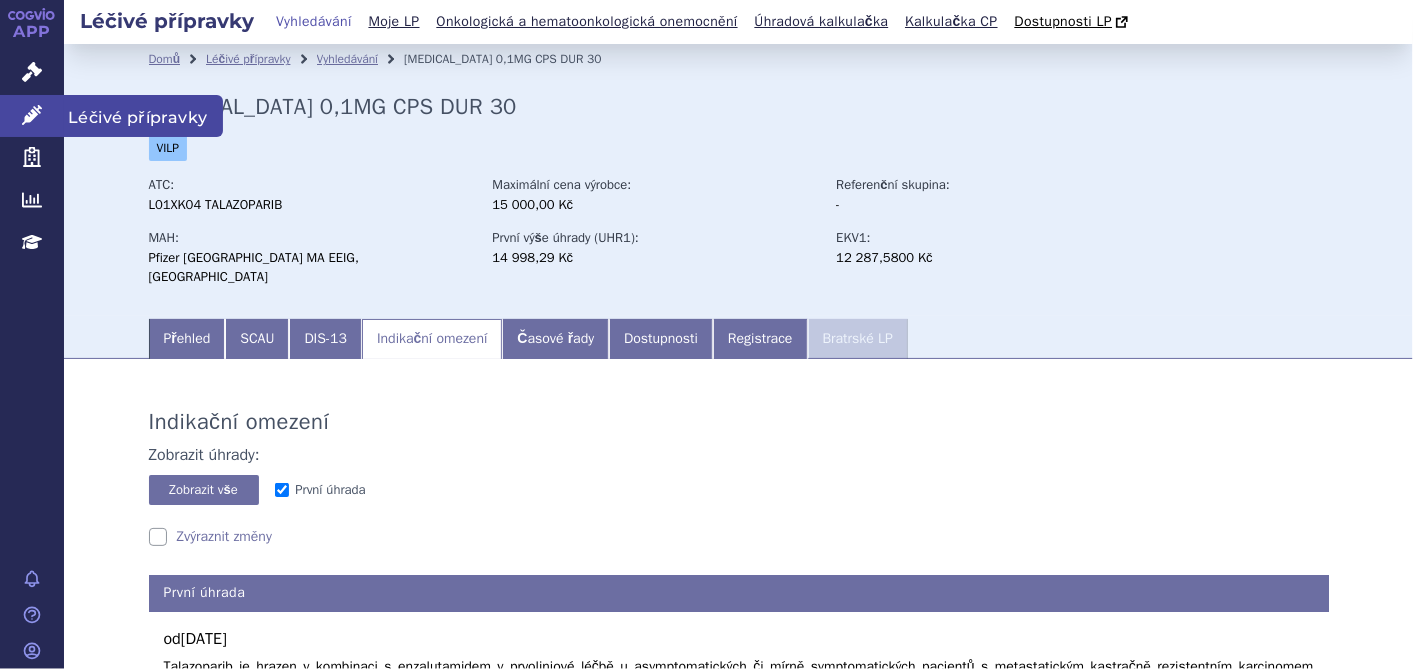 click 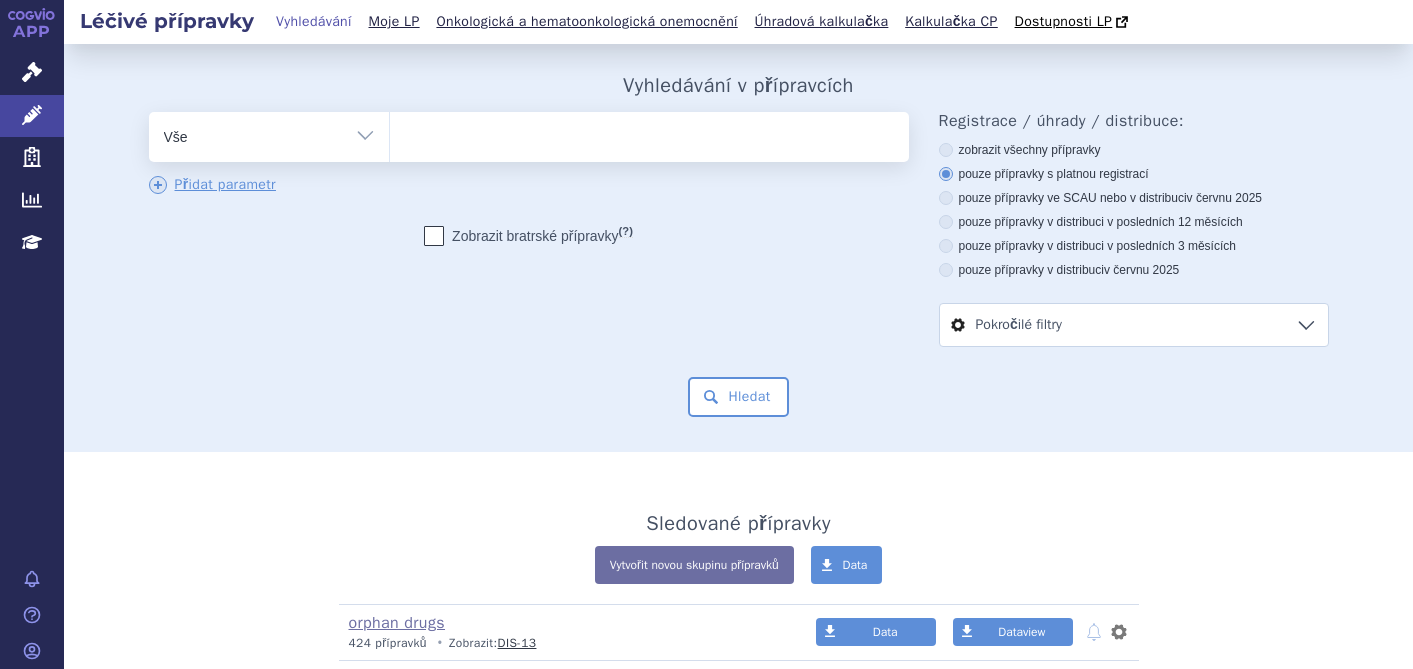 scroll, scrollTop: 0, scrollLeft: 0, axis: both 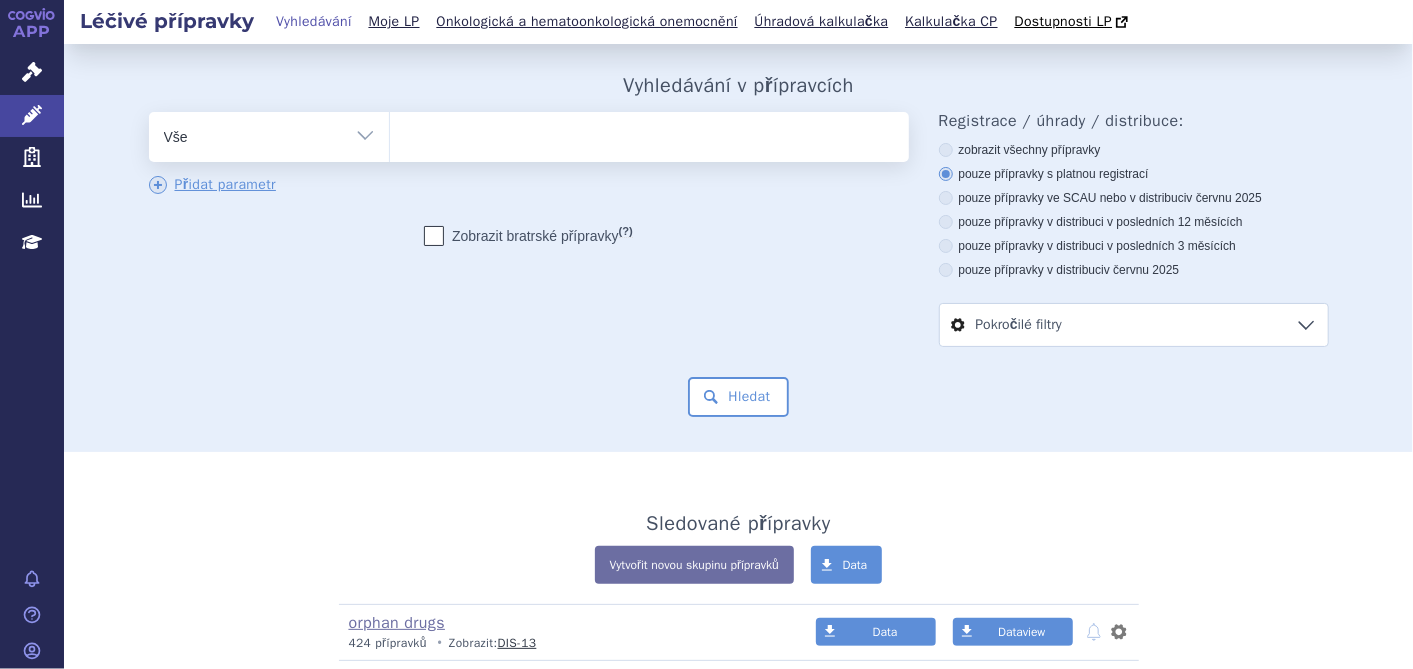 click at bounding box center [649, 133] 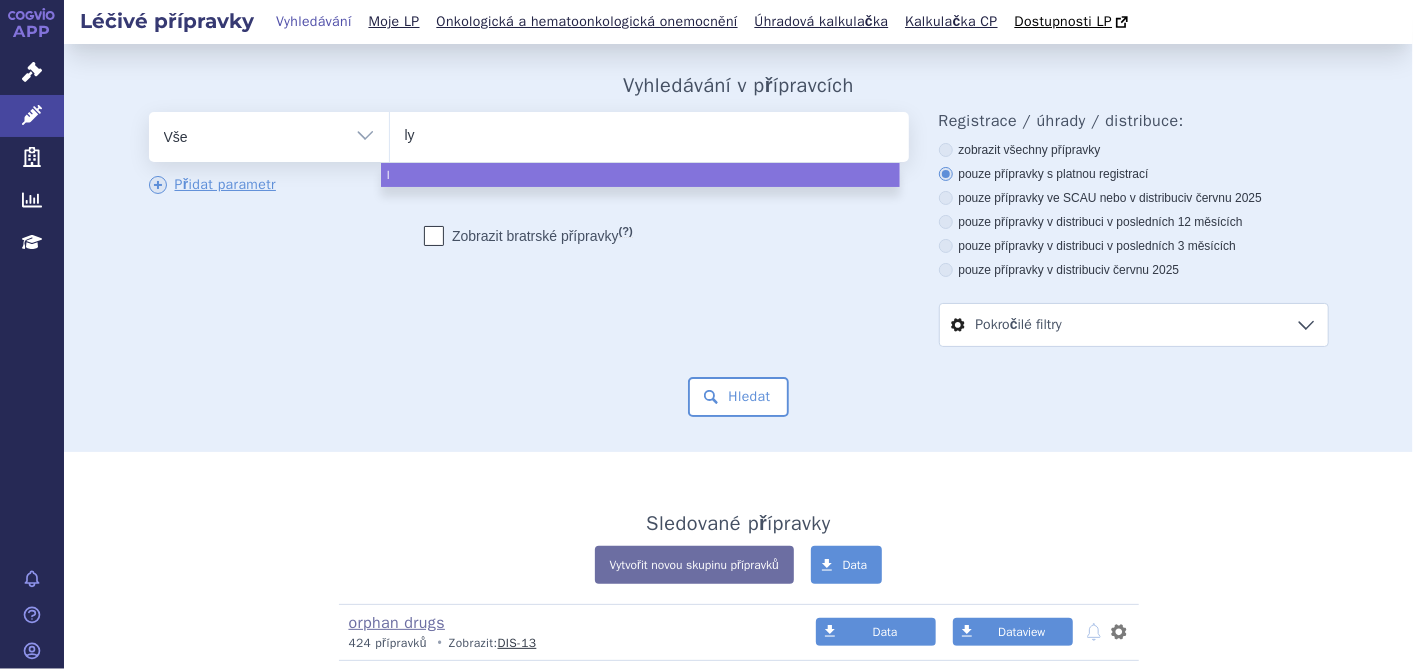 type on "lyn" 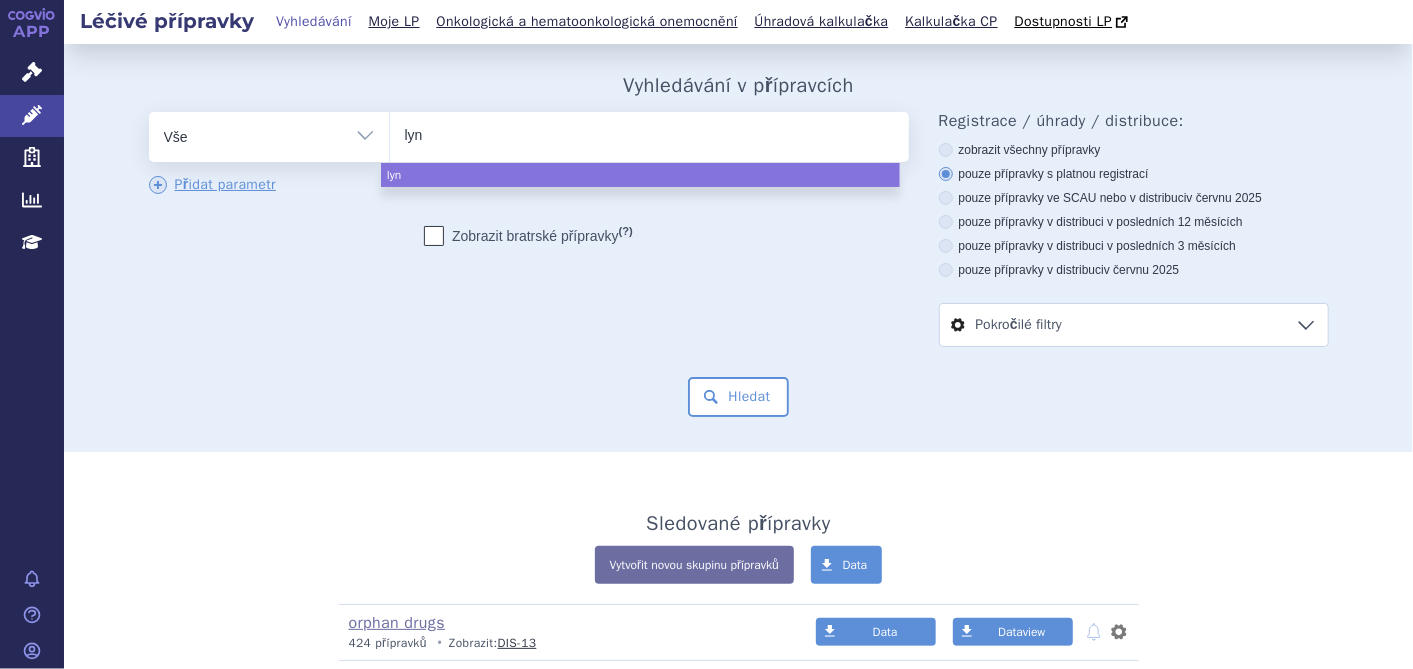 type on "lyna" 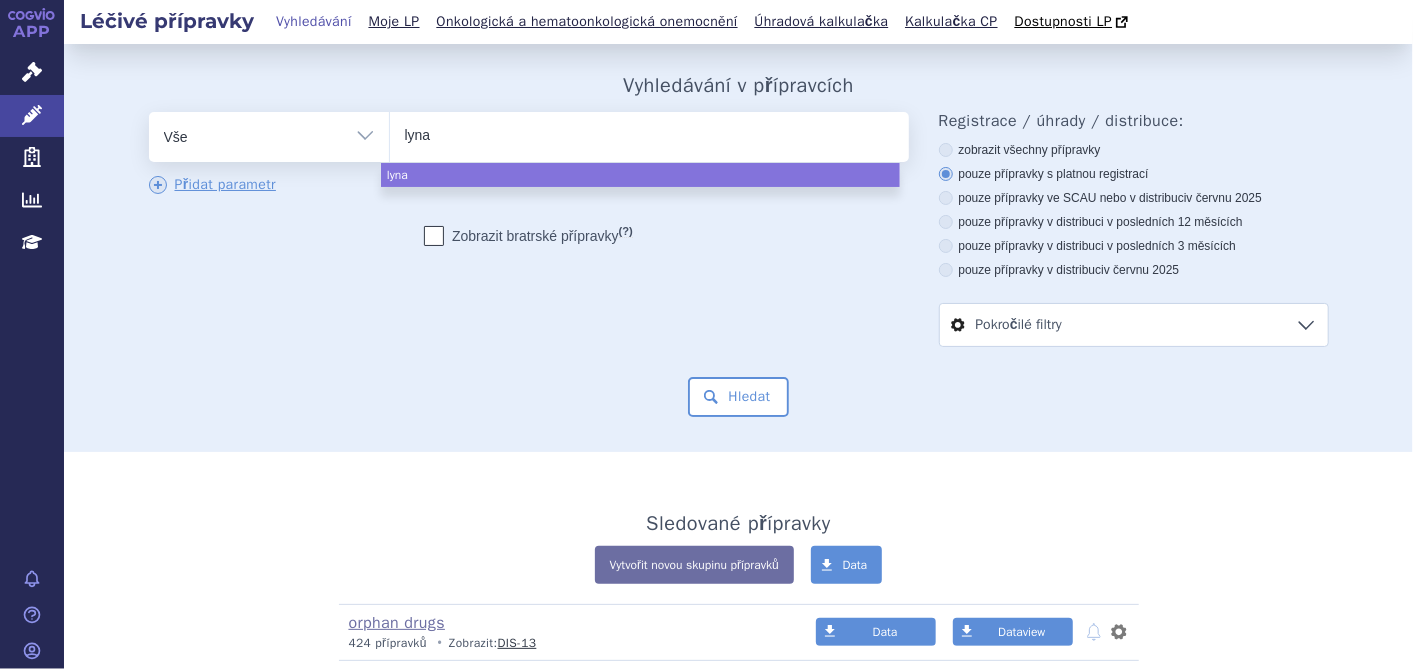 type on "lyn" 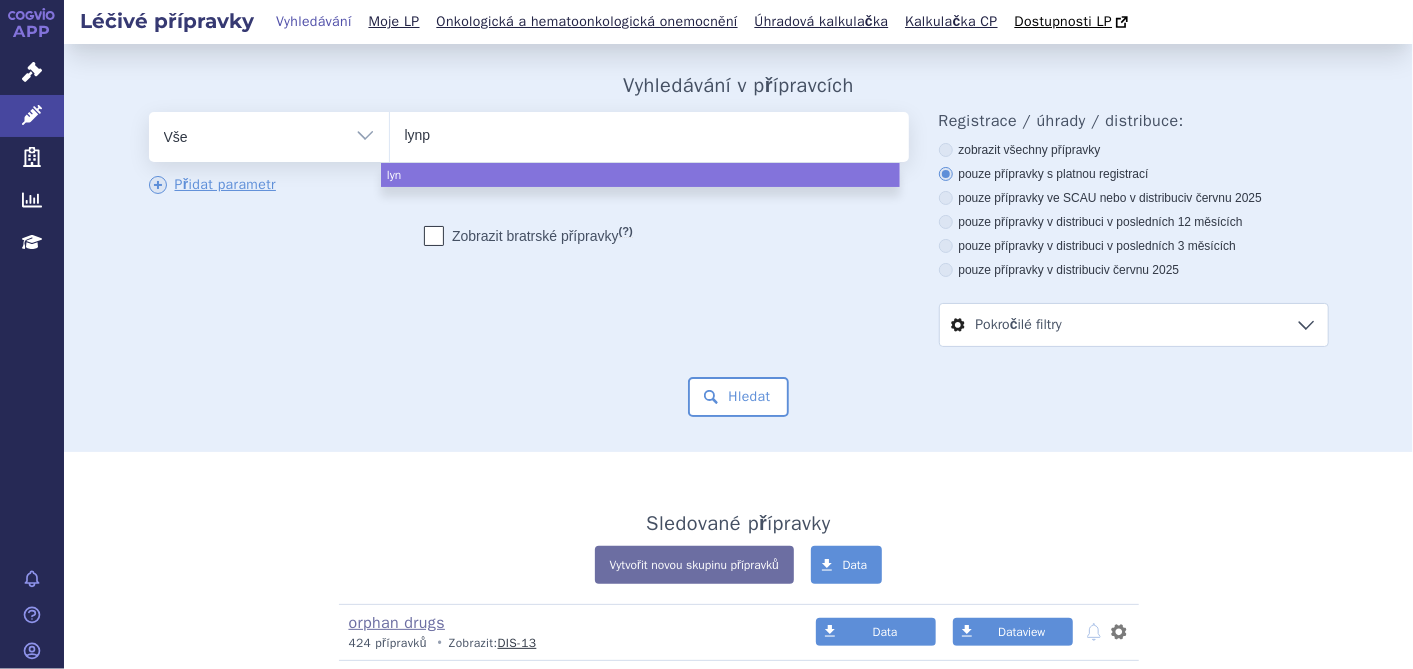 type on "lynpa" 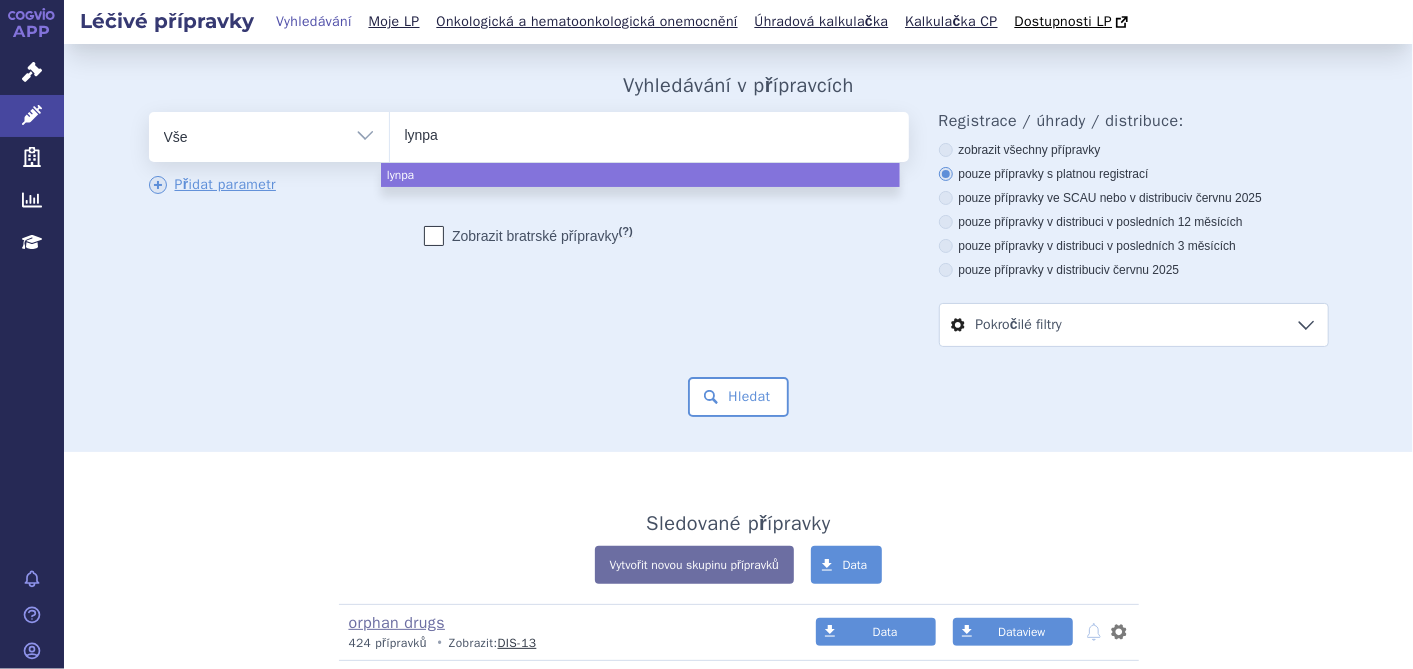 type on "lynpar" 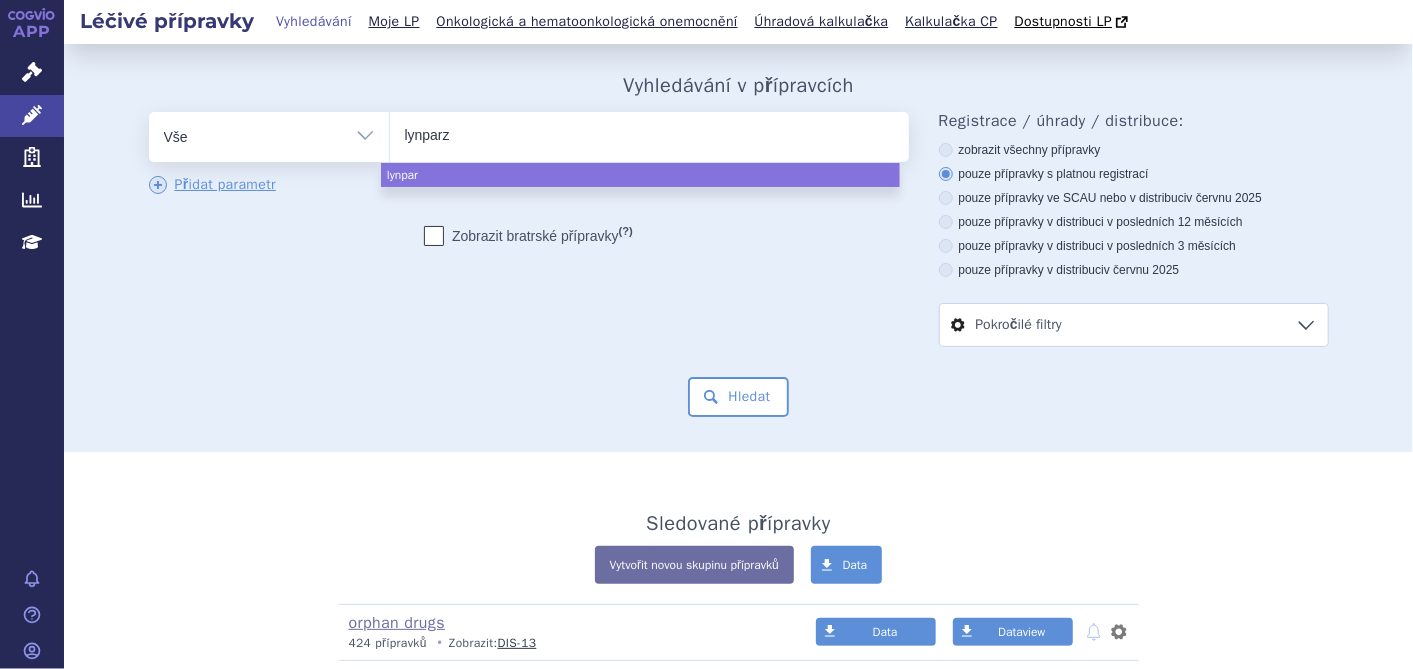 type on "lynparza" 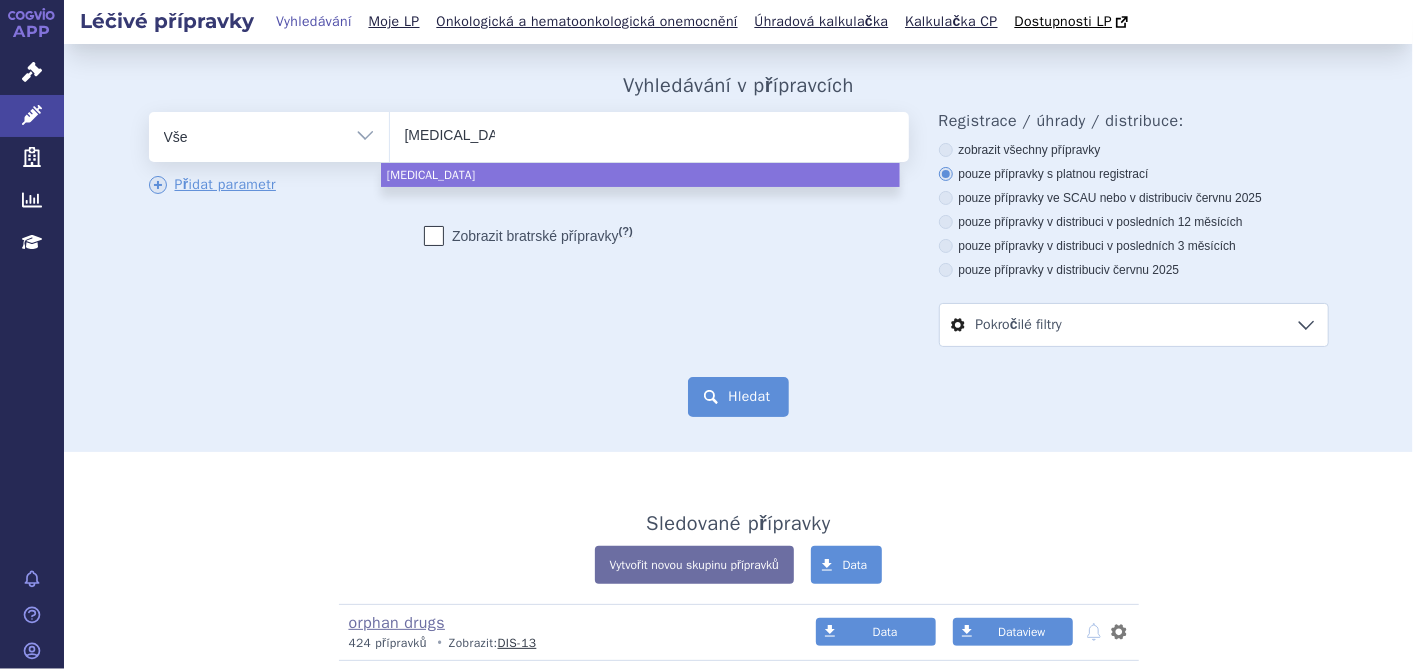 select on "lynparza" 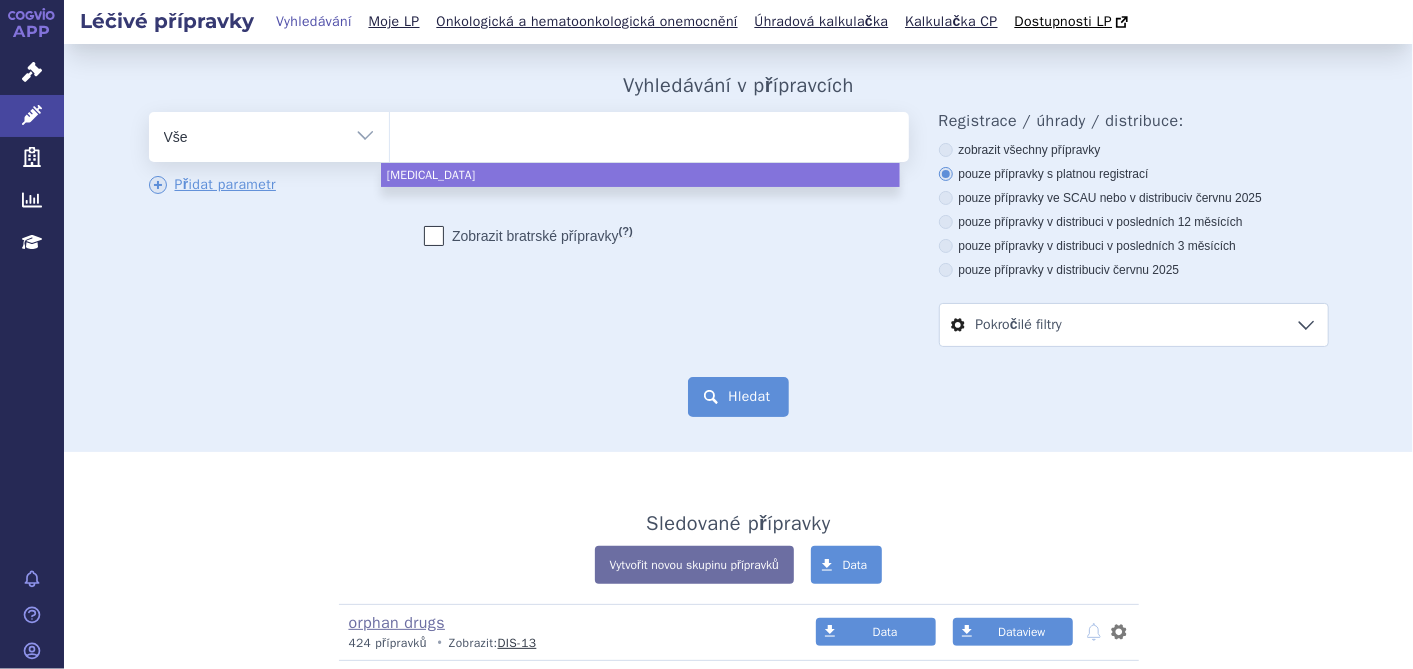 click on "Hledat" at bounding box center (738, 397) 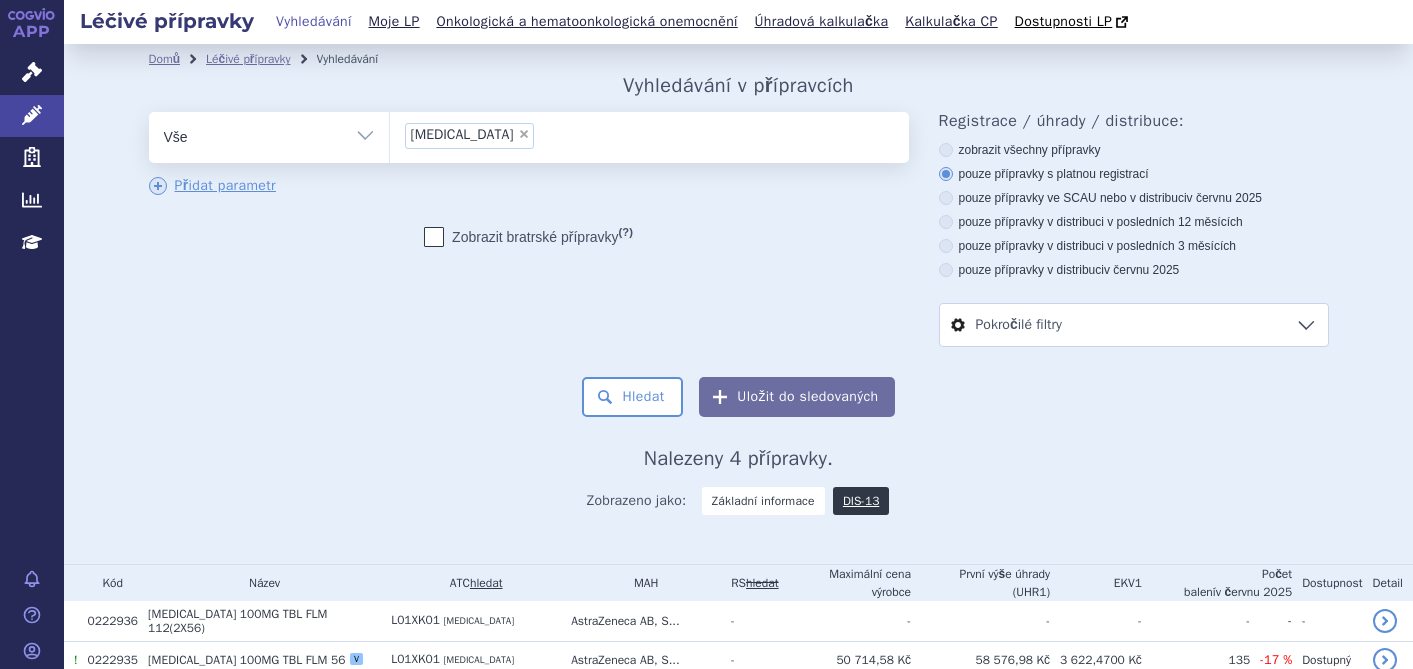 scroll, scrollTop: 0, scrollLeft: 0, axis: both 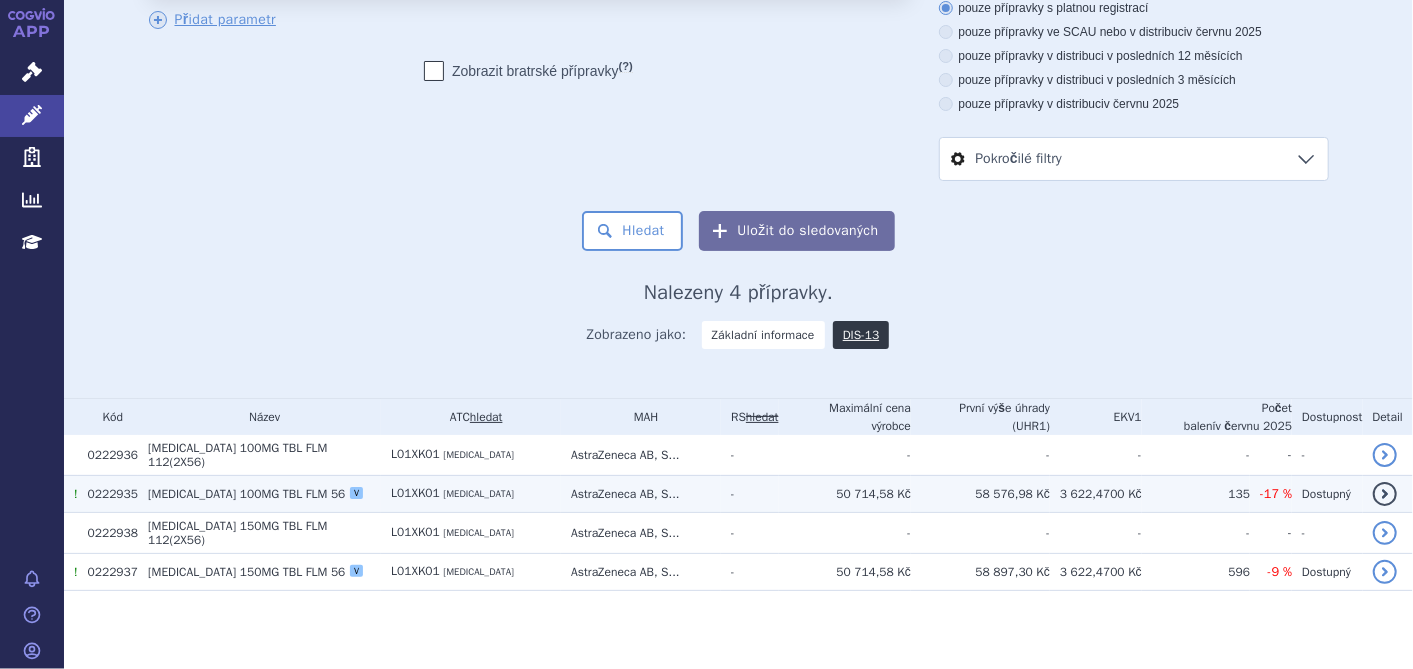 click on "[MEDICAL_DATA]" at bounding box center (192, 494) 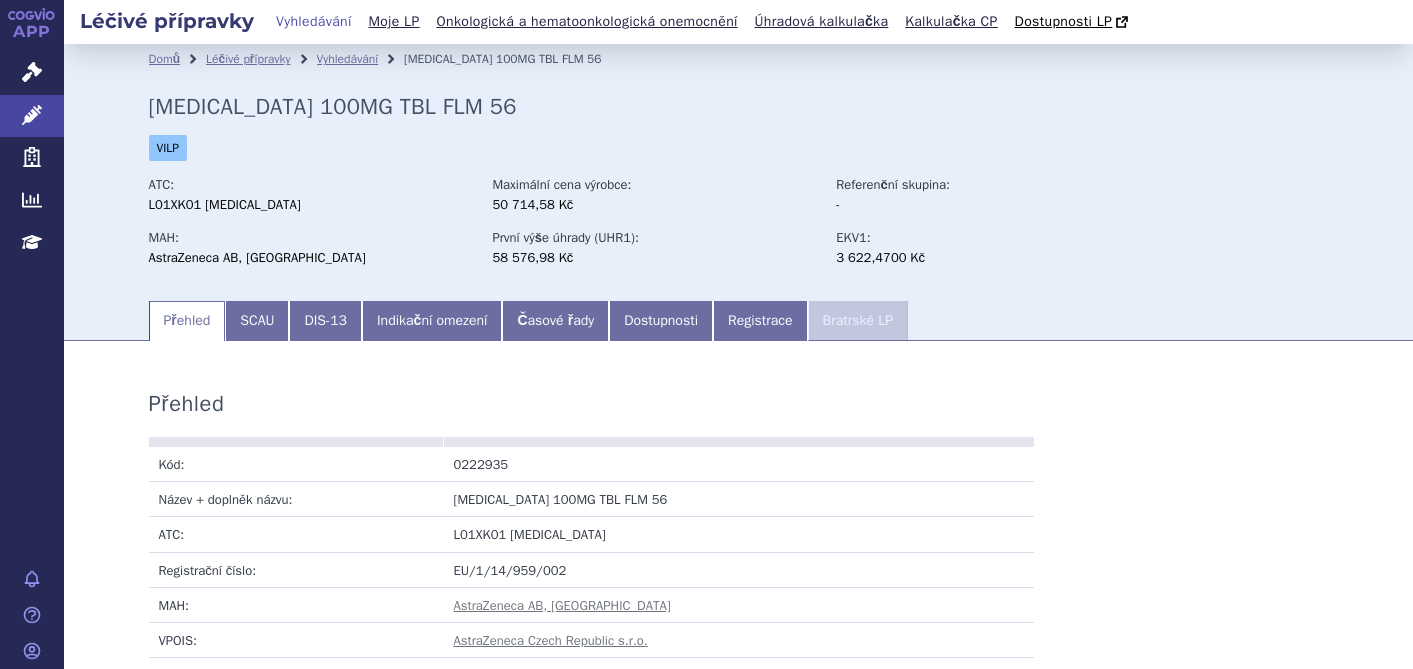 scroll, scrollTop: 0, scrollLeft: 0, axis: both 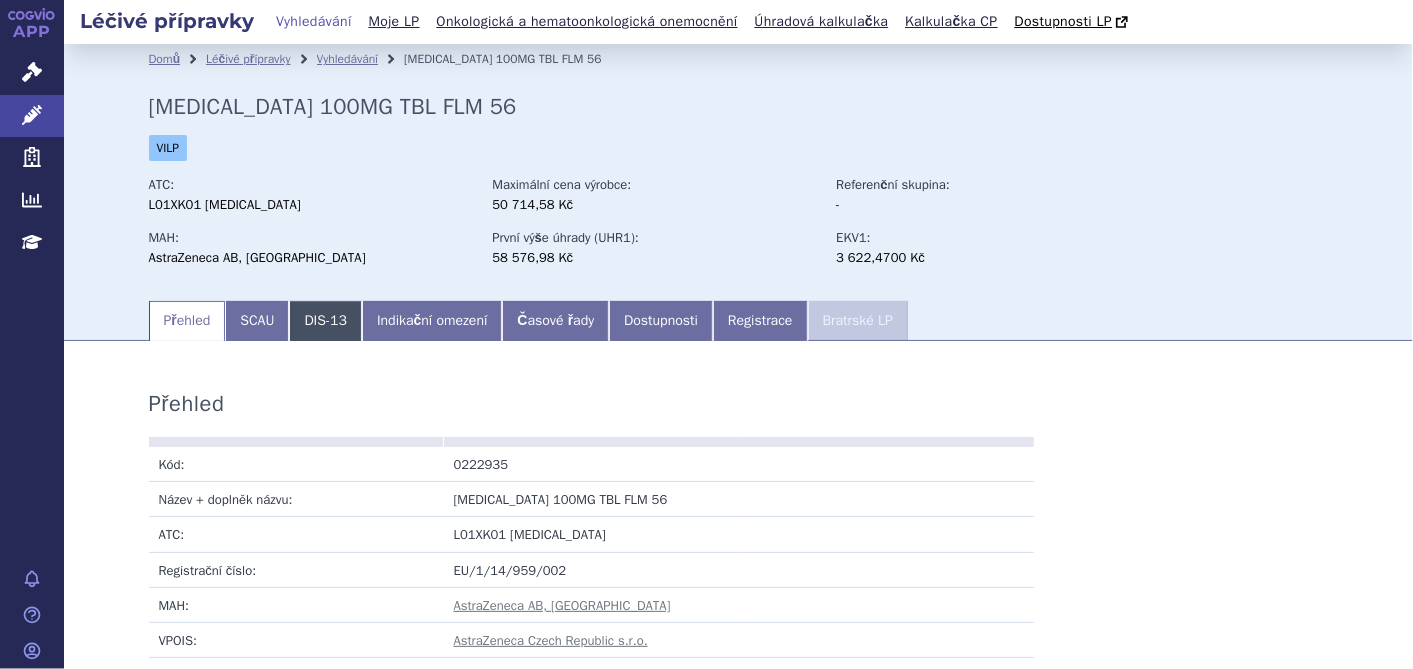 click on "DIS-13" at bounding box center (325, 321) 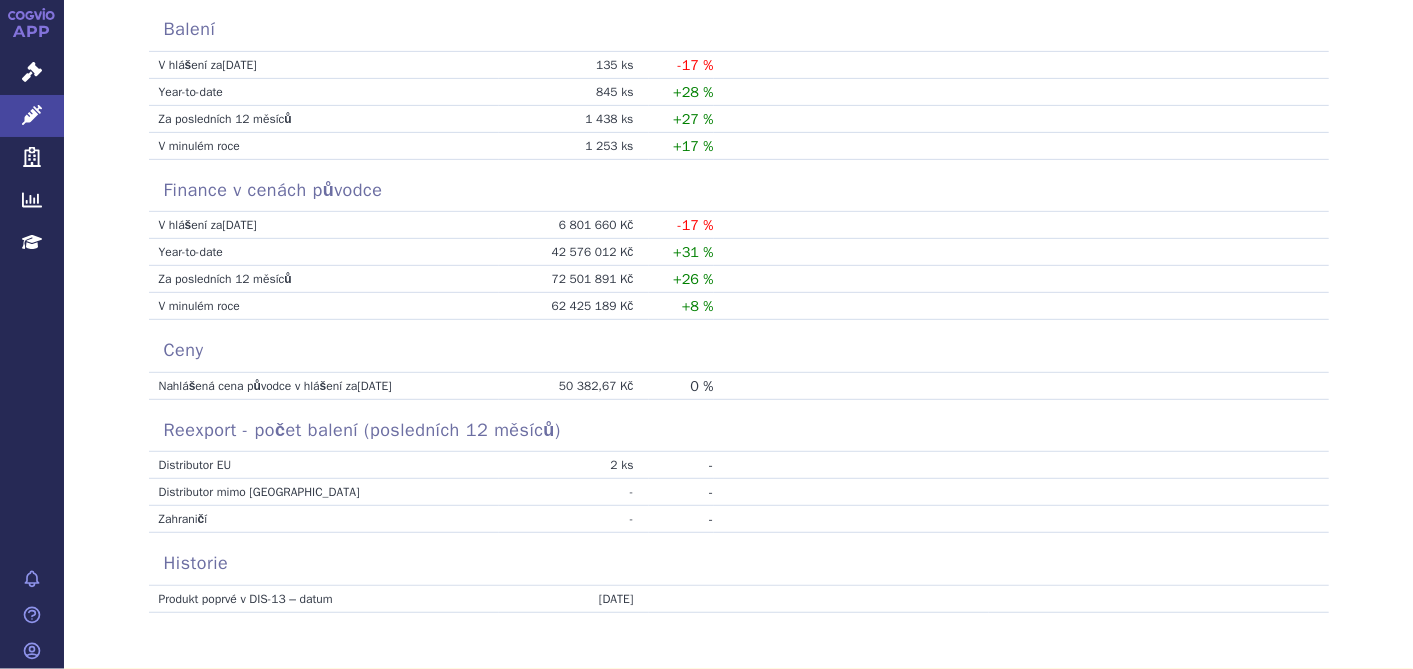 scroll, scrollTop: 0, scrollLeft: 0, axis: both 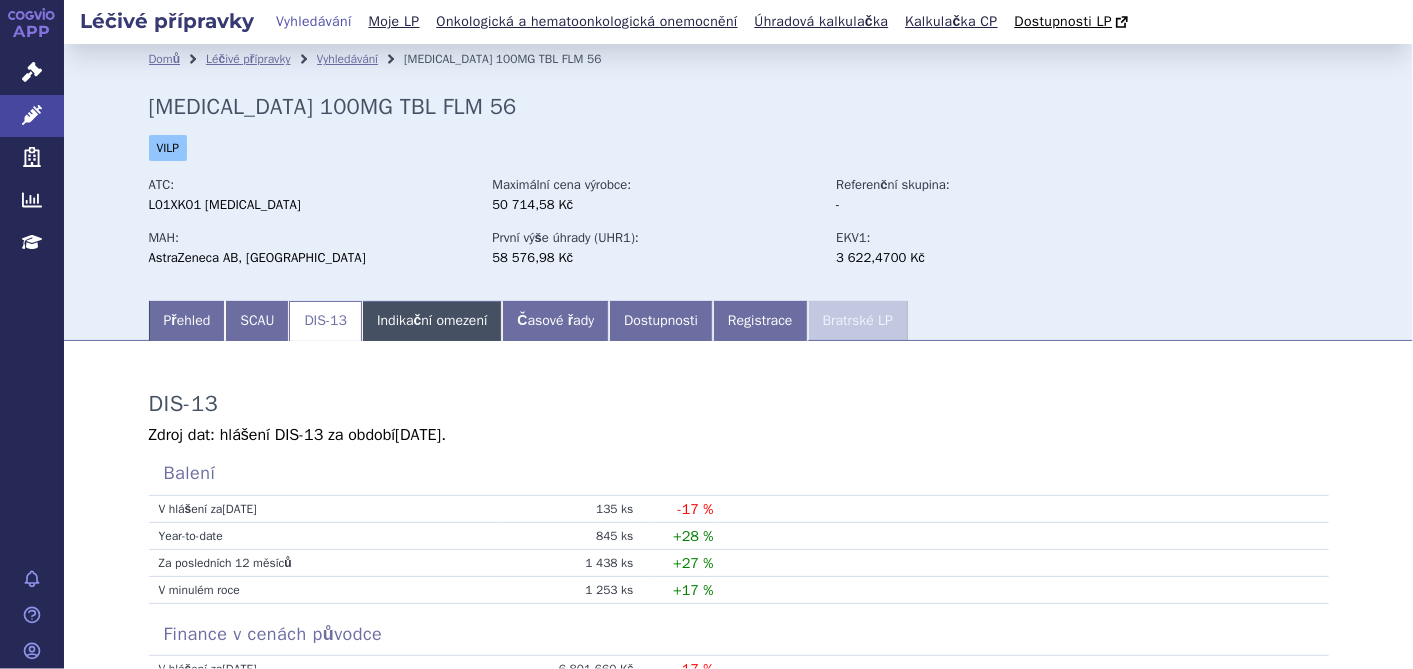 click on "Indikační omezení" at bounding box center [432, 321] 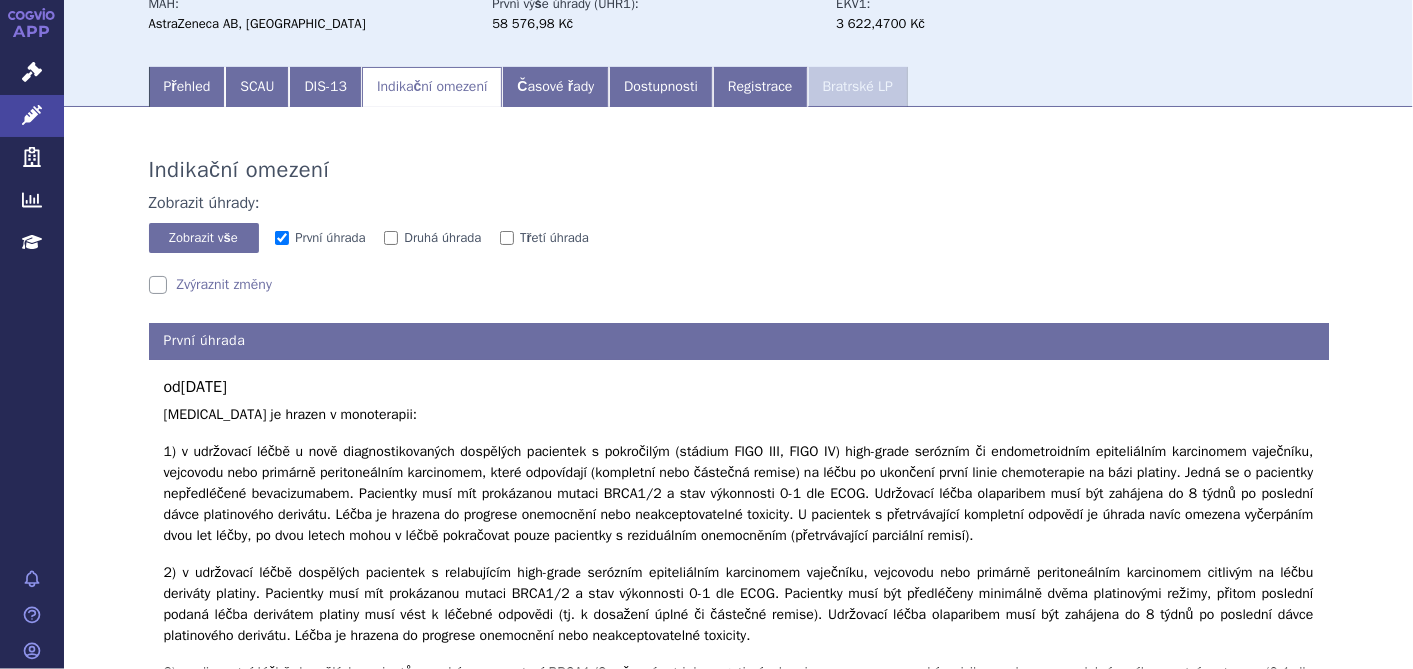 scroll, scrollTop: 444, scrollLeft: 0, axis: vertical 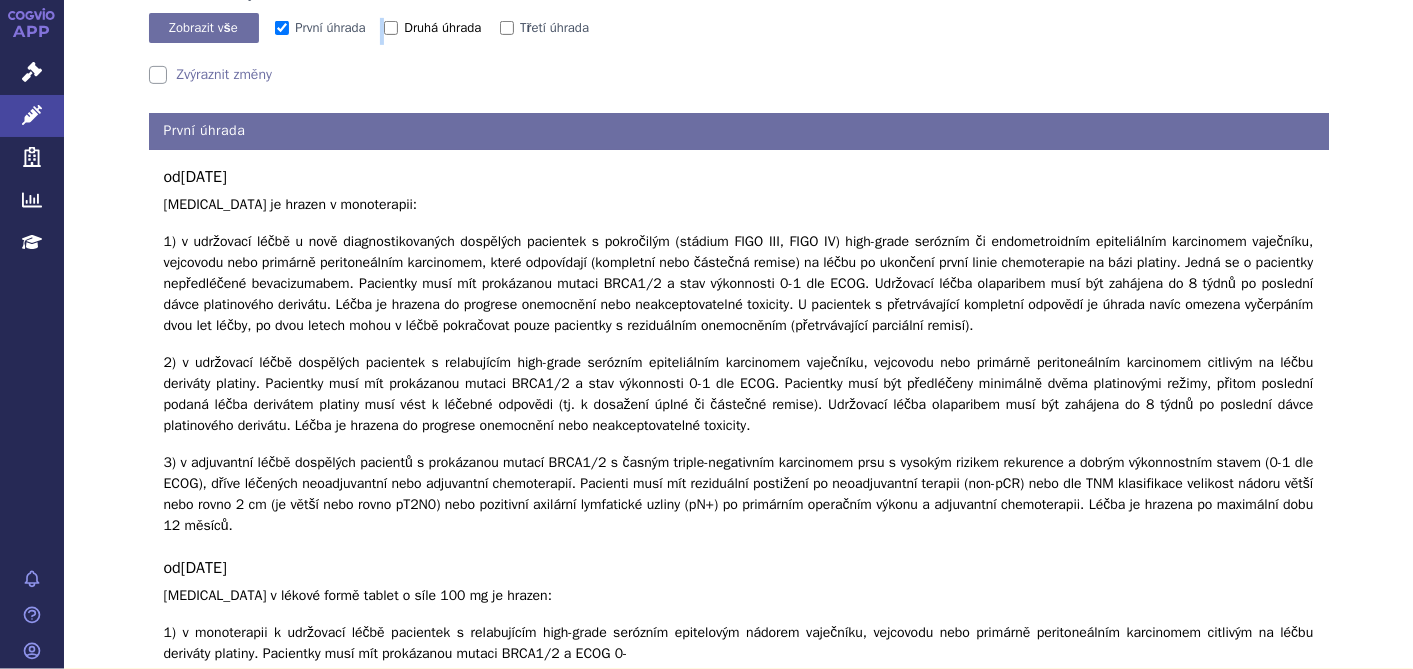 click on "První úhrada" at bounding box center [329, 30] 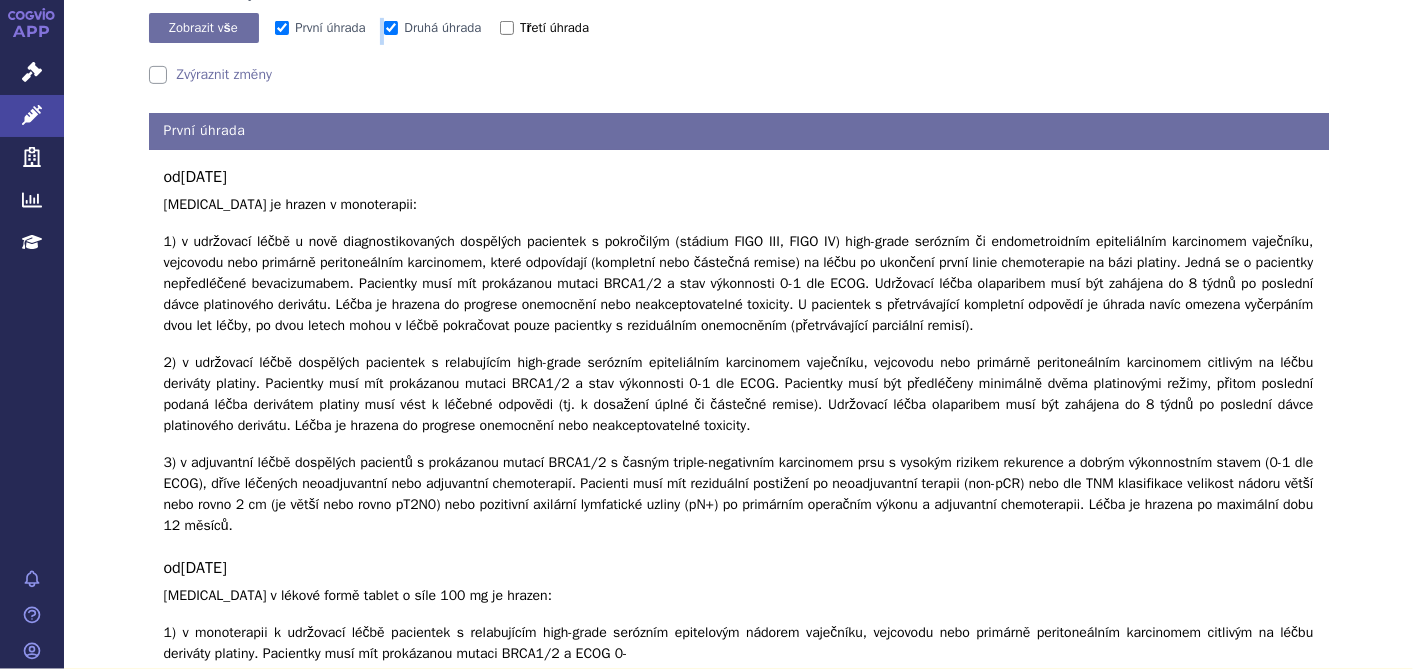click on "Třetí úhrada" at bounding box center (507, 28) 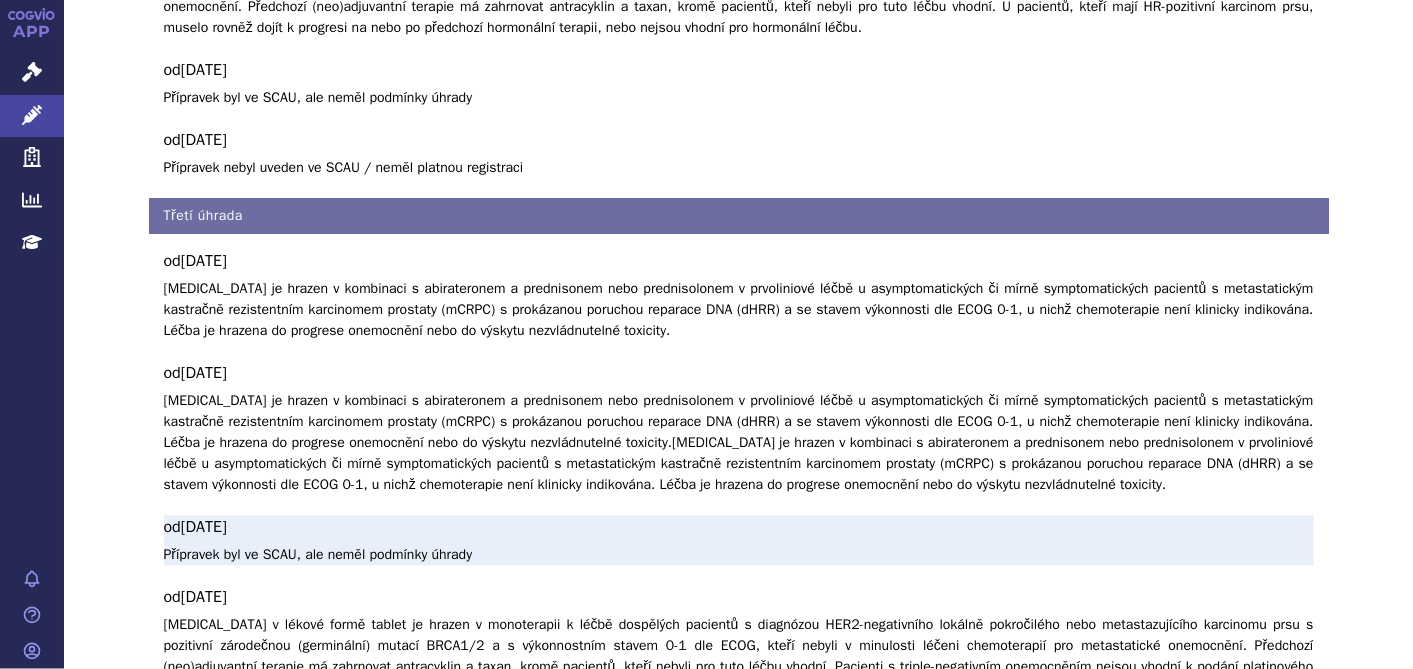 scroll, scrollTop: 2444, scrollLeft: 0, axis: vertical 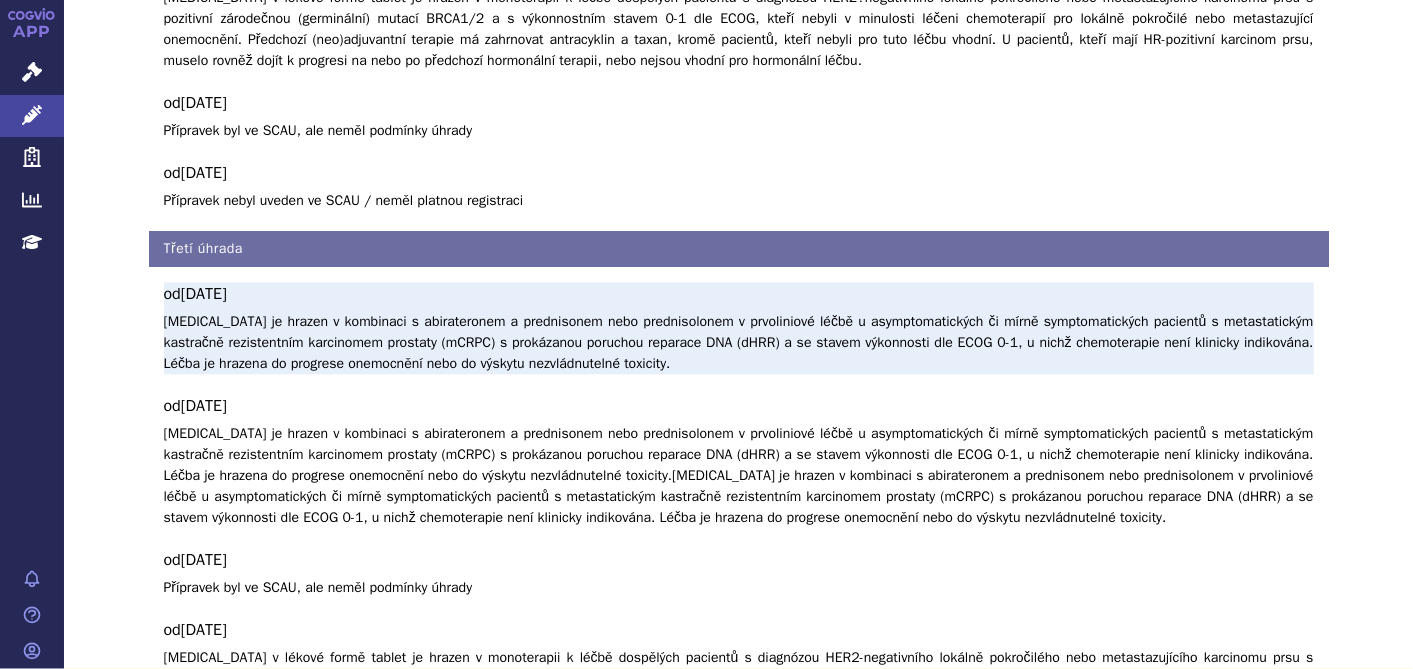 click on "Olaparib je hrazen v kombinaci s abirateronem a prednisonem nebo prednisolonem v prvoliniové léčbě u asymptomatických či mírně symptomatických pacientů s metastatickým kastračně rezistentním karcinomem prostaty (mCRPC) s prokázanou poruchou reparace DNA (dHRR) a se stavem výkonnosti dle ECOG 0-1, u nichž chemoterapie není klinicky indikována. Léčba je hrazena do progrese onemocnění nebo do výskytu nezvládnutelné toxicity." at bounding box center [739, 342] 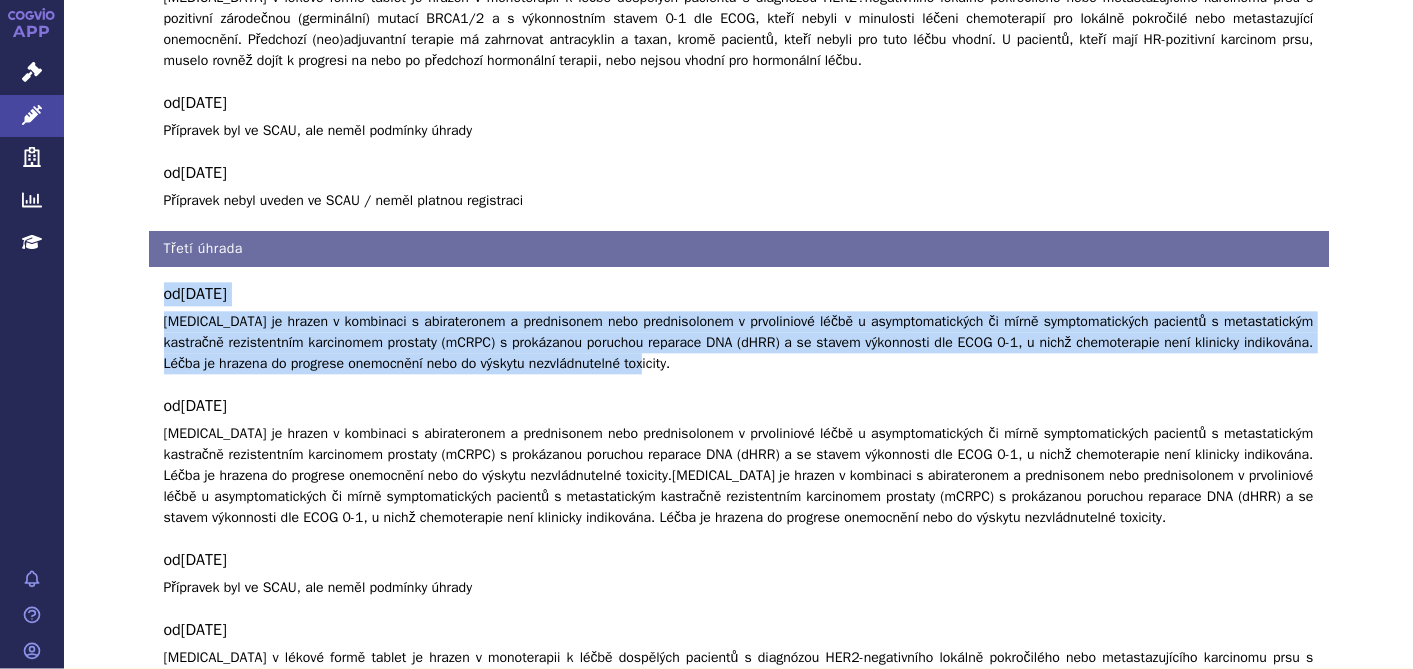 drag, startPoint x: 700, startPoint y: 261, endPoint x: 122, endPoint y: 191, distance: 582.2233 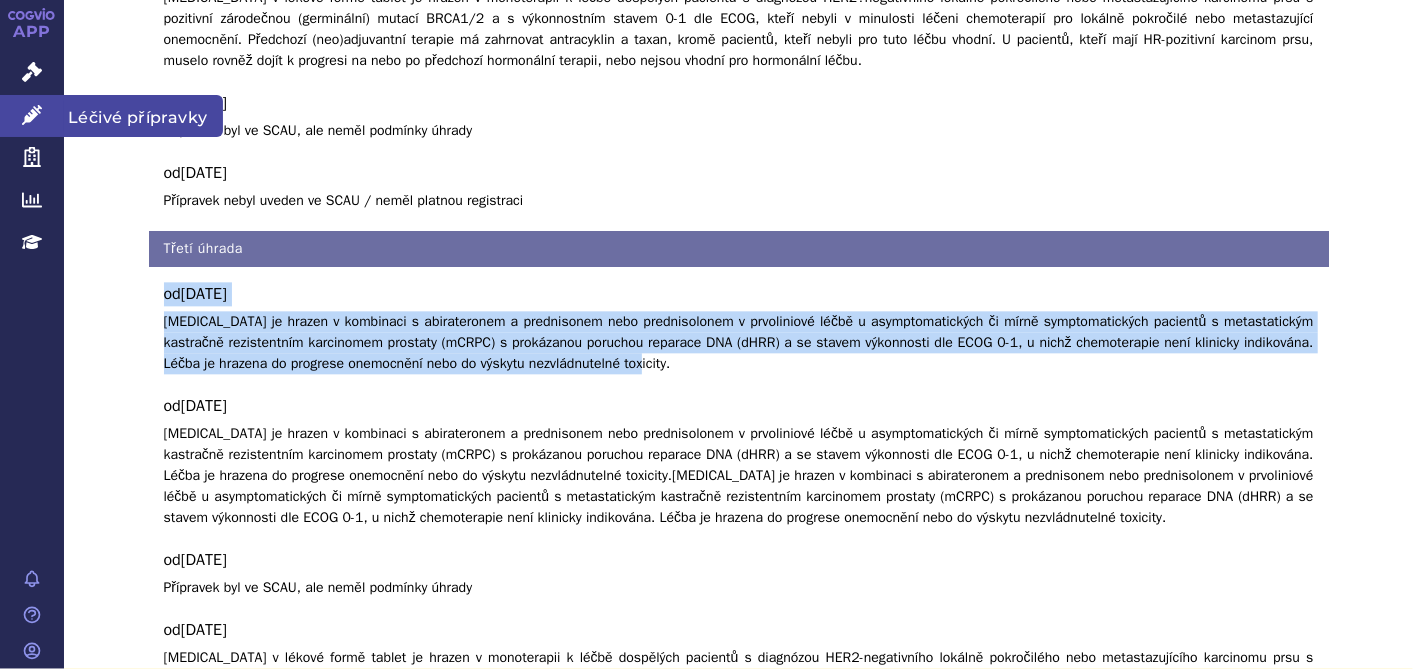 click 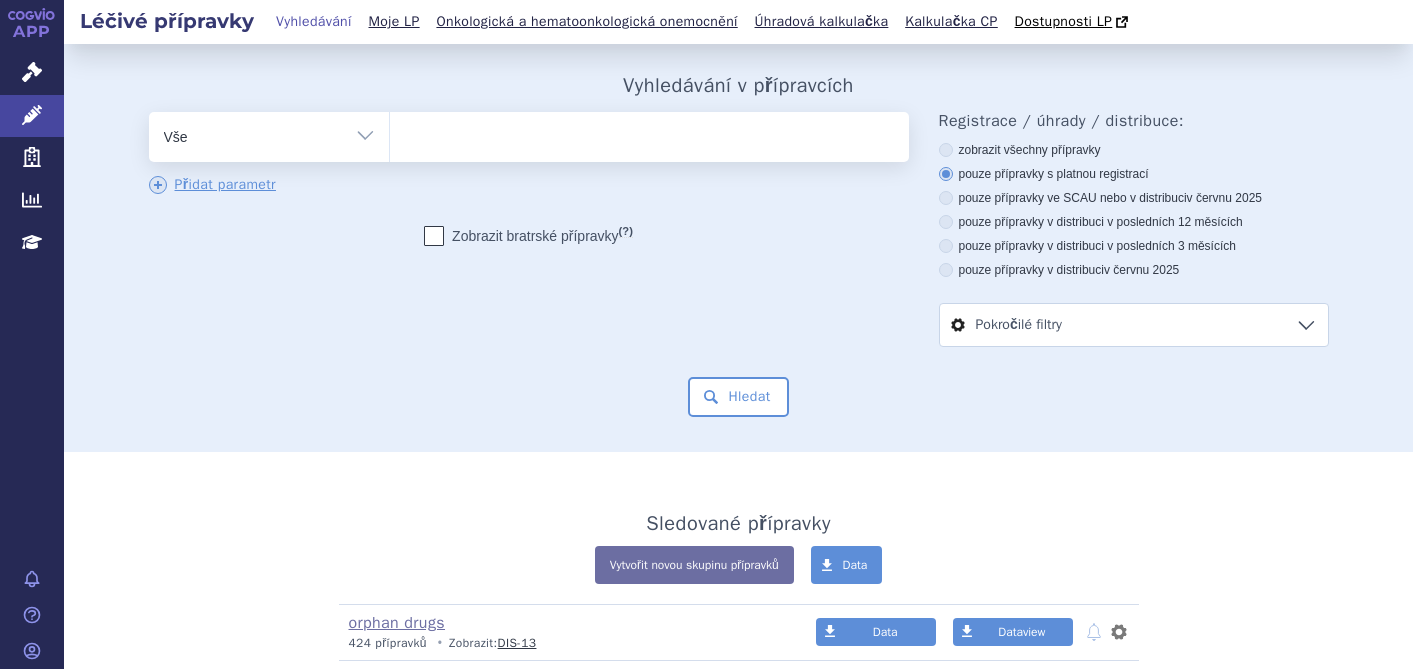 scroll, scrollTop: 0, scrollLeft: 0, axis: both 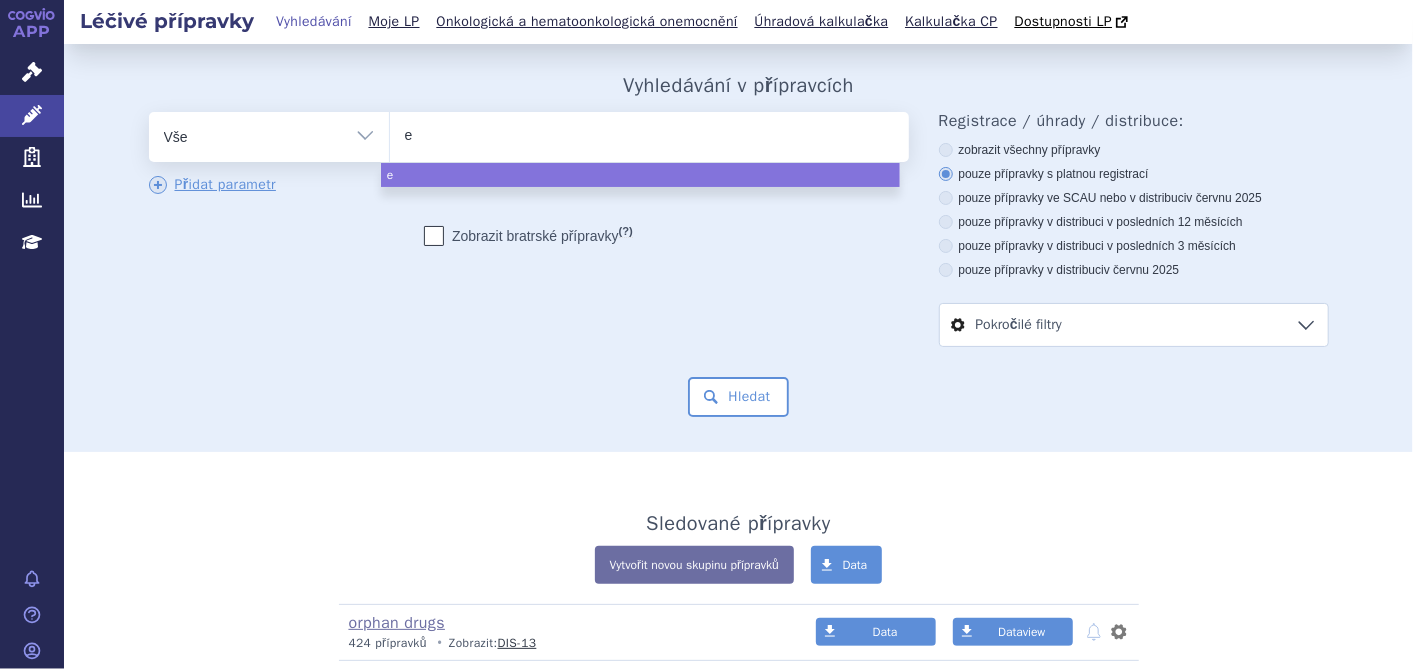 type on "er" 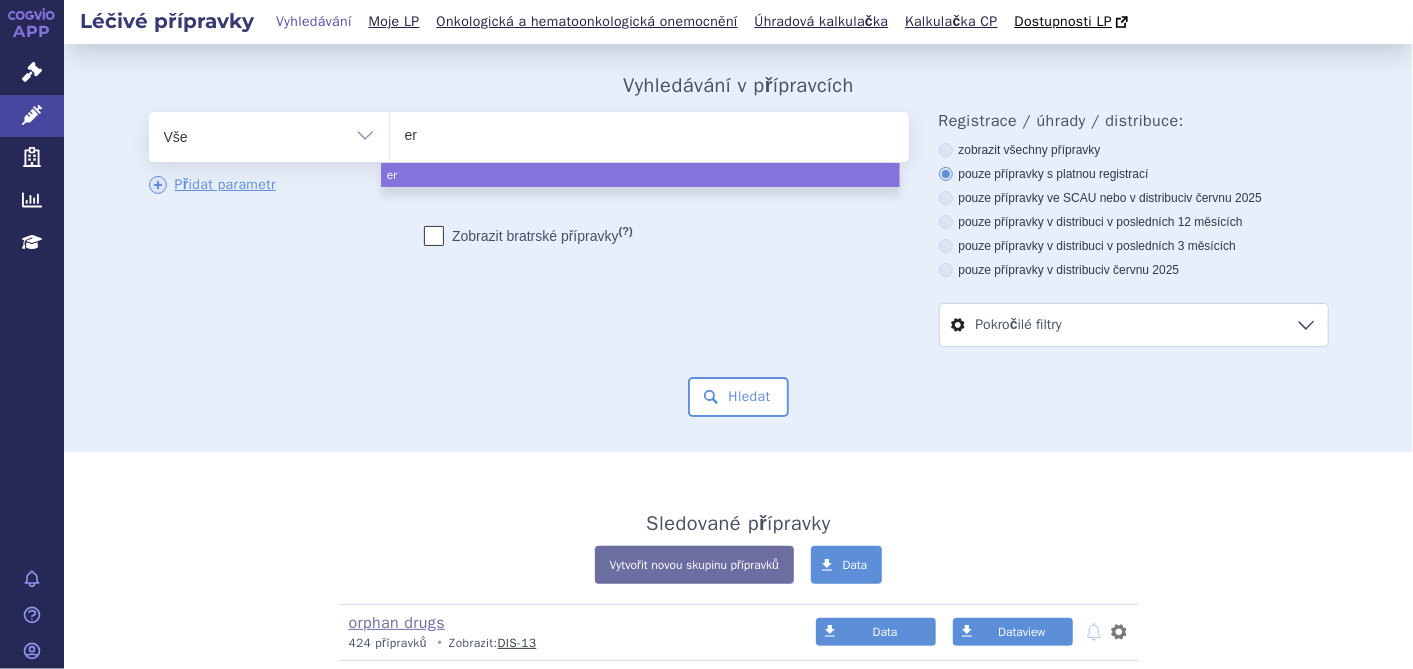 type on "erl" 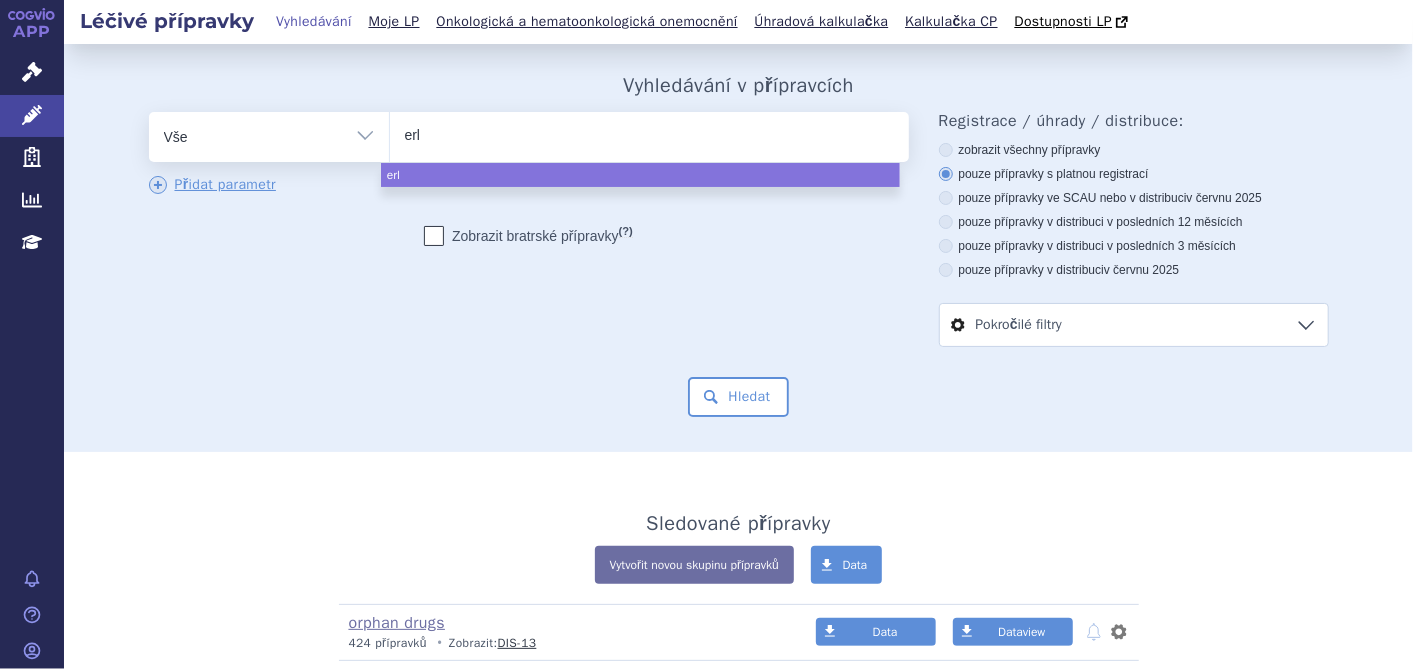 type on "erle" 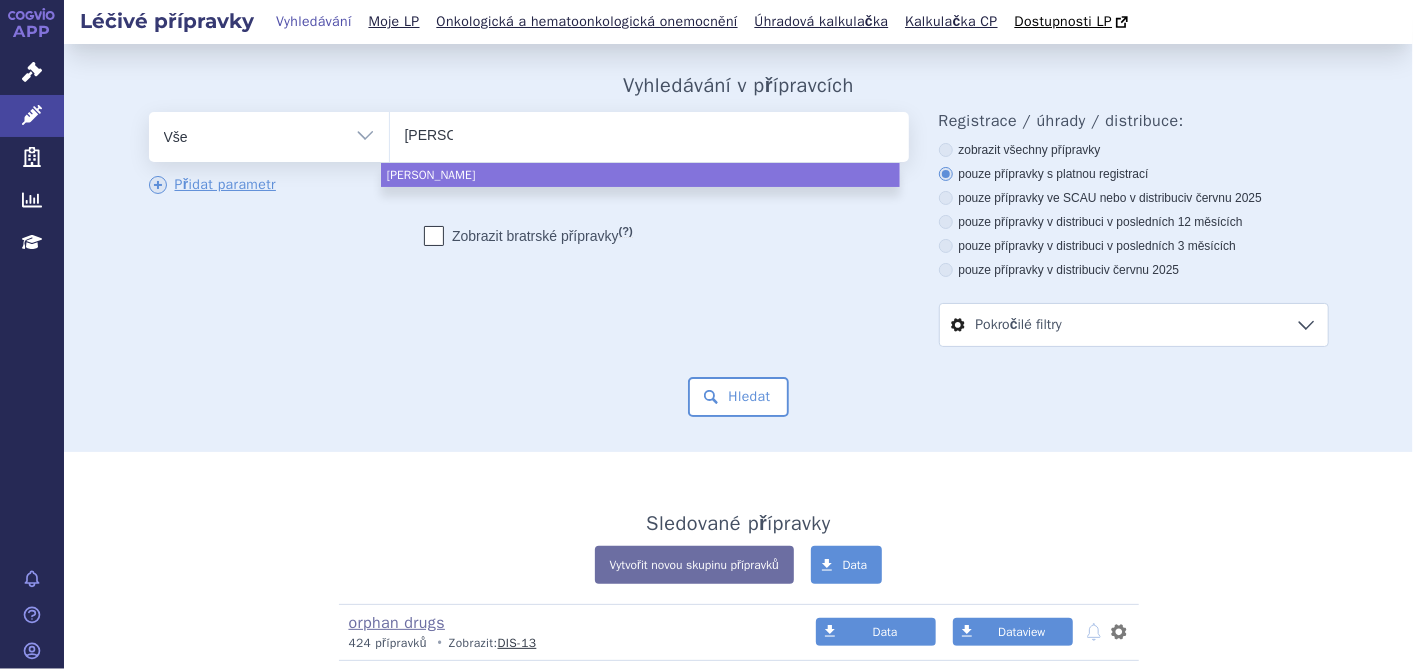type on "erlea" 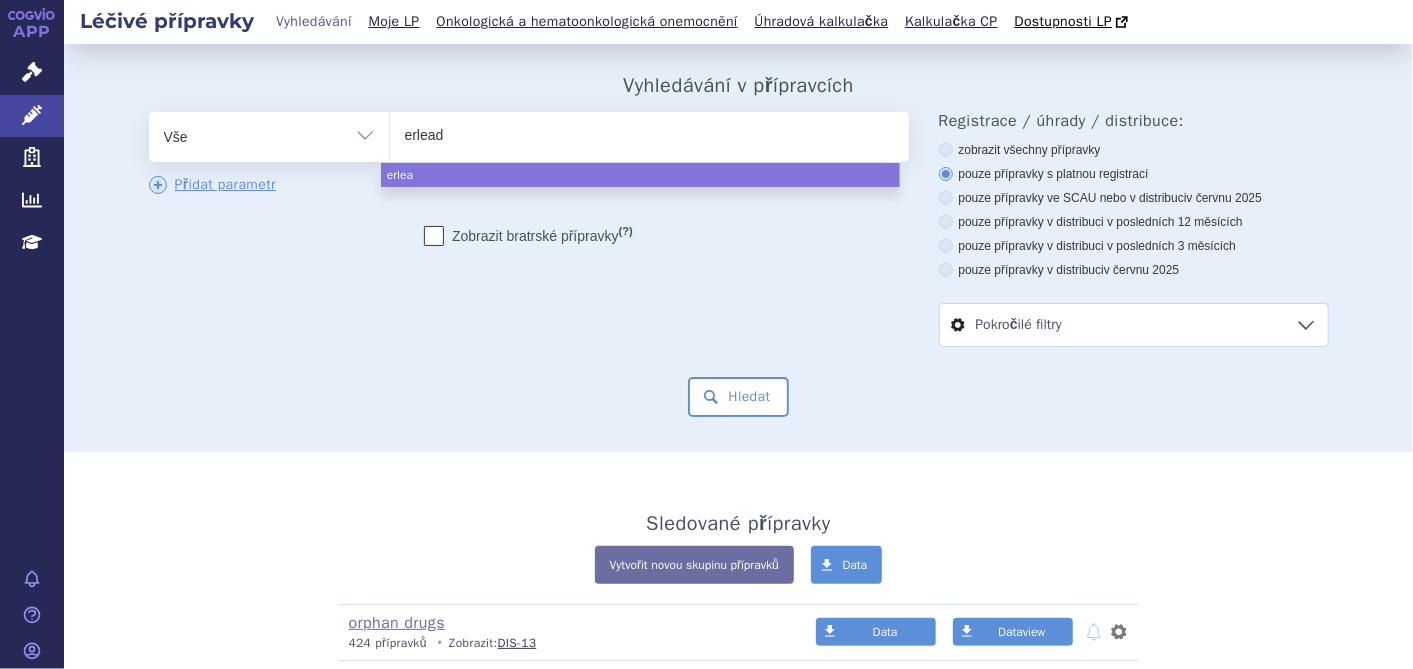 type on "erleada" 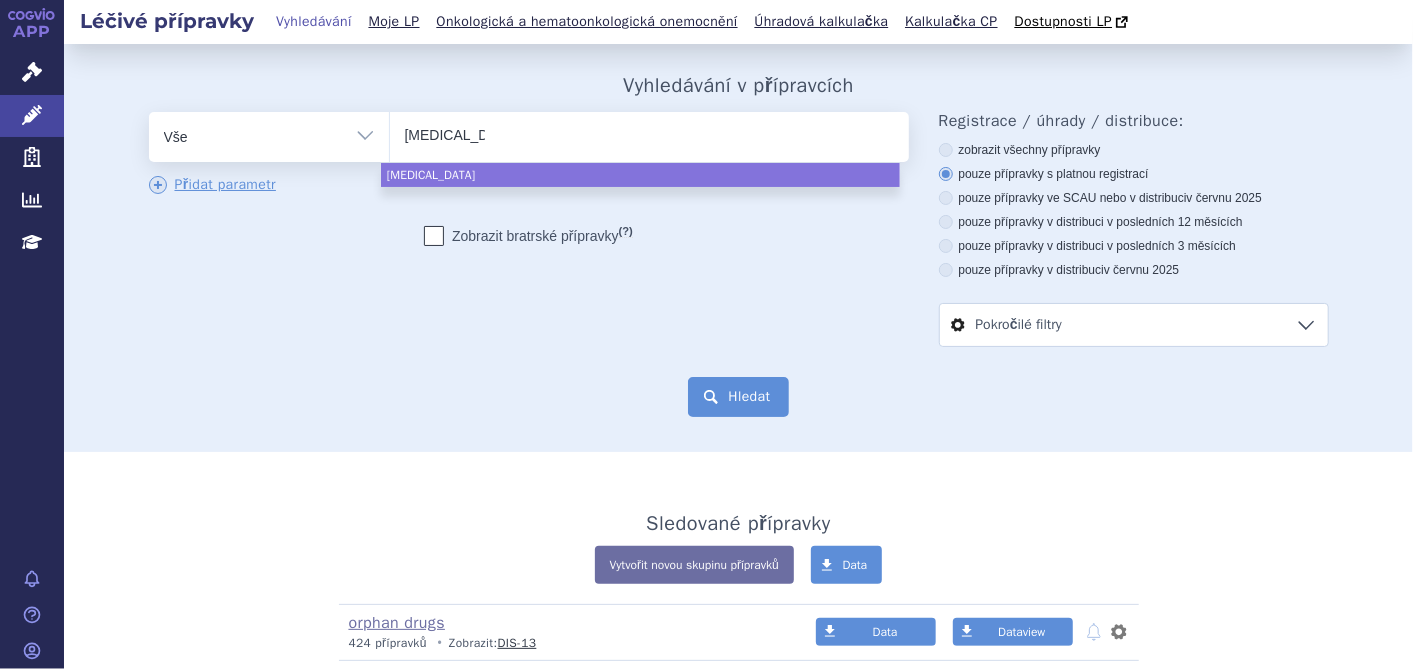 select on "erleada" 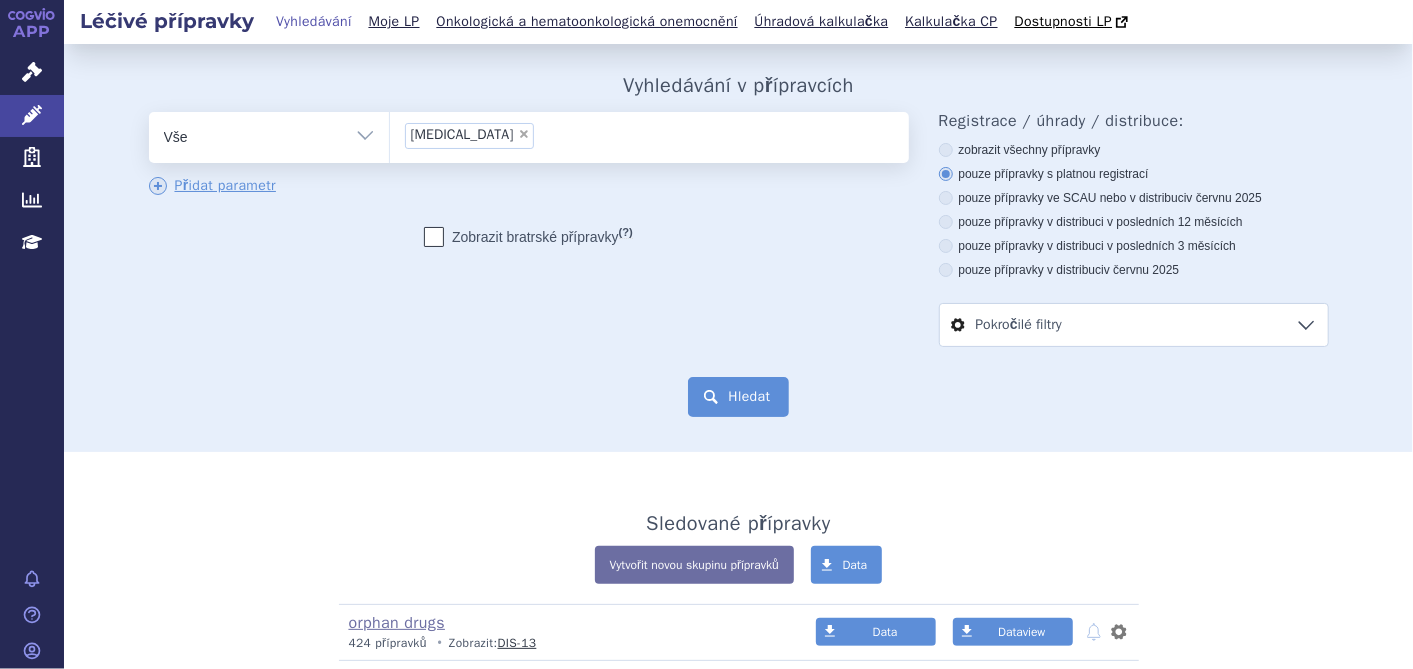 click on "Hledat" at bounding box center (738, 397) 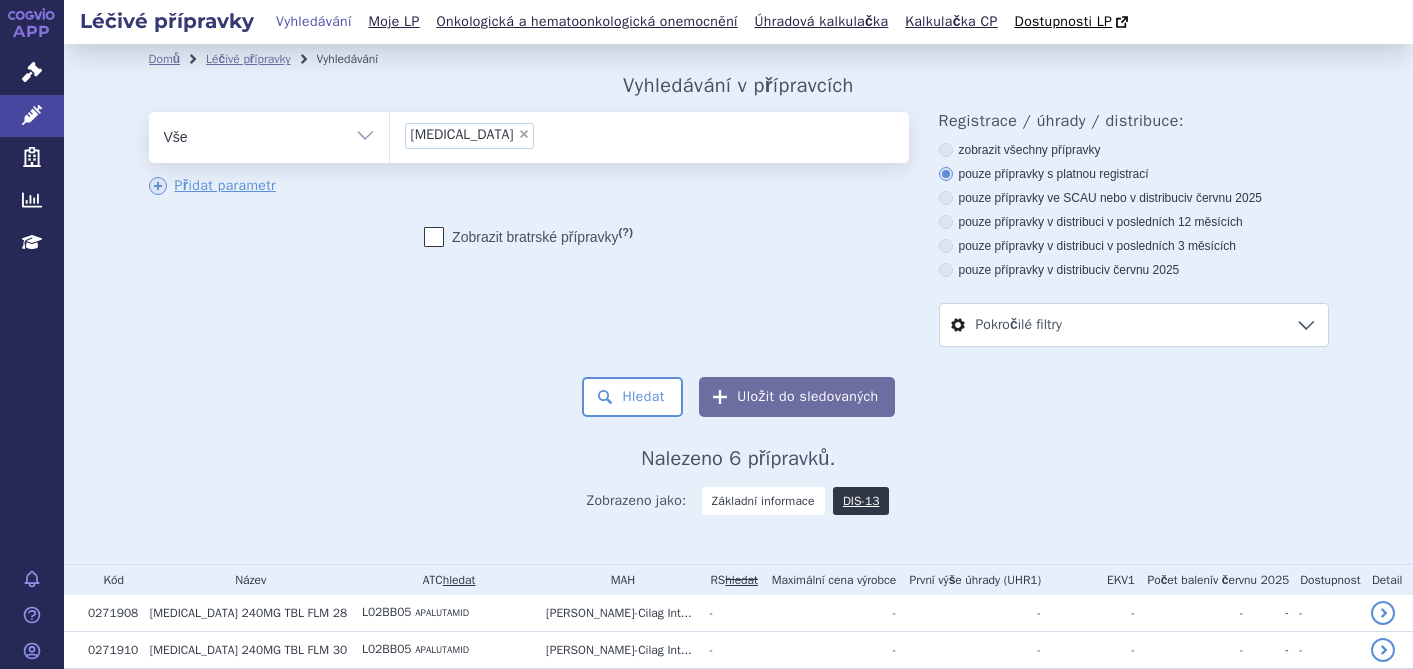 scroll, scrollTop: 0, scrollLeft: 0, axis: both 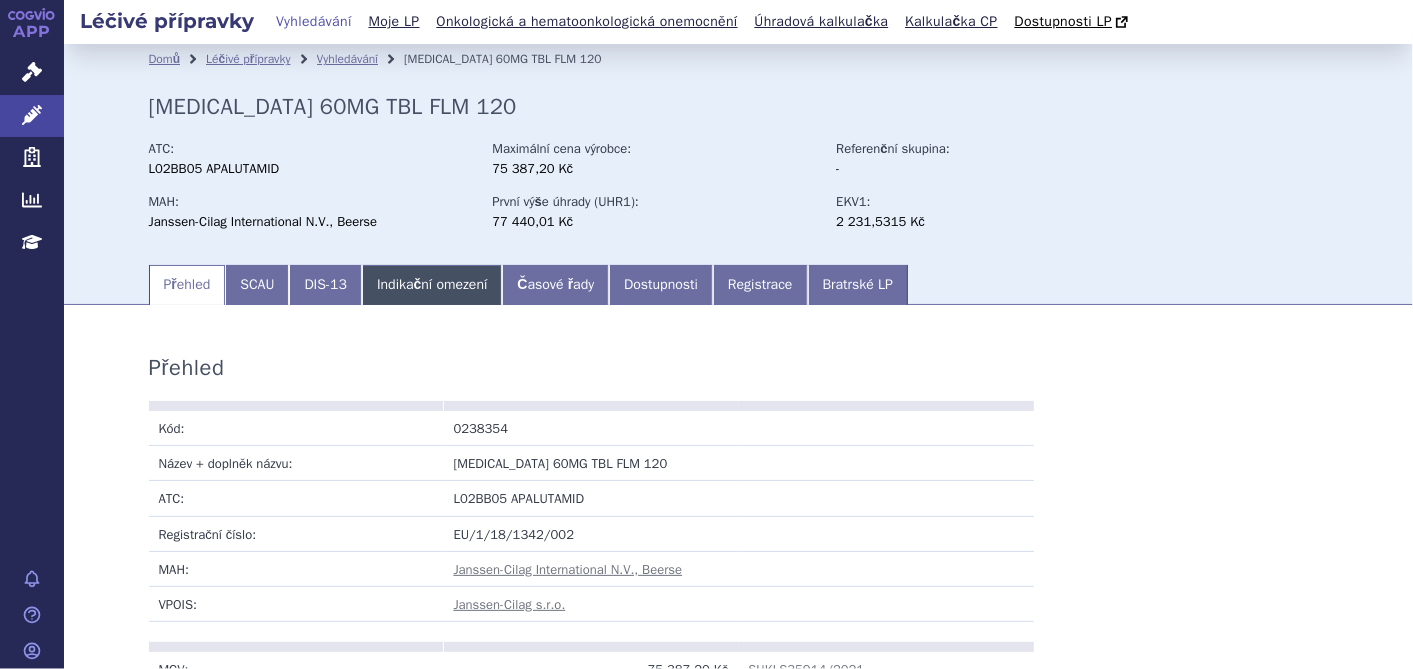 click on "Indikační omezení" at bounding box center [432, 285] 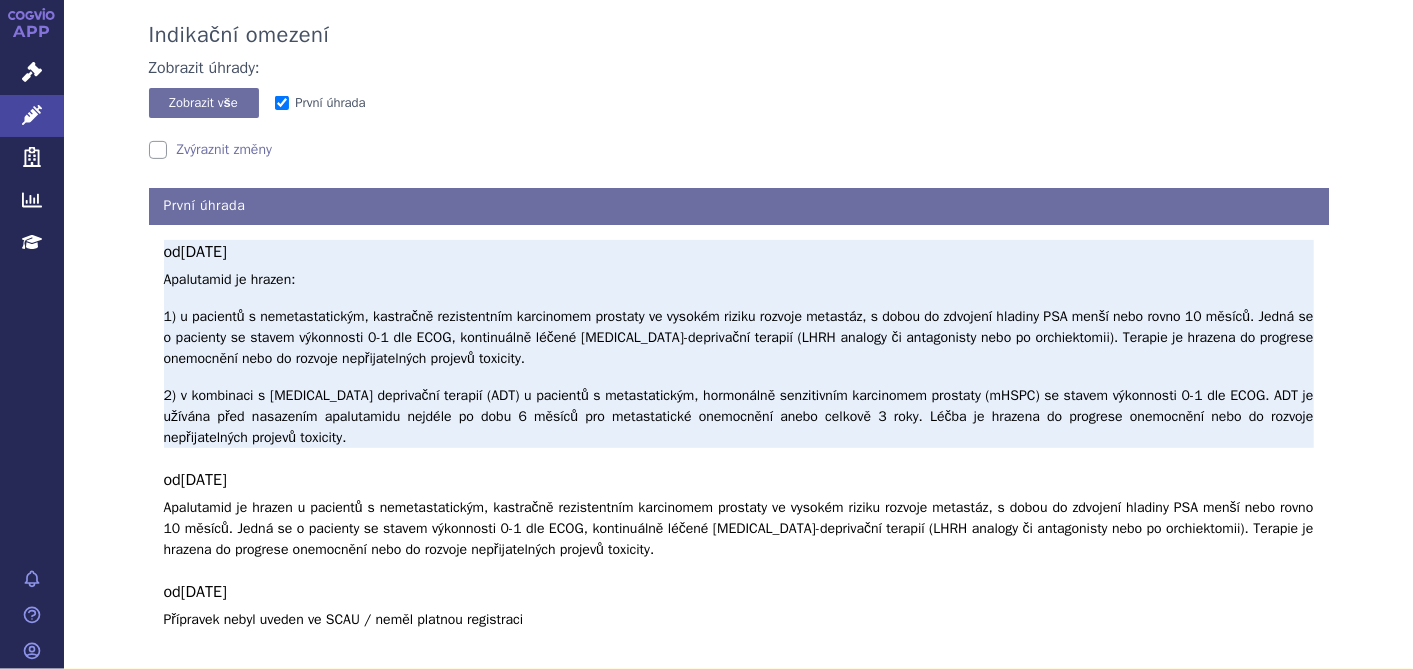scroll, scrollTop: 402, scrollLeft: 0, axis: vertical 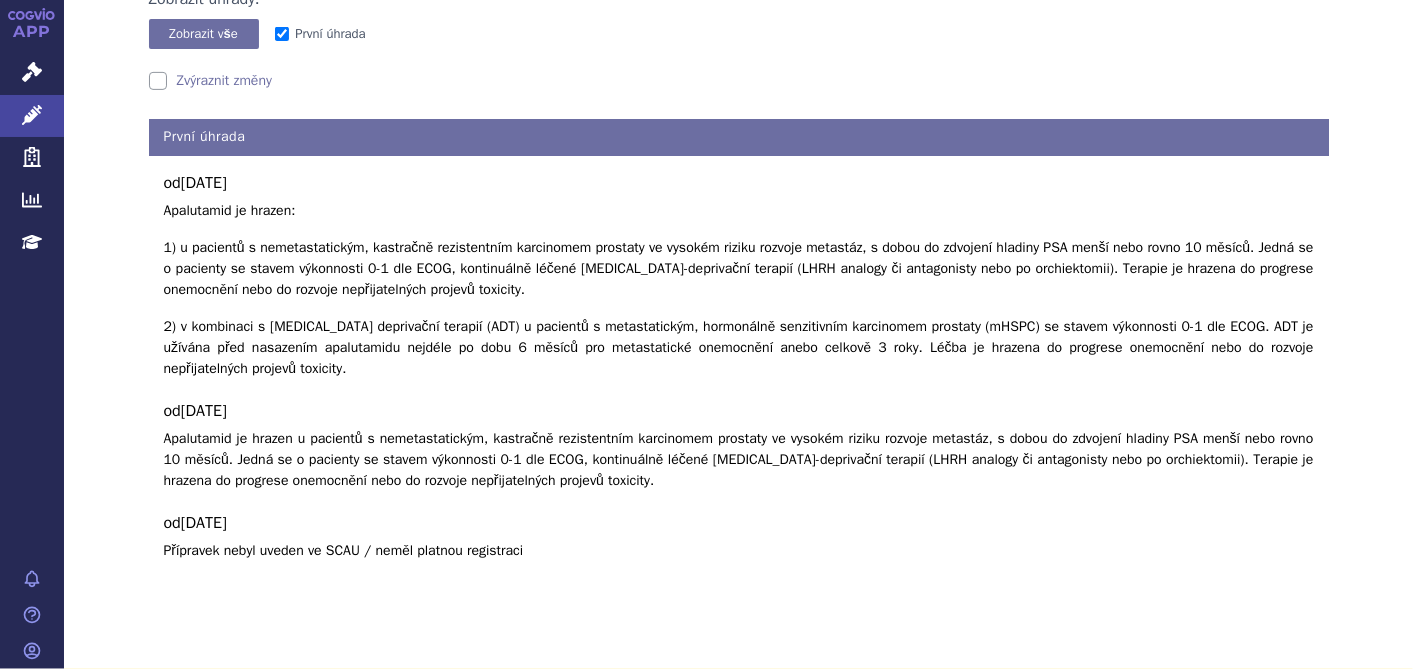 click on "od  [DATE]
Apalutamid je hrazen:  1) u pacientů s nemetastatickým, kastračně rezistentním karcinomem prostaty ve vysokém riziku rozvoje metastáz, s dobou do zdvojení hladiny PSA menší nebo rovno 10 měsíců. Jedná se o pacienty se stavem výkonnosti 0-1 dle ECOG, kontinuálně léčené [MEDICAL_DATA]-deprivační terapií (LHRH analogy či antagonisty nebo po orchiektomii). Terapie je hrazena do progrese onemocnění nebo do rozvoje nepřijatelných projevů toxicity.  2) v kombinaci s [MEDICAL_DATA] deprivační terapií (ADT) u pacientů s metastatickým, hormonálně senzitivním karcinomem prostaty (mHSPC) se stavem výkonnosti 0-1 dle ECOG. ADT je užívána před nasazením apalutamidu nejdéle po dobu 6 měsíců pro metastatické onemocnění anebo celkově 3 roky. Léčba je hrazena do progrese onemocnění nebo do rozvoje nepřijatelných projevů toxicity.
od  [DATE]" at bounding box center (739, 358) 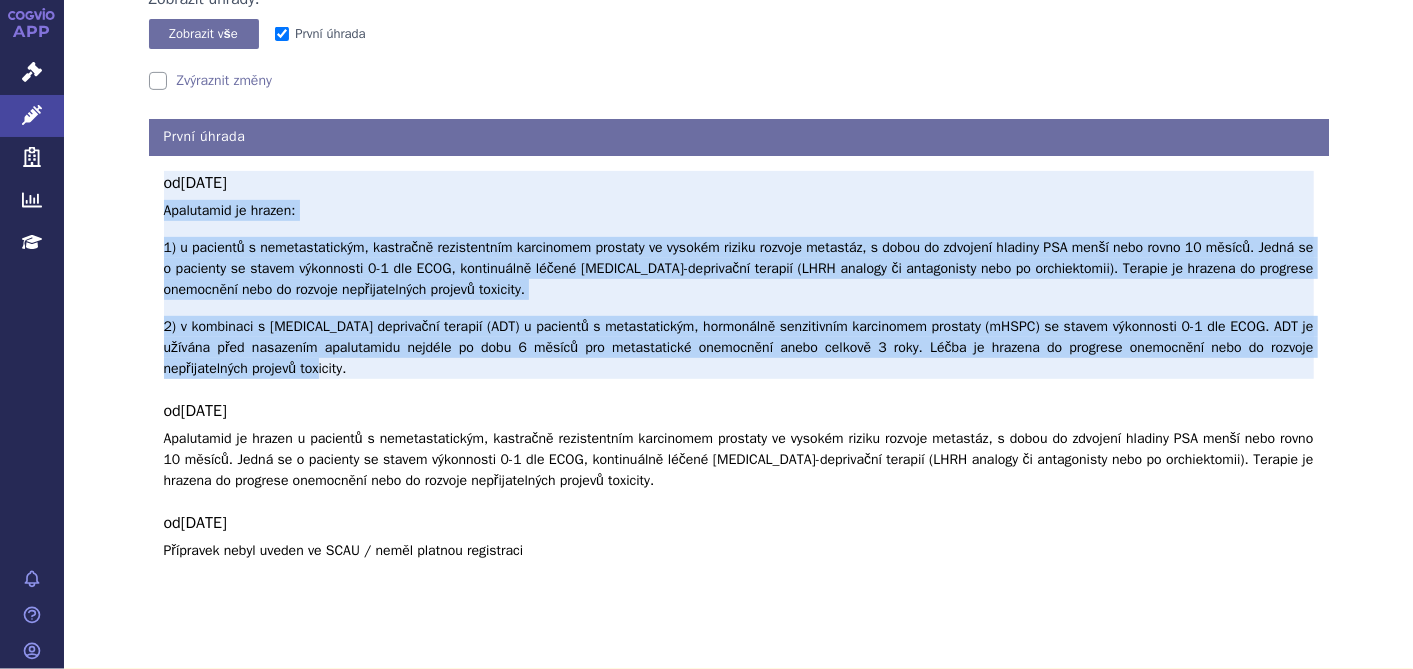 drag, startPoint x: 148, startPoint y: 209, endPoint x: 260, endPoint y: 344, distance: 175.41095 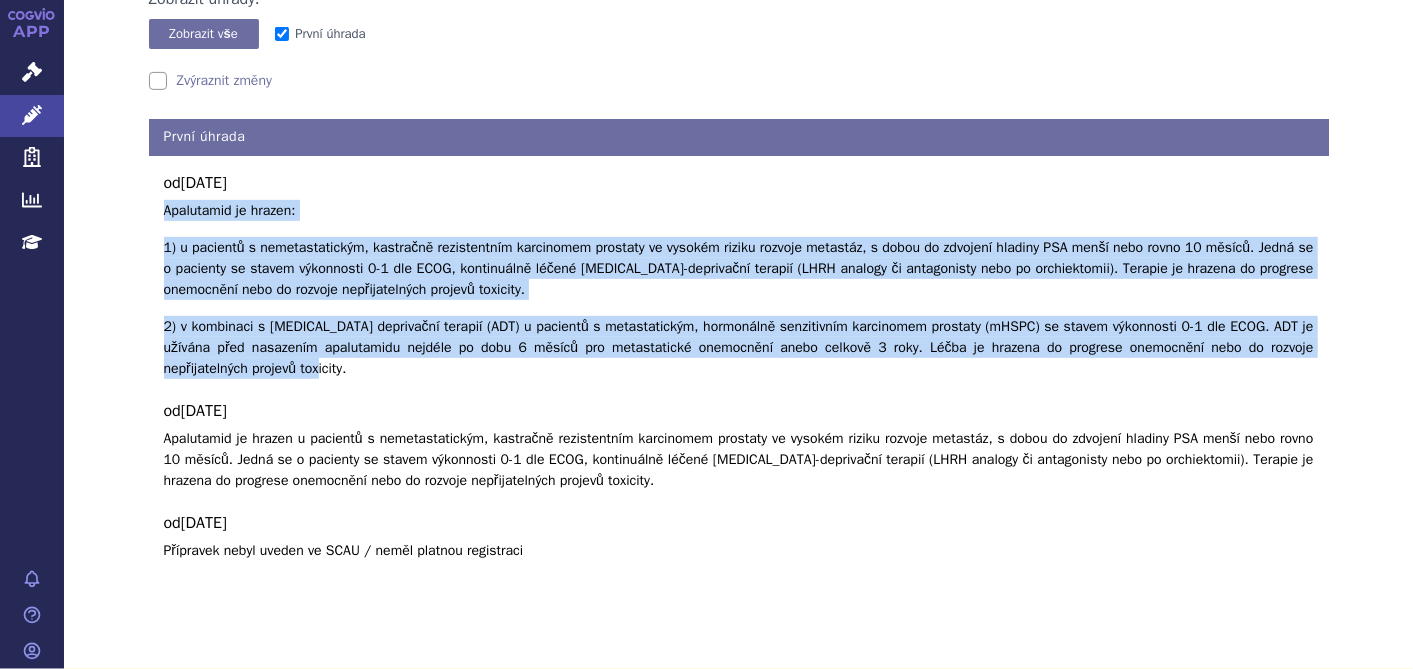 copy on "Apalutamid je hrazen:  1) u pacientů s nemetastatickým, kastračně rezistentním karcinomem prostaty ve vysokém riziku rozvoje metastáz, s dobou do zdvojení hladiny PSA menší nebo rovno 10 měsíců. Jedná se o pacienty se stavem výkonnosti 0-1 dle ECOG, kontinuálně léčené [MEDICAL_DATA]-deprivační terapií (LHRH analogy či antagonisty nebo po orchiektomii). Terapie je hrazena do progrese onemocnění nebo do rozvoje nepřijatelných projevů toxicity.  2) v kombinaci s [MEDICAL_DATA] deprivační terapií (ADT) u pacientů s metastatickým, hormonálně senzitivním karcinomem prostaty (mHSPC) se stavem výkonnosti 0-1 dle ECOG. ADT je užívána před nasazením apalutamidu nejdéle po dobu 6 měsíců pro metastatické onemocnění anebo celkově 3 roky. Léčba je hrazena do progrese onemocnění nebo do rozvoje nepřijatelných projevů toxicity." 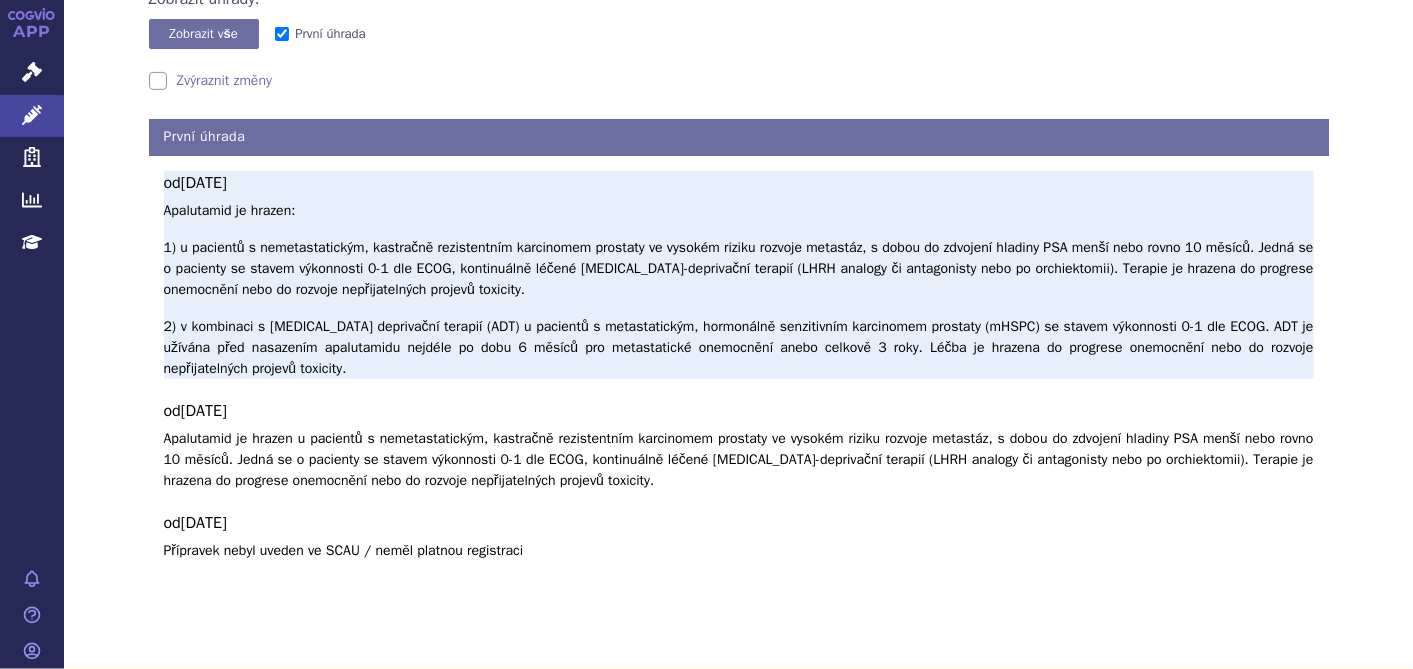 click on "[DATE]" at bounding box center (204, 183) 